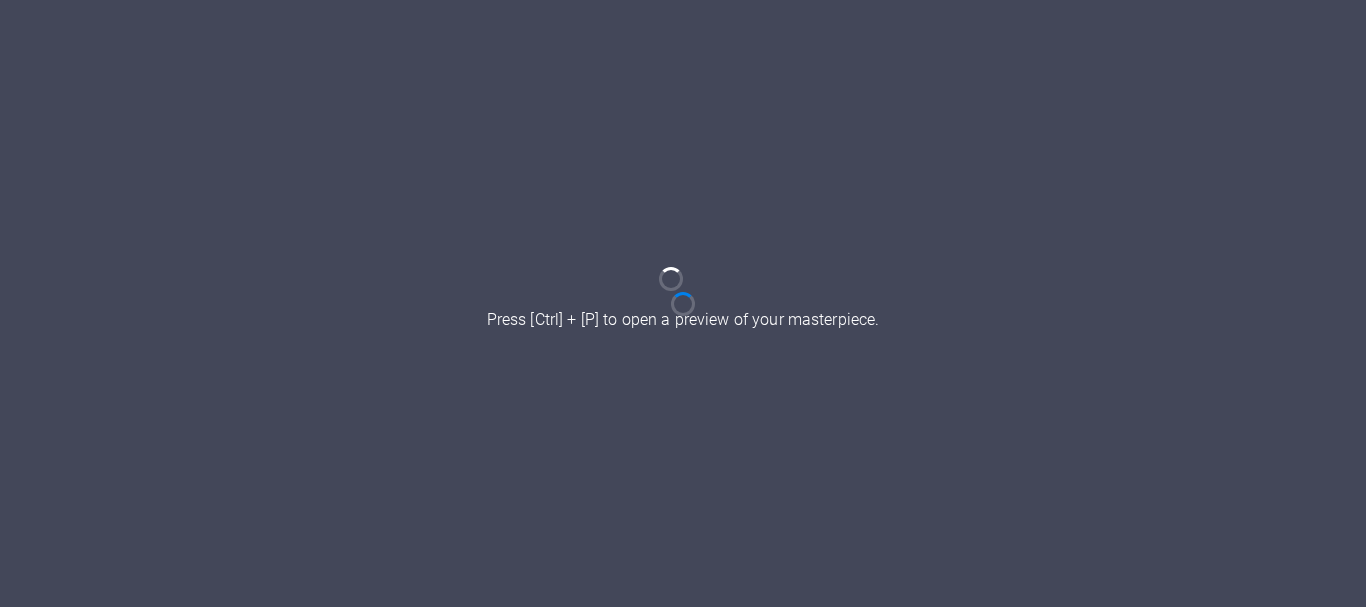 scroll, scrollTop: 0, scrollLeft: 0, axis: both 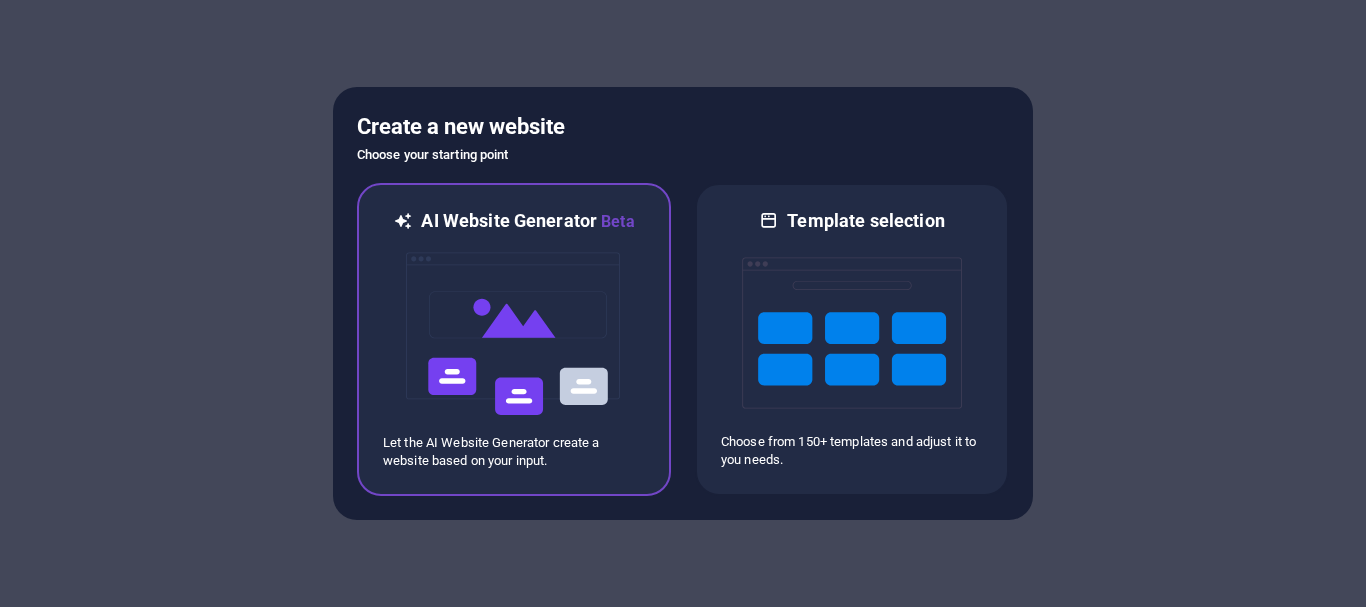 click at bounding box center (514, 334) 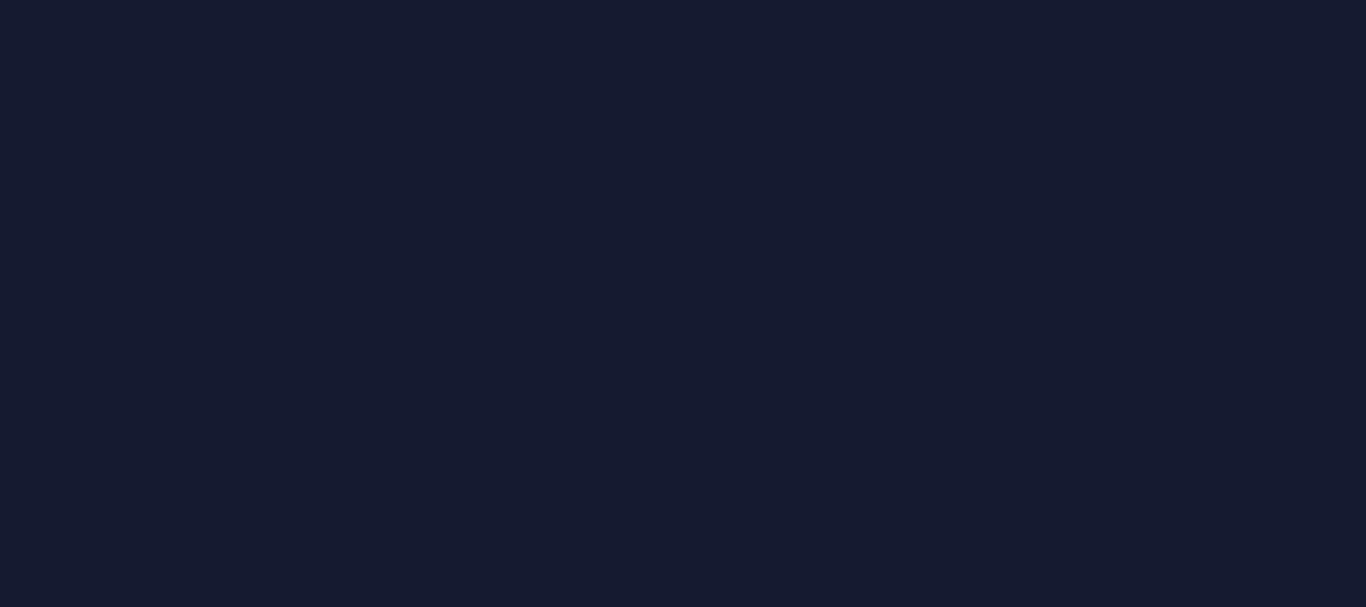 scroll, scrollTop: 0, scrollLeft: 0, axis: both 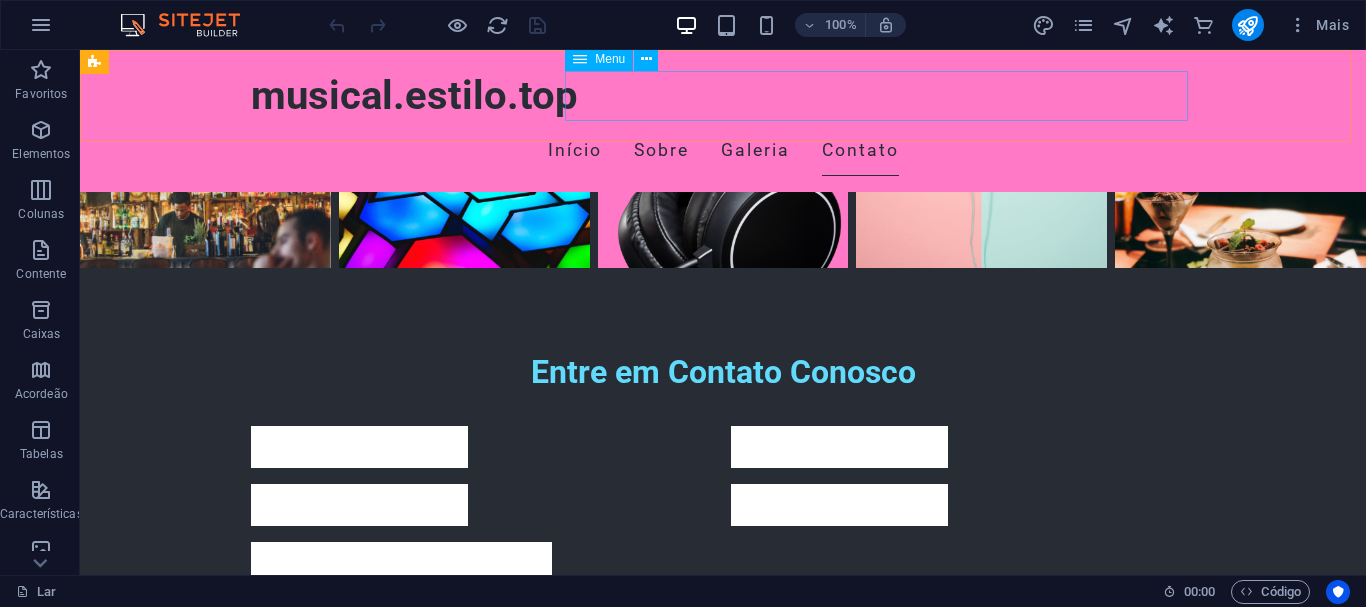 click on "Início Sobre Galeria Contato" at bounding box center [723, 151] 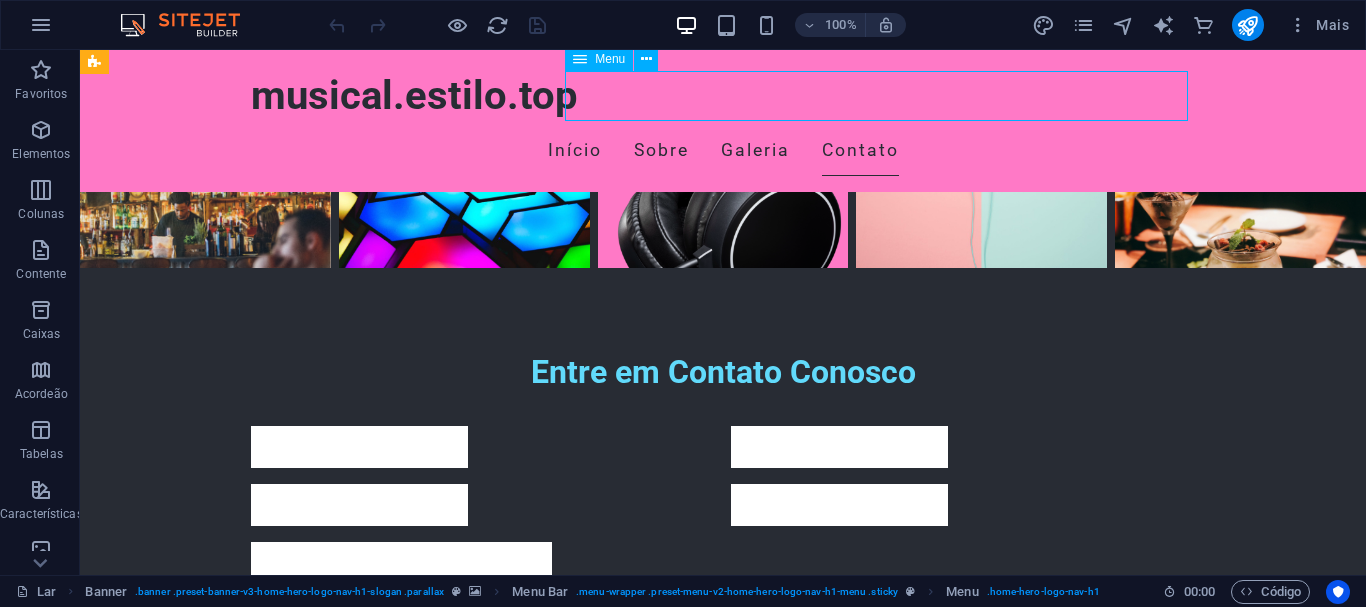click on "Início Sobre Galeria Contato" at bounding box center [723, 151] 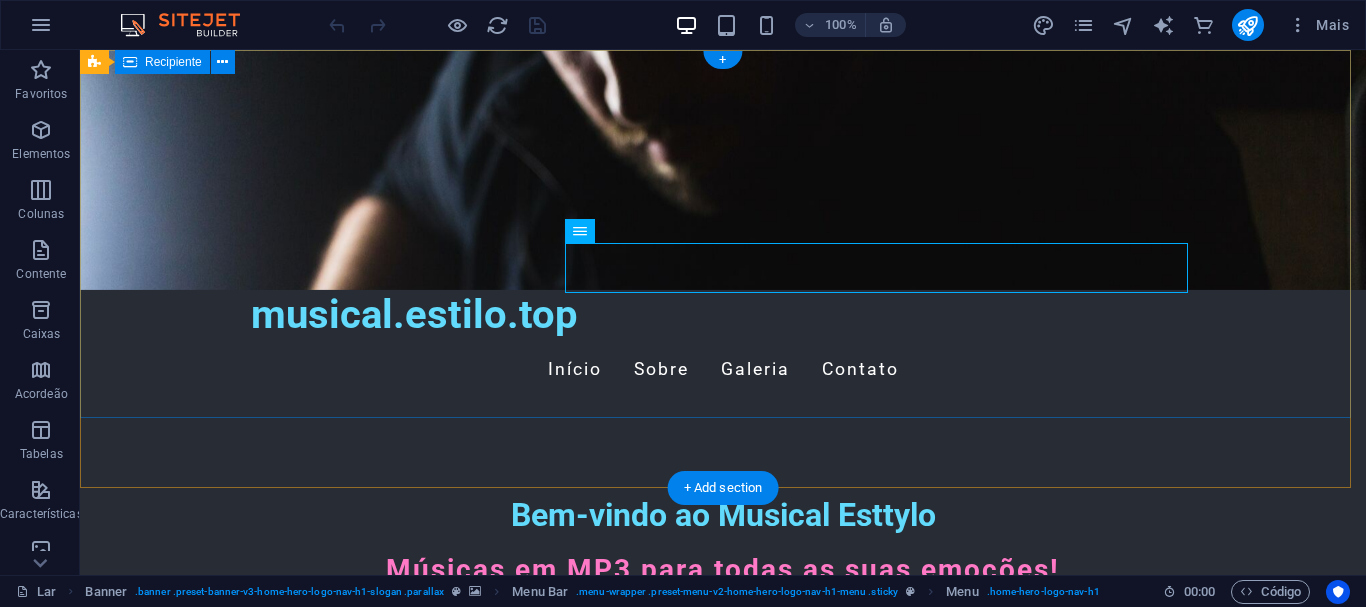 scroll, scrollTop: 0, scrollLeft: 0, axis: both 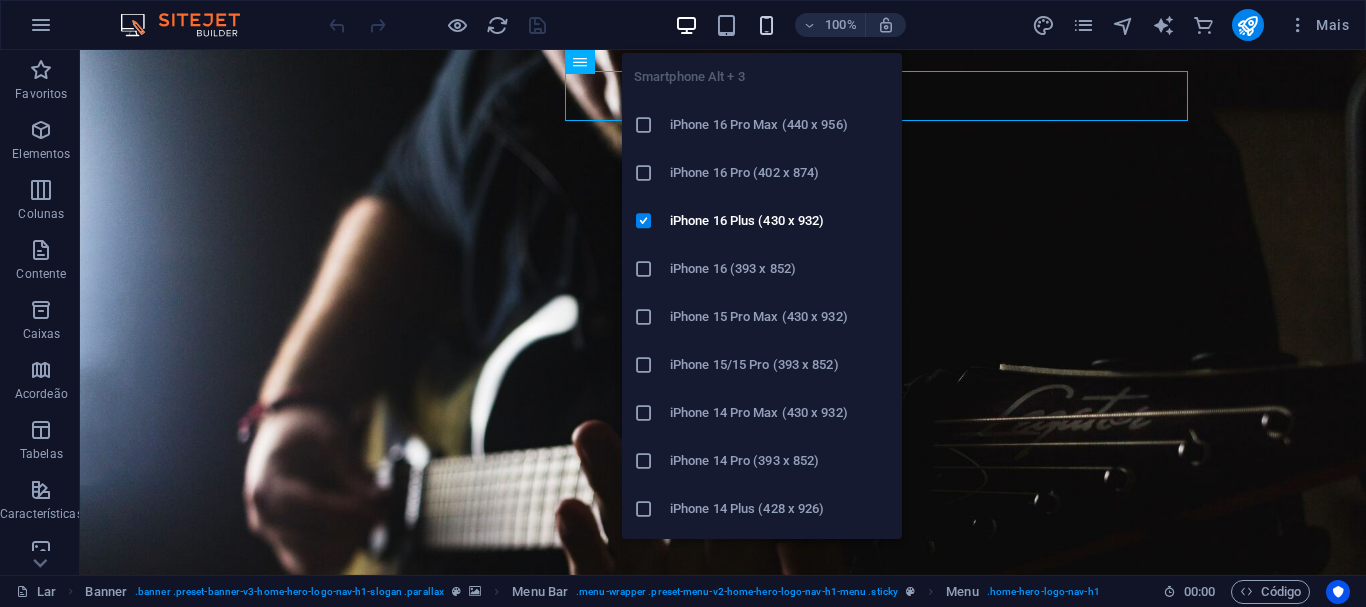 click at bounding box center [766, 25] 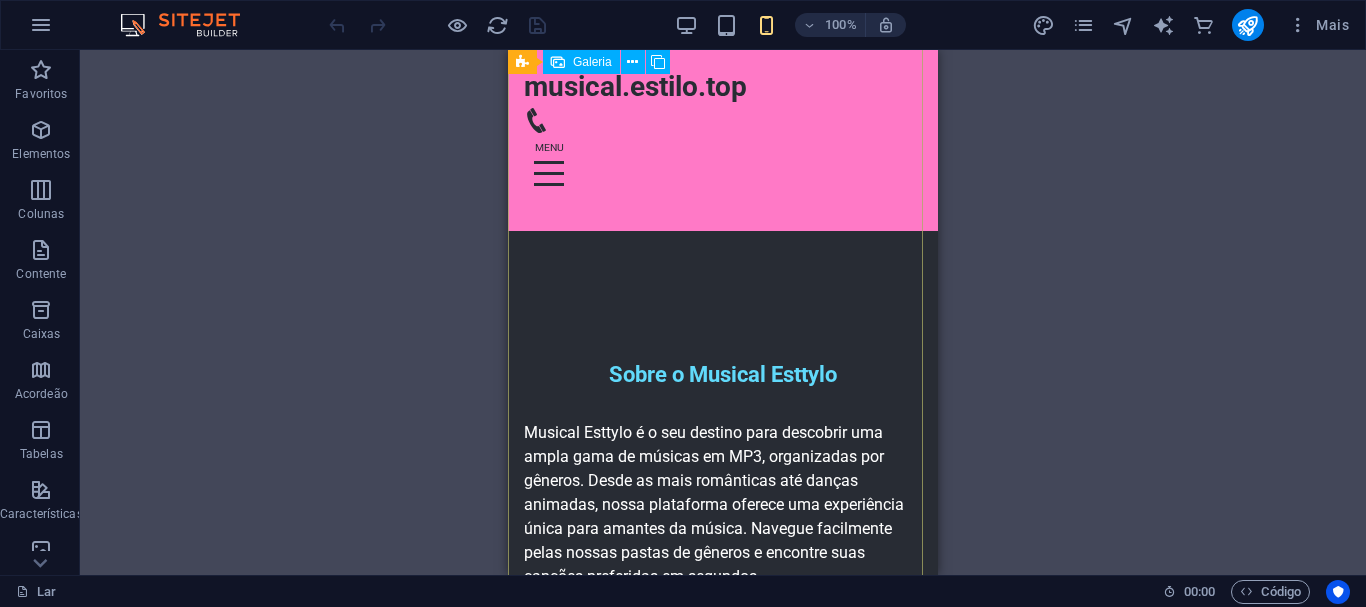scroll, scrollTop: 576, scrollLeft: 0, axis: vertical 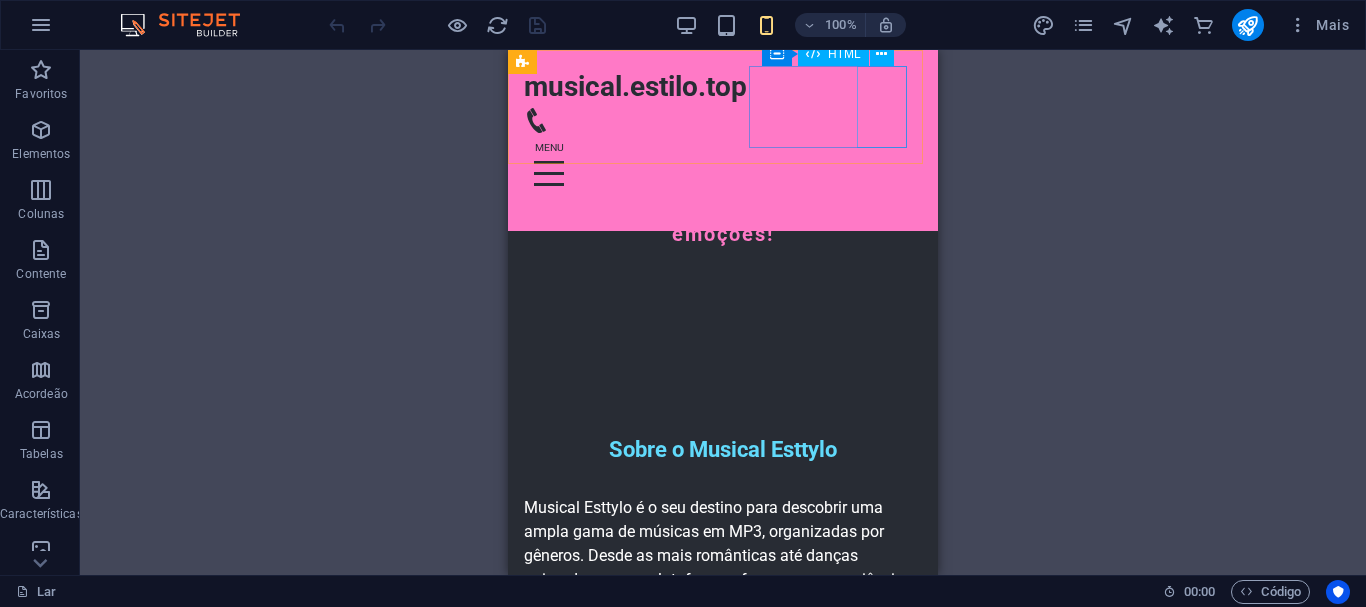 click at bounding box center [723, 174] 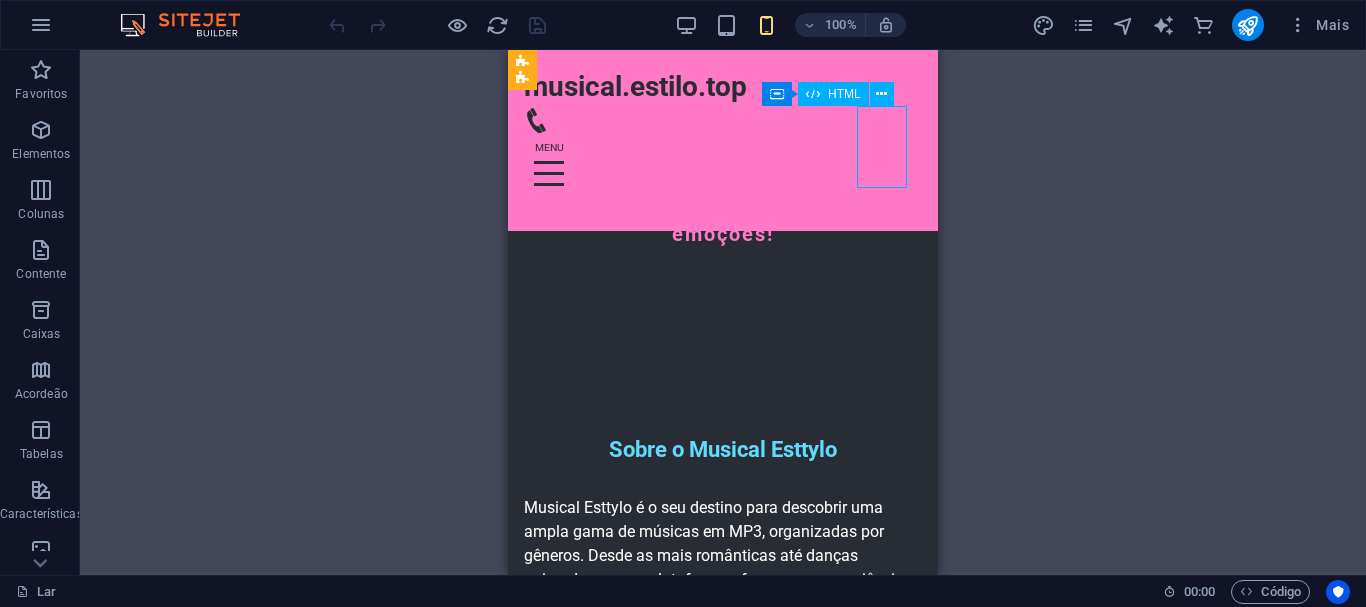 scroll, scrollTop: 536, scrollLeft: 0, axis: vertical 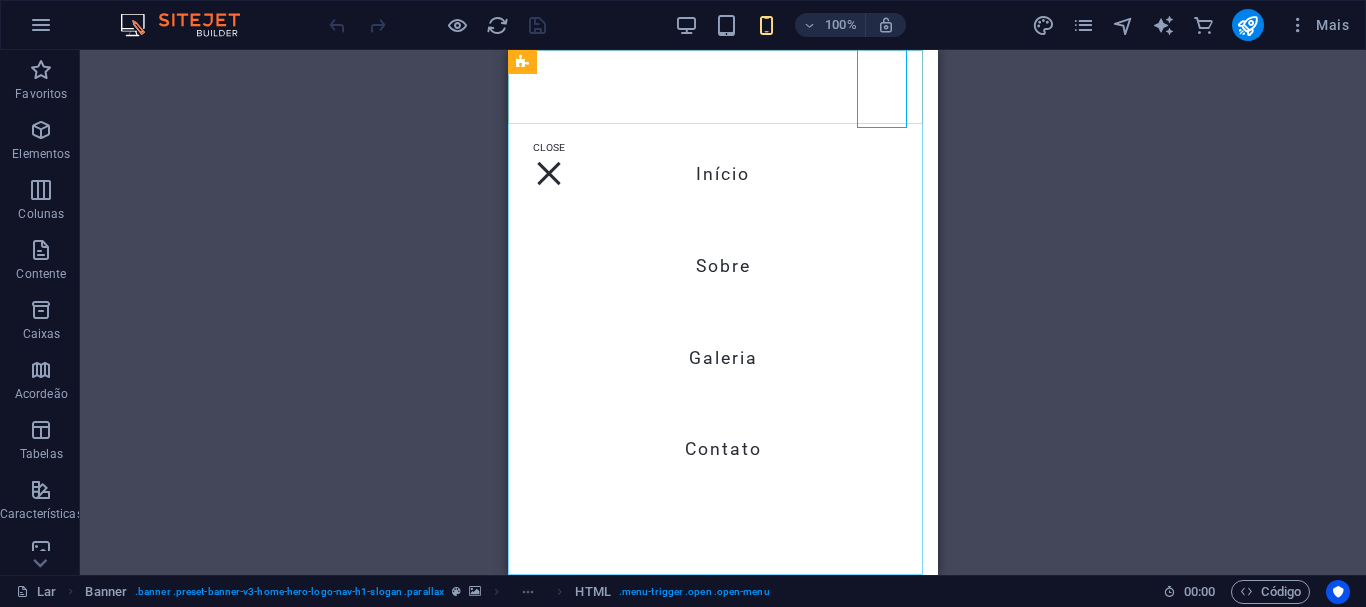 click on "Início Sobre Galeria Contato" at bounding box center (723, 312) 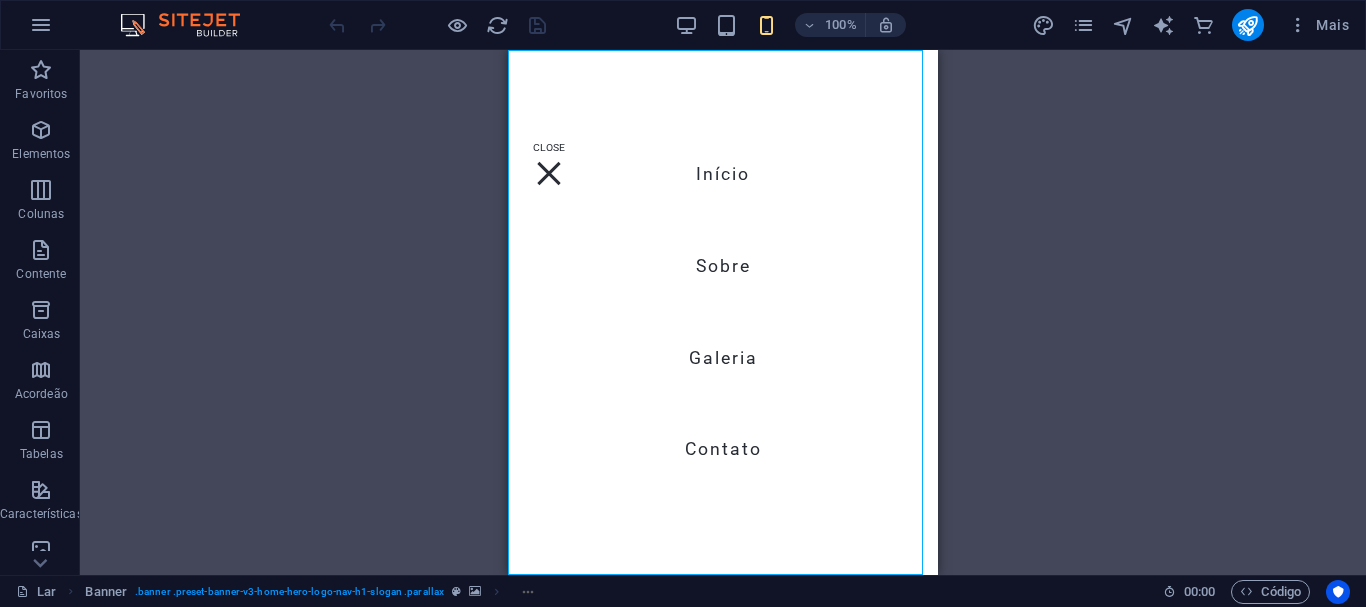 click on "Arraste aqui para substituir o conteúdo existente. Pressione “Ctrl” se quiser criar um novo elemento.
H2   Bandeira   Banner   Recipiente   Espaçador   H3   Espaçador   Barra de menu   Menu Bar   Menu   Logotipo   Texto   H2   Espaçador   Text   Texto   Galeria   Galeria   Galeria   Recipiente   H2   Espaçador   Formulário de contato   Forma   Entrada   Container   Formulário de contato   Formulário de contato   Forma   Entrada   Área de texto   Caixa de seleção   Captcha   Saga do rodapé   Recipiente   H3   Recipiente   Texto   Container   Espaçador   Botão de formulário   Entrada   E-mail   Recipiente   Espaçador   Texto   Recipiente   H3   Recipiente   Menu   Container   Spacer   HTML   Recipiente" at bounding box center (723, 312) 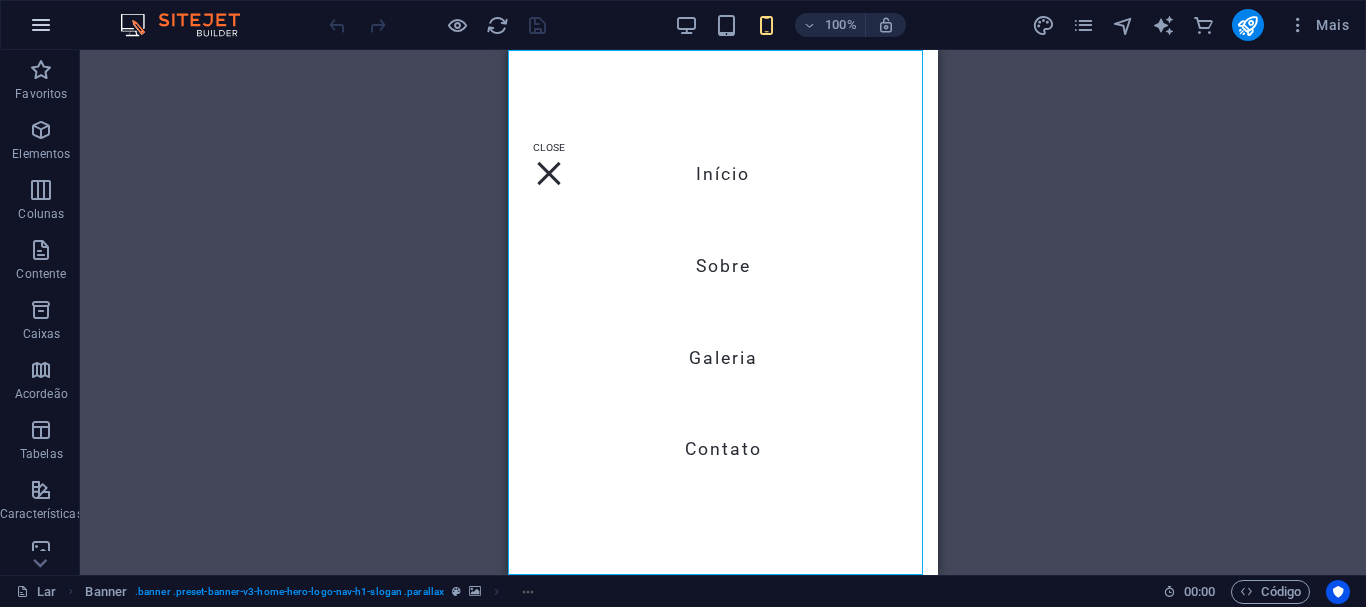 click at bounding box center (41, 25) 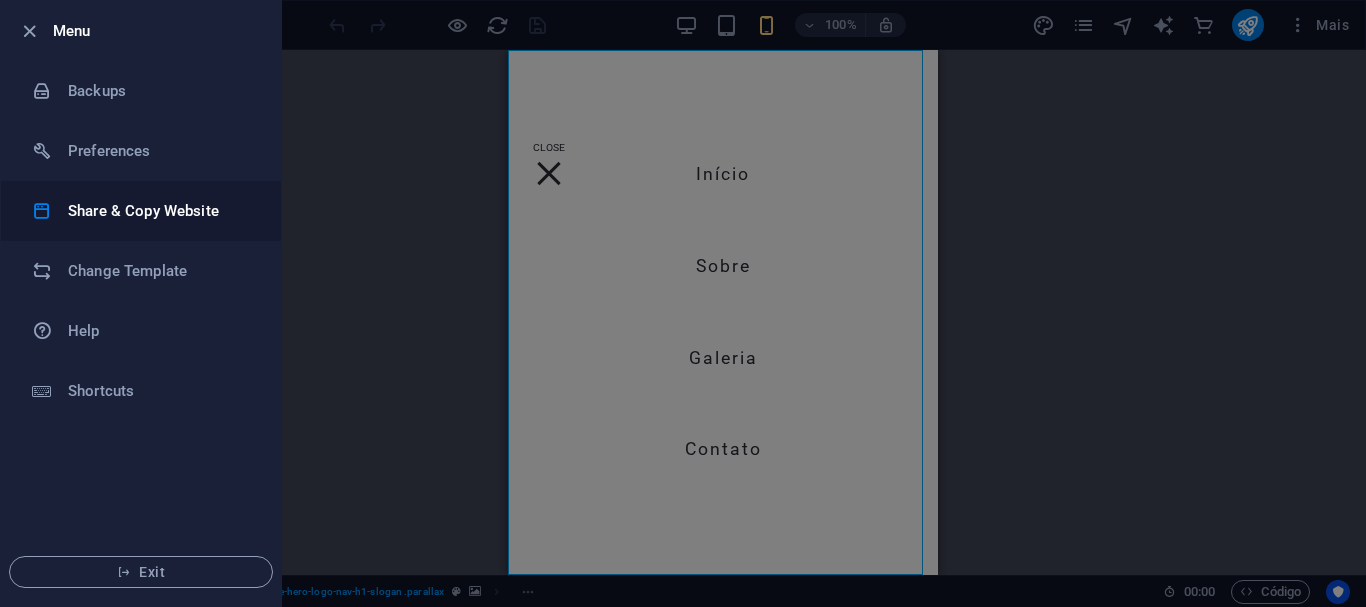 click on "Share & Copy Website" at bounding box center (160, 211) 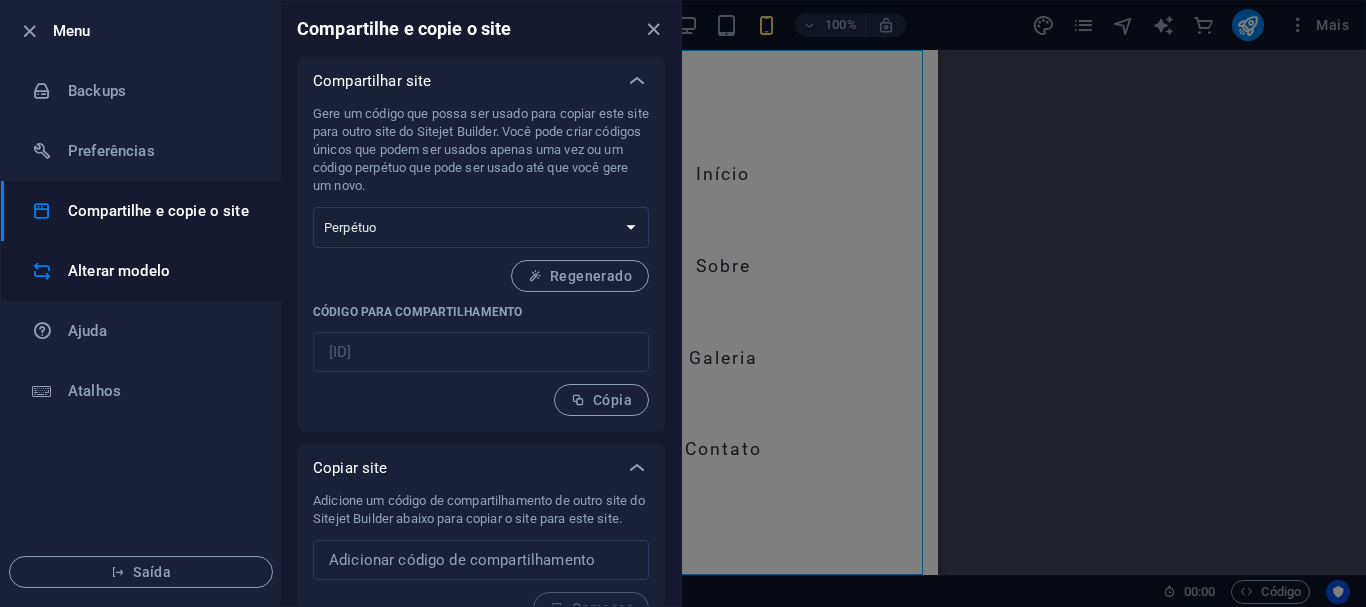 click on "Alterar modelo" at bounding box center (160, 271) 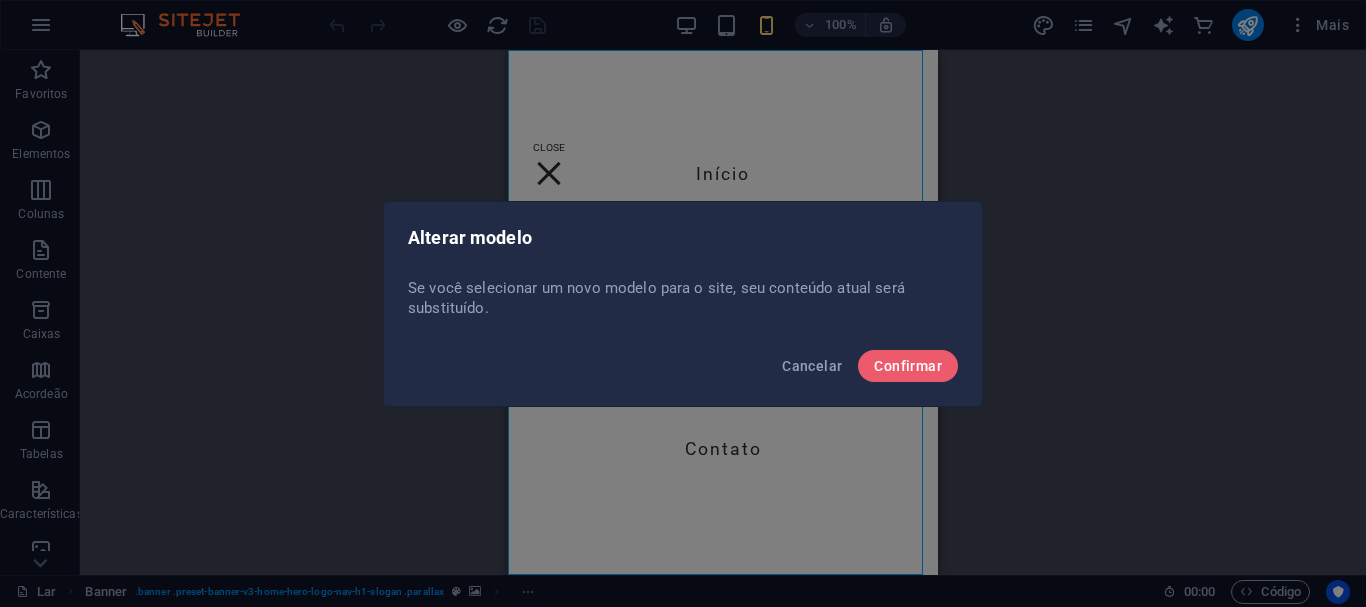 click on "Alterar modelo Se você selecionar um novo modelo para o site, seu conteúdo atual será substituído. Cancelar Confirmar" at bounding box center (683, 303) 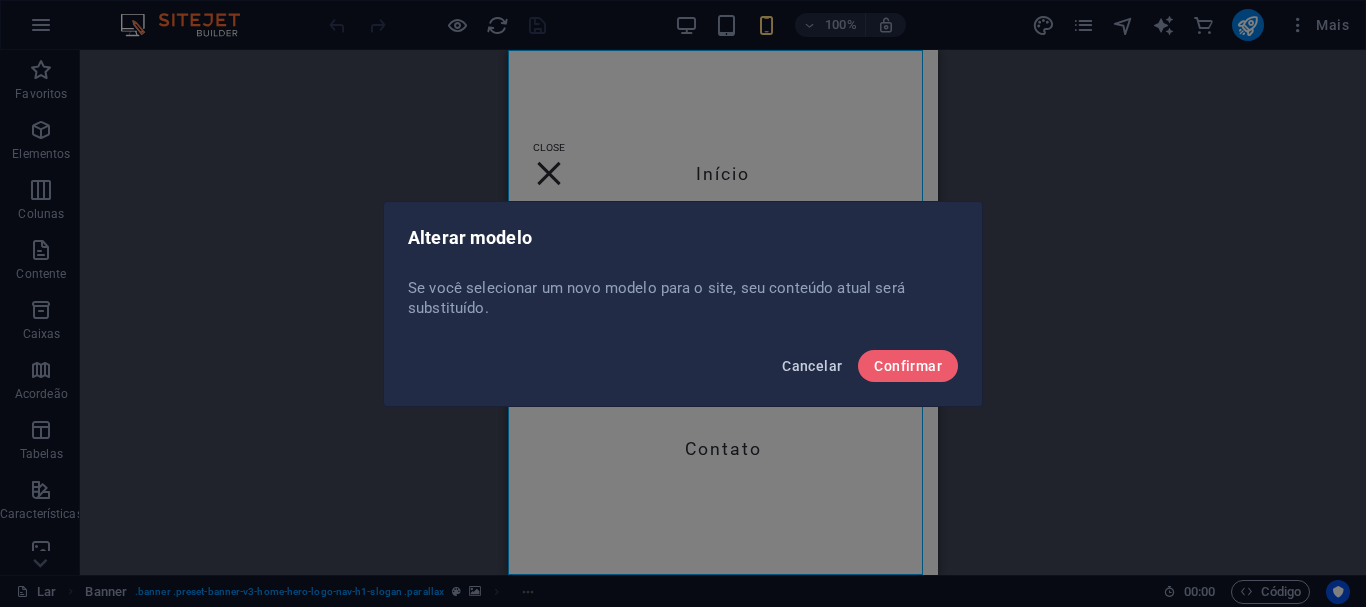 click on "Cancelar" at bounding box center [812, 366] 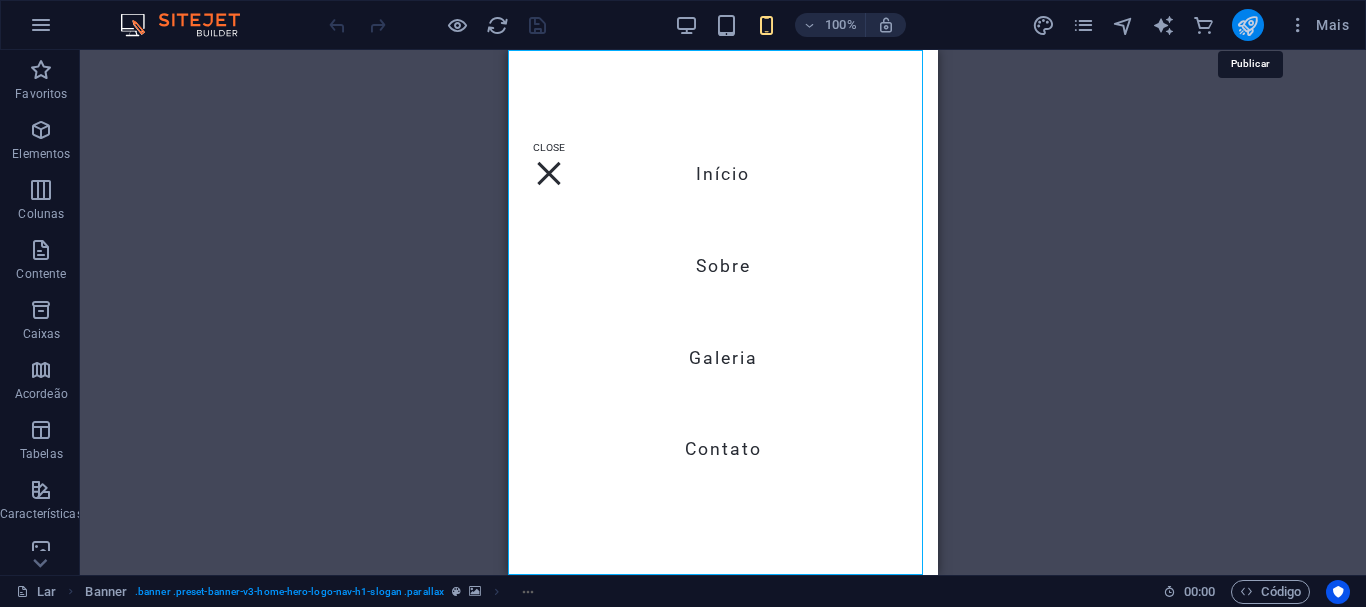 click at bounding box center (1247, 25) 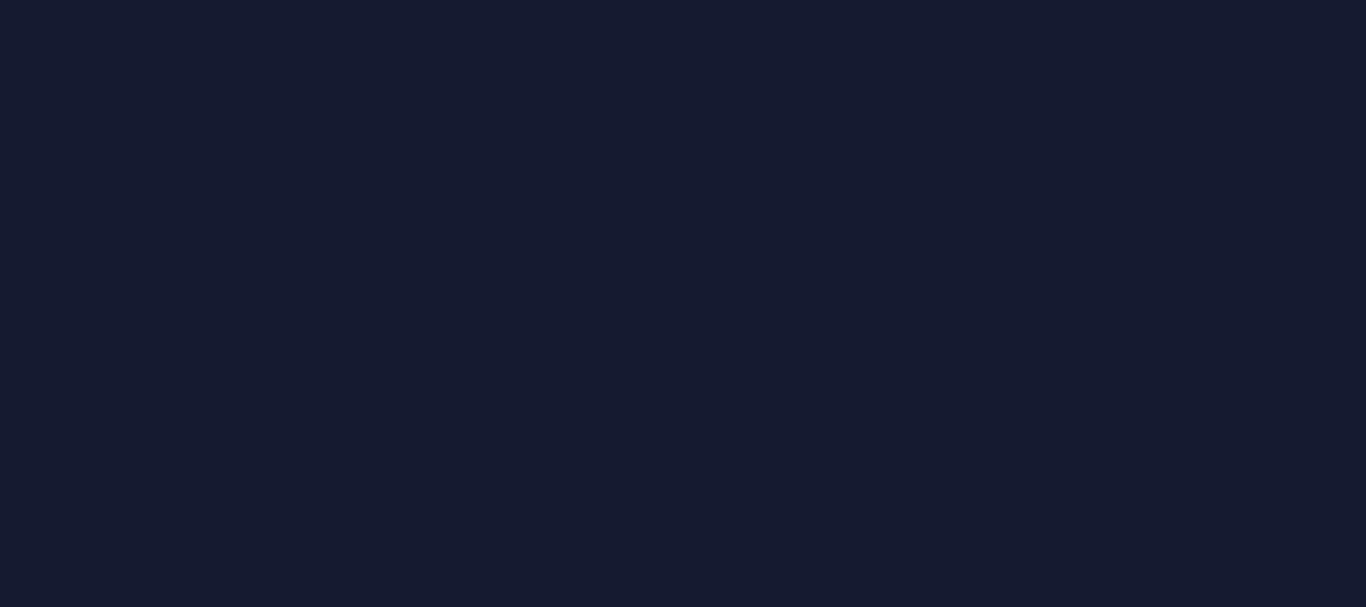scroll, scrollTop: 0, scrollLeft: 0, axis: both 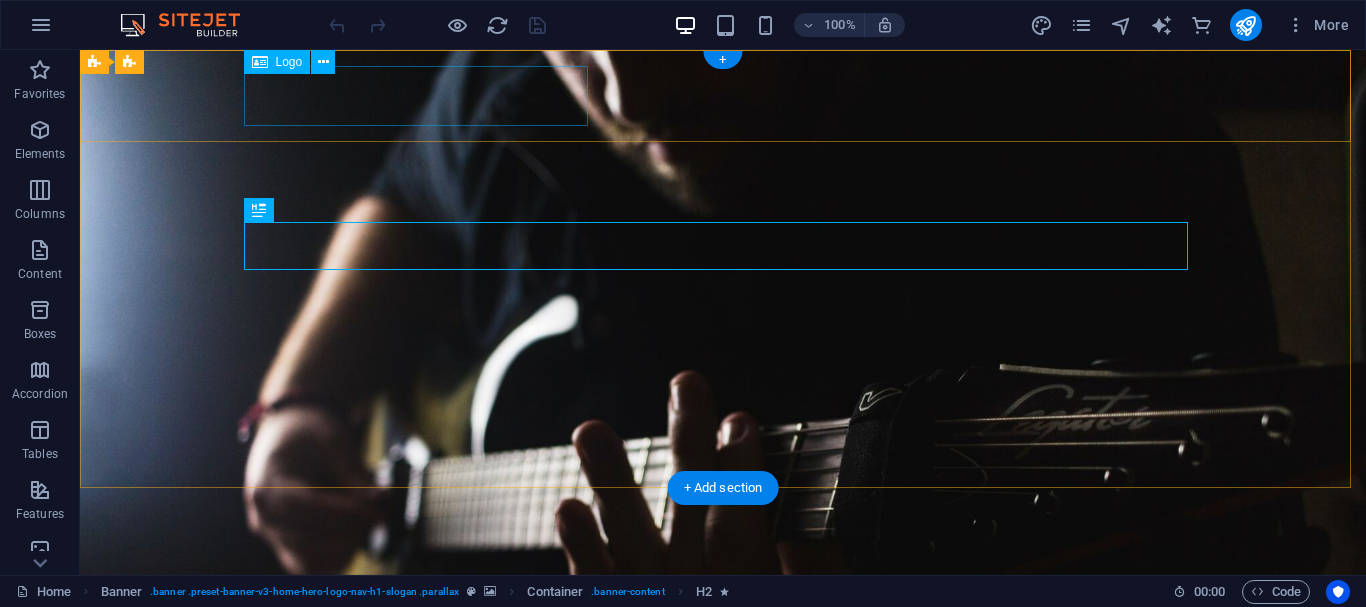 click on "musical.esttylo.top" at bounding box center (723, 600) 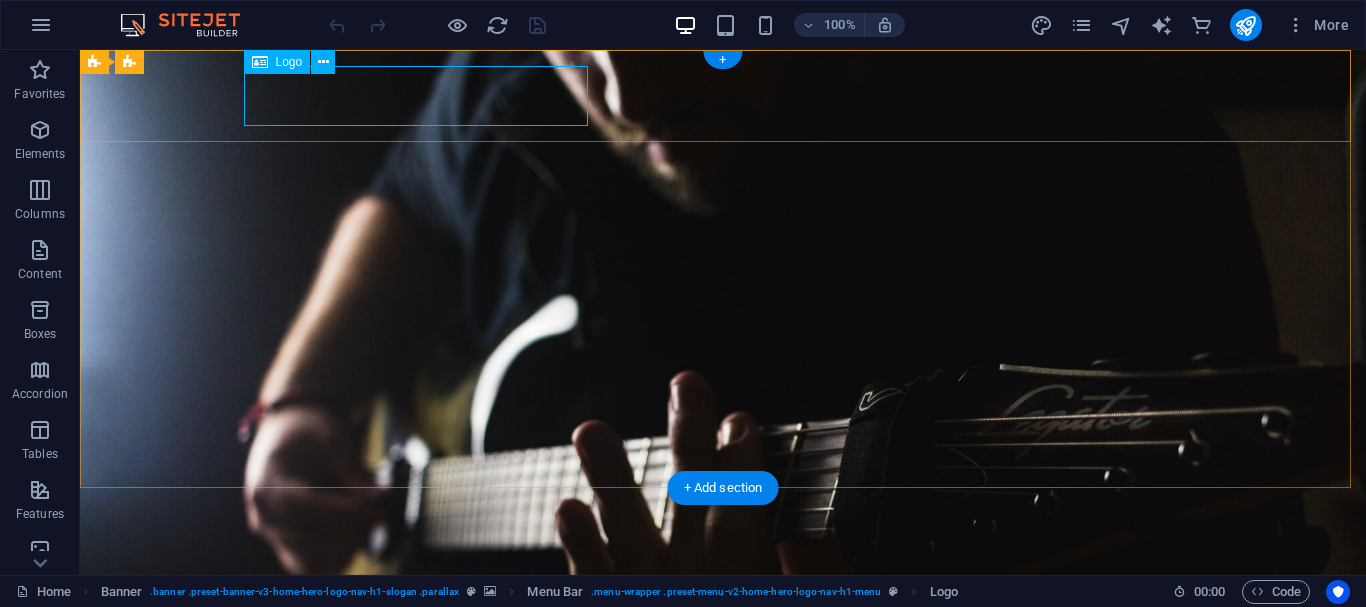 click on "musical.esttylo.top" at bounding box center [723, 600] 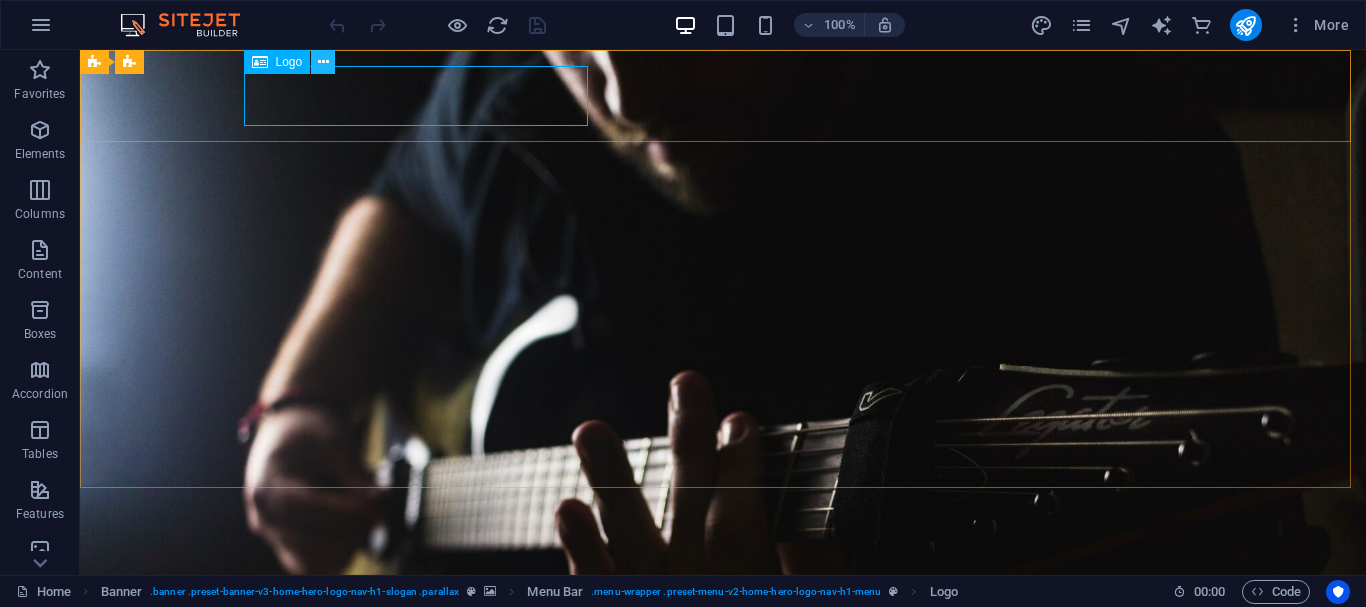 click at bounding box center [323, 62] 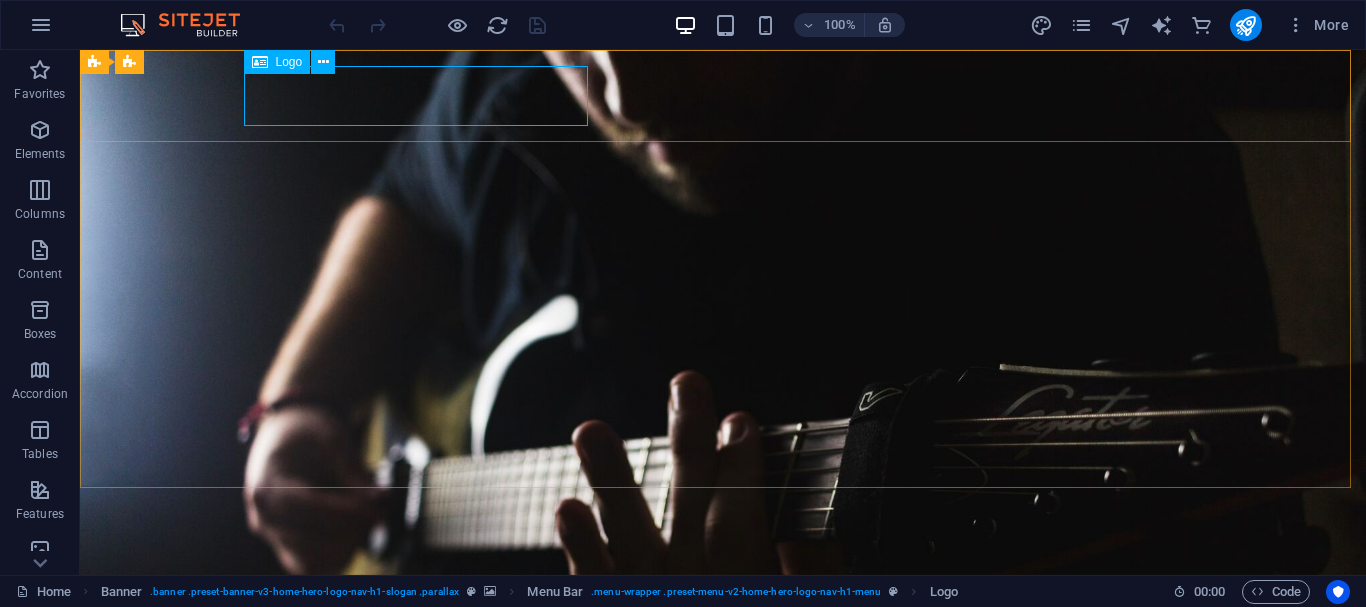 click on "Logo" at bounding box center (277, 62) 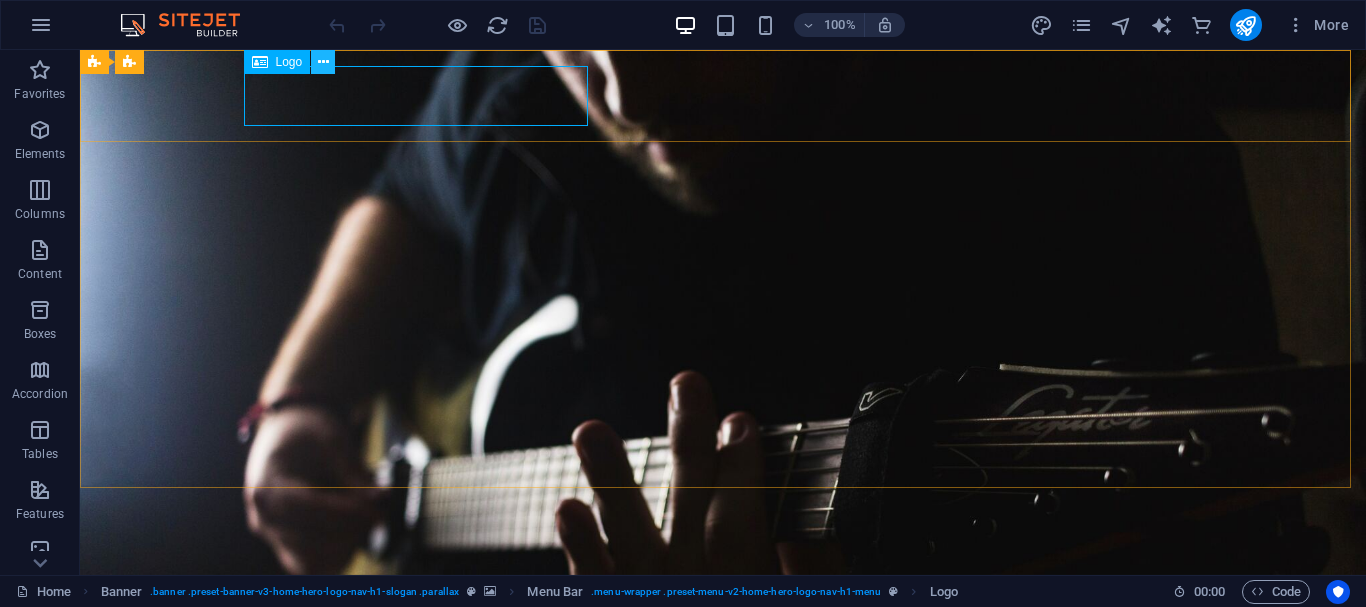 click at bounding box center (323, 62) 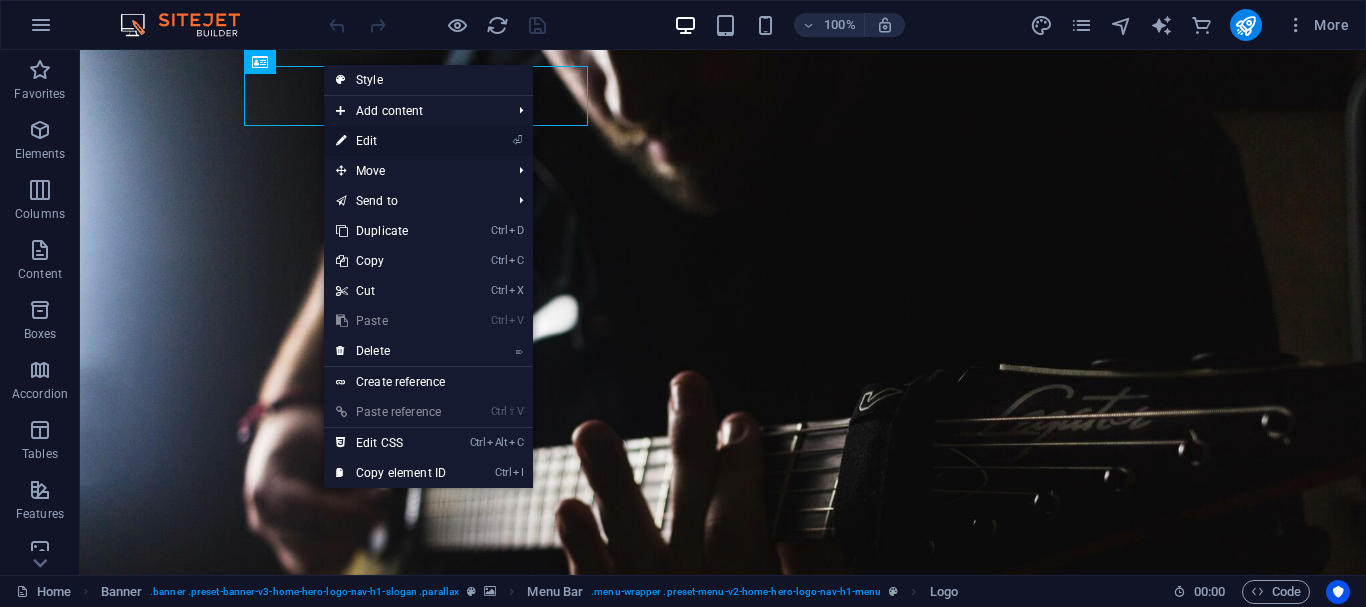 click on "⏎  Edit" at bounding box center [391, 141] 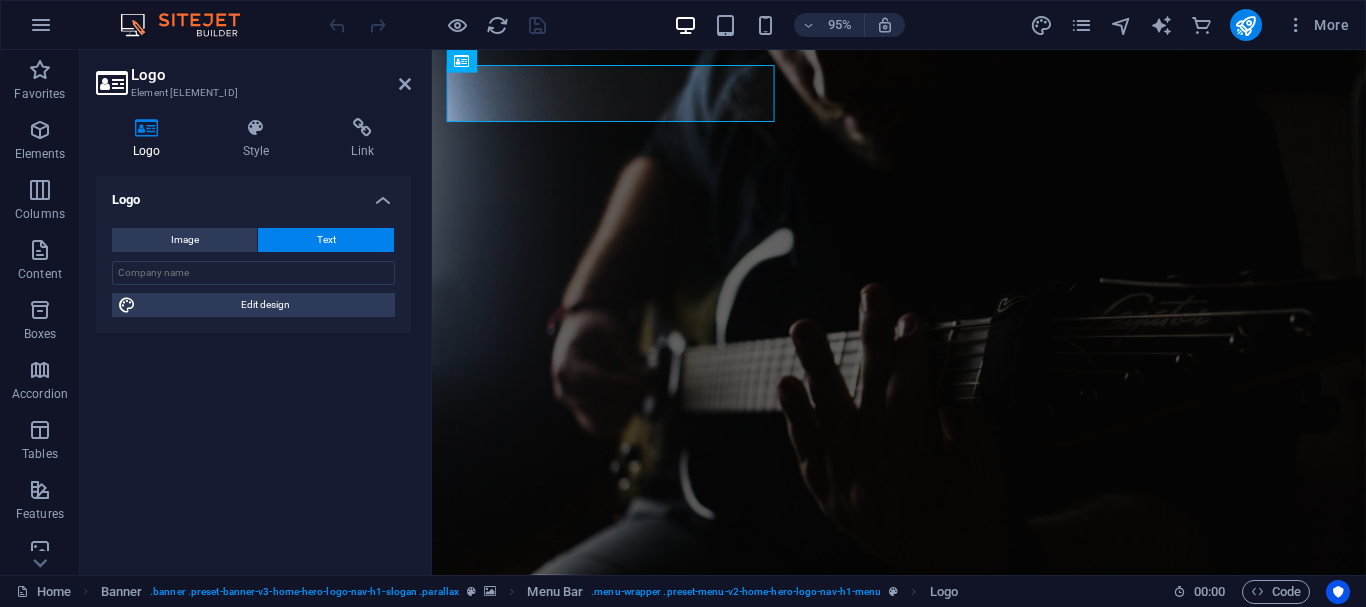 click on "Logo" at bounding box center [253, 194] 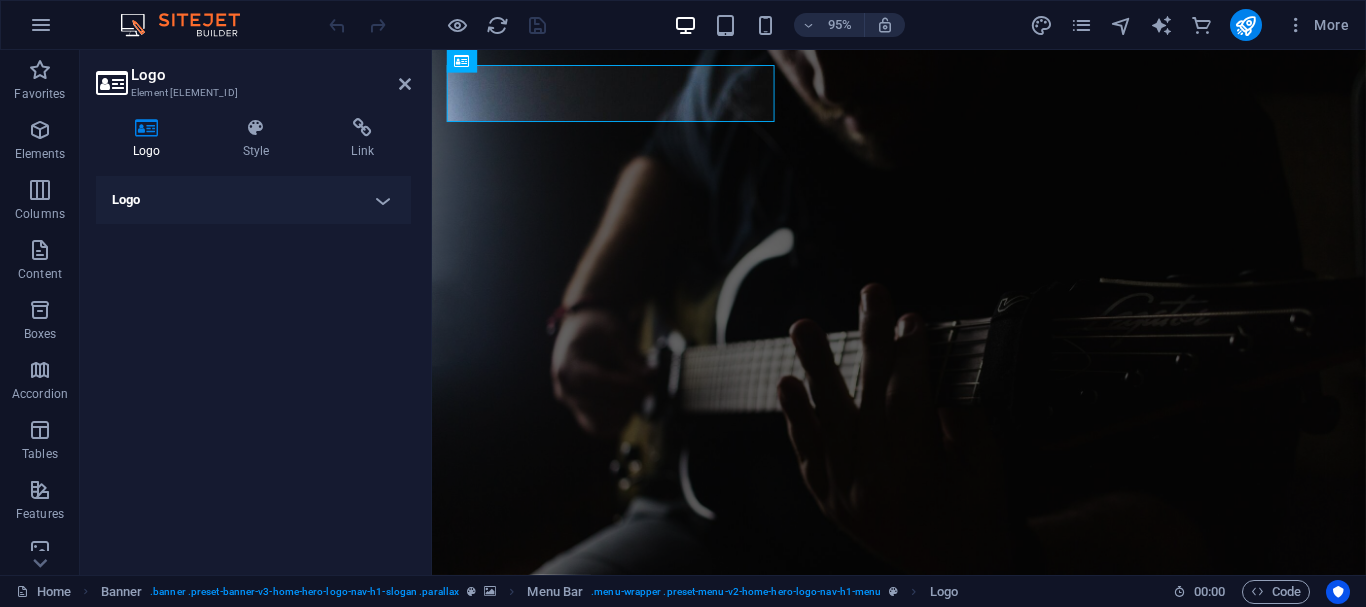 click on "Logo" at bounding box center (253, 200) 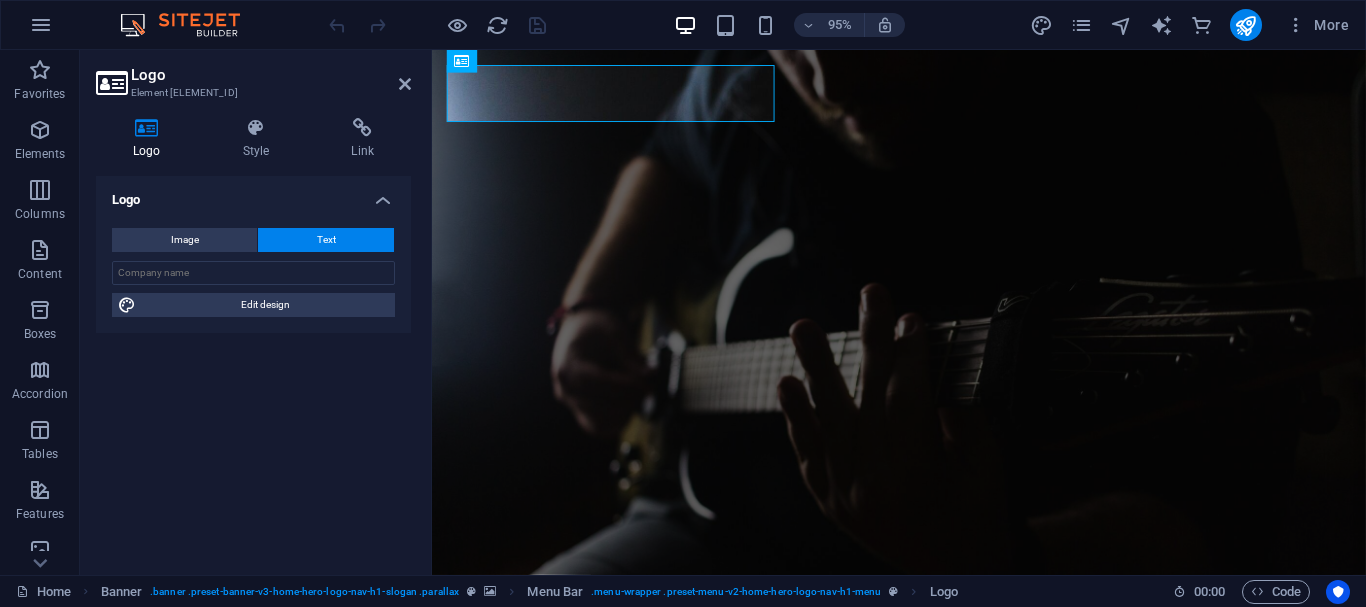 click on "Text" at bounding box center (326, 240) 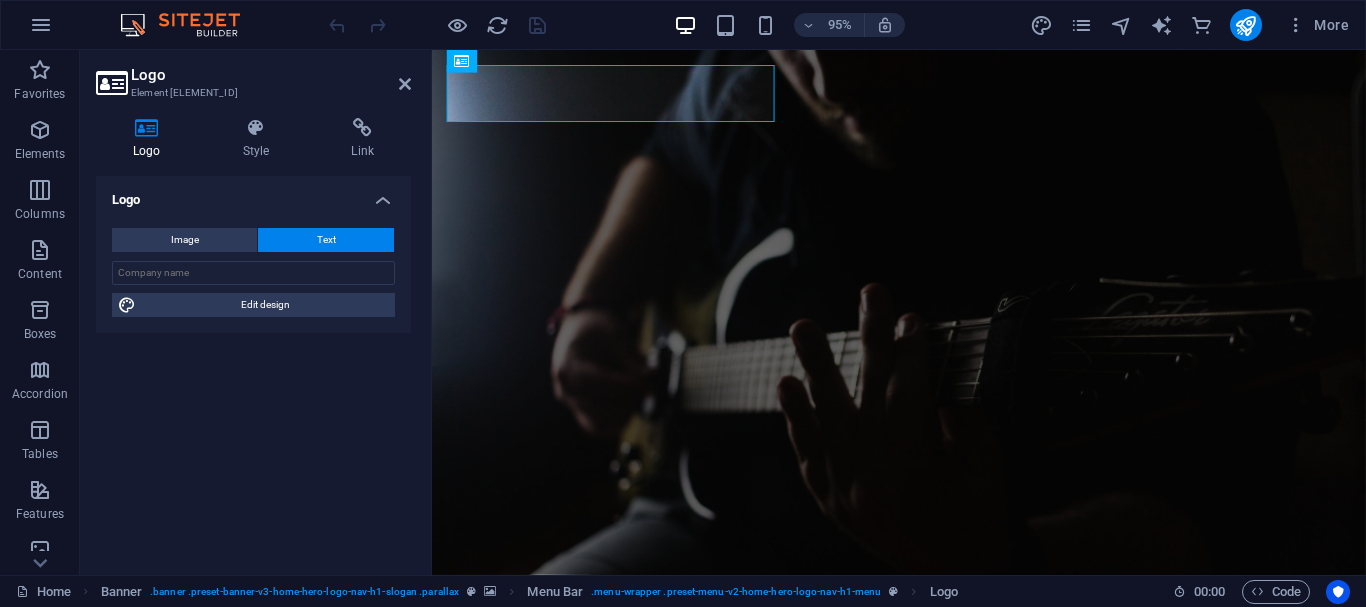 click on "Text" at bounding box center [326, 240] 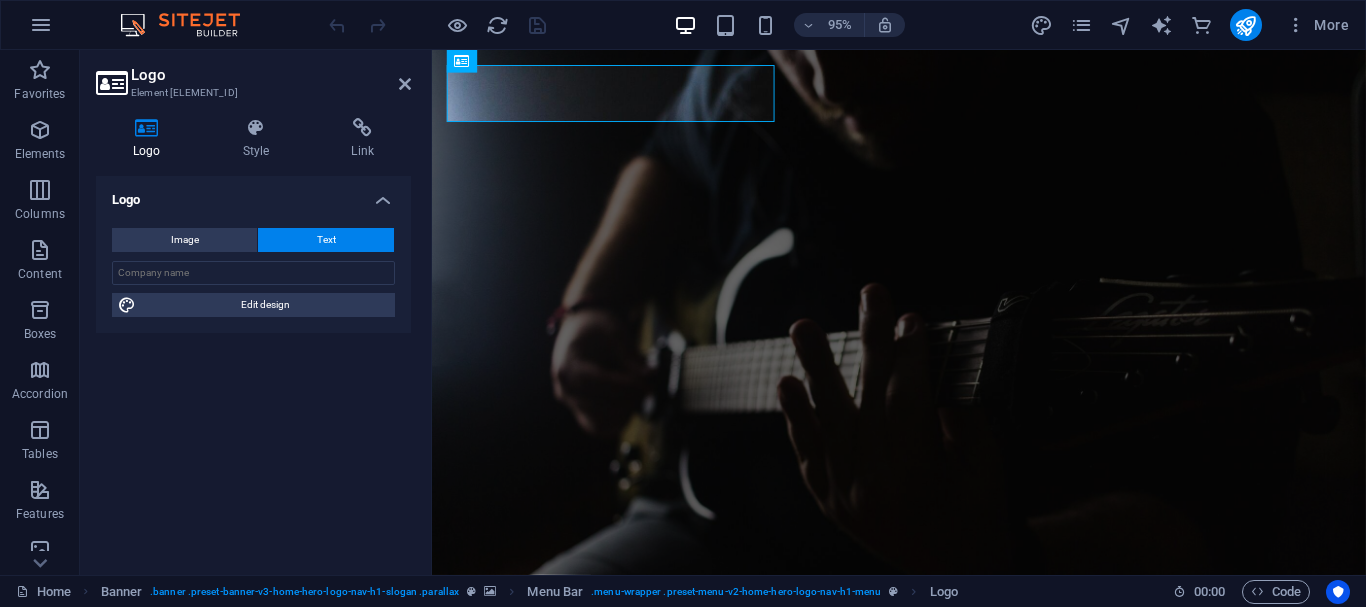 click on "Text" at bounding box center (326, 240) 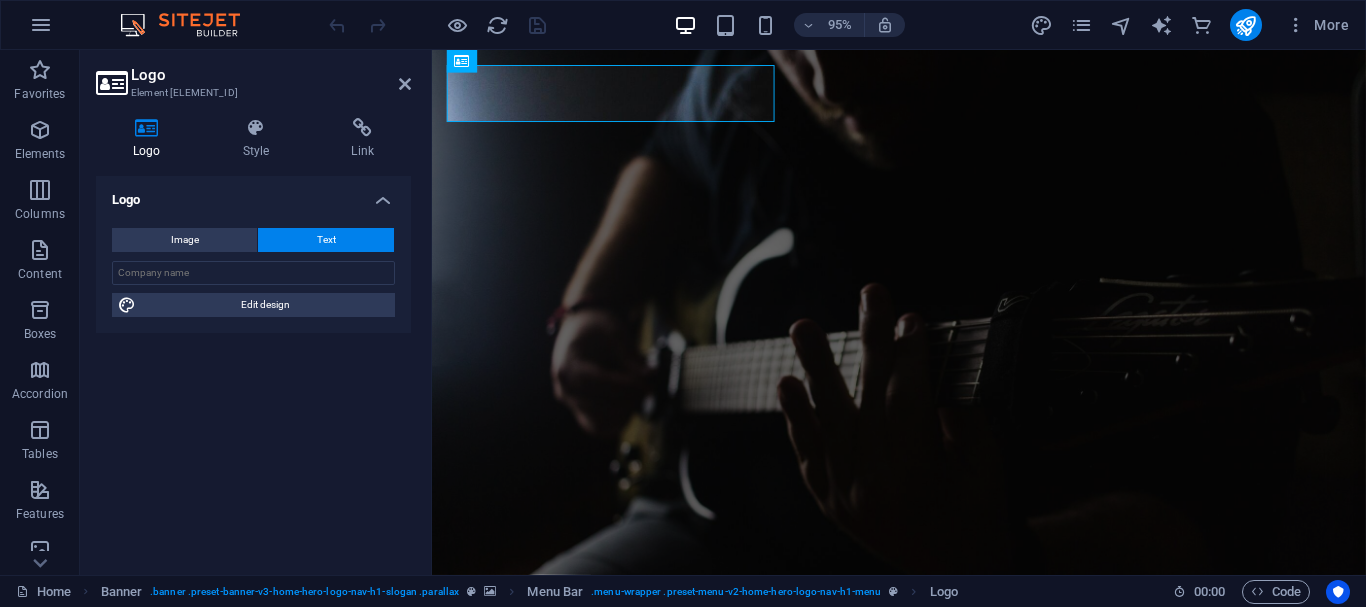 click on "Logo" at bounding box center [253, 194] 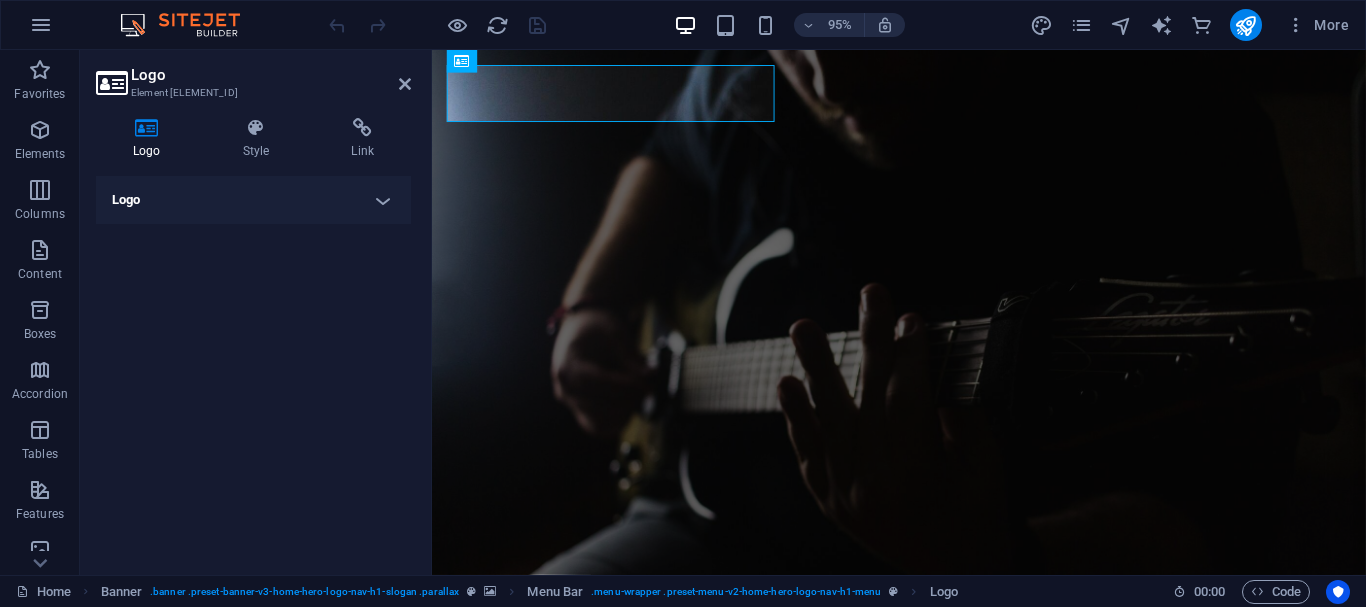click on "Logo" at bounding box center (253, 200) 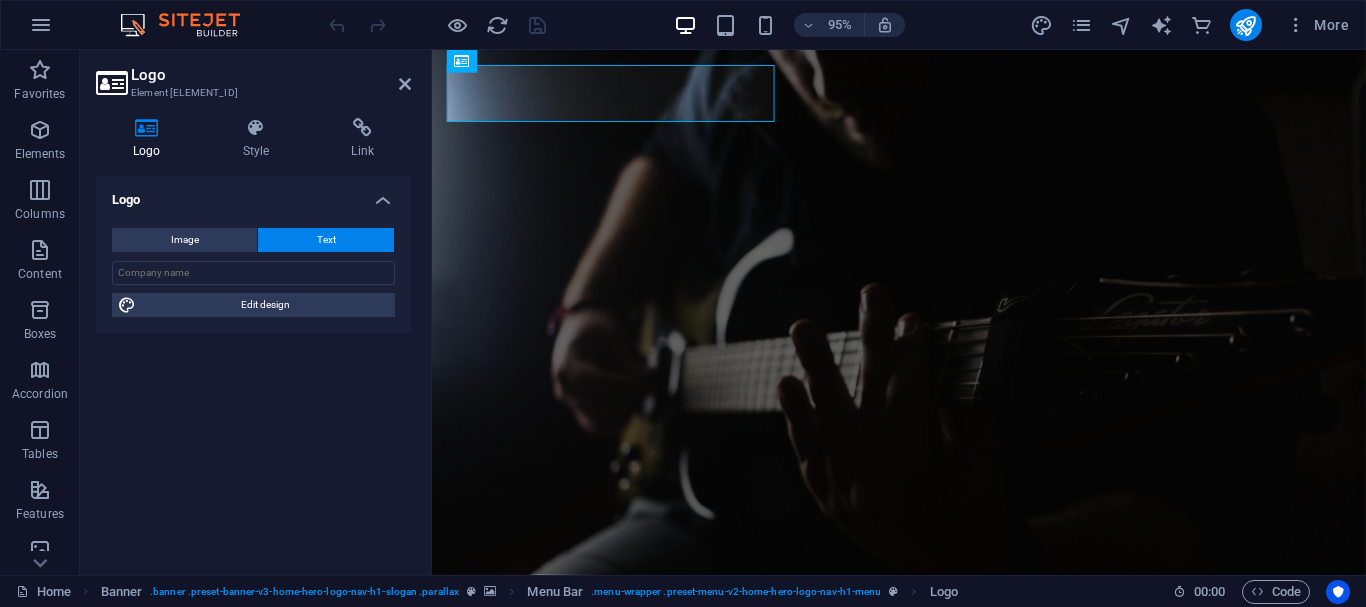 click on "Text" at bounding box center [326, 240] 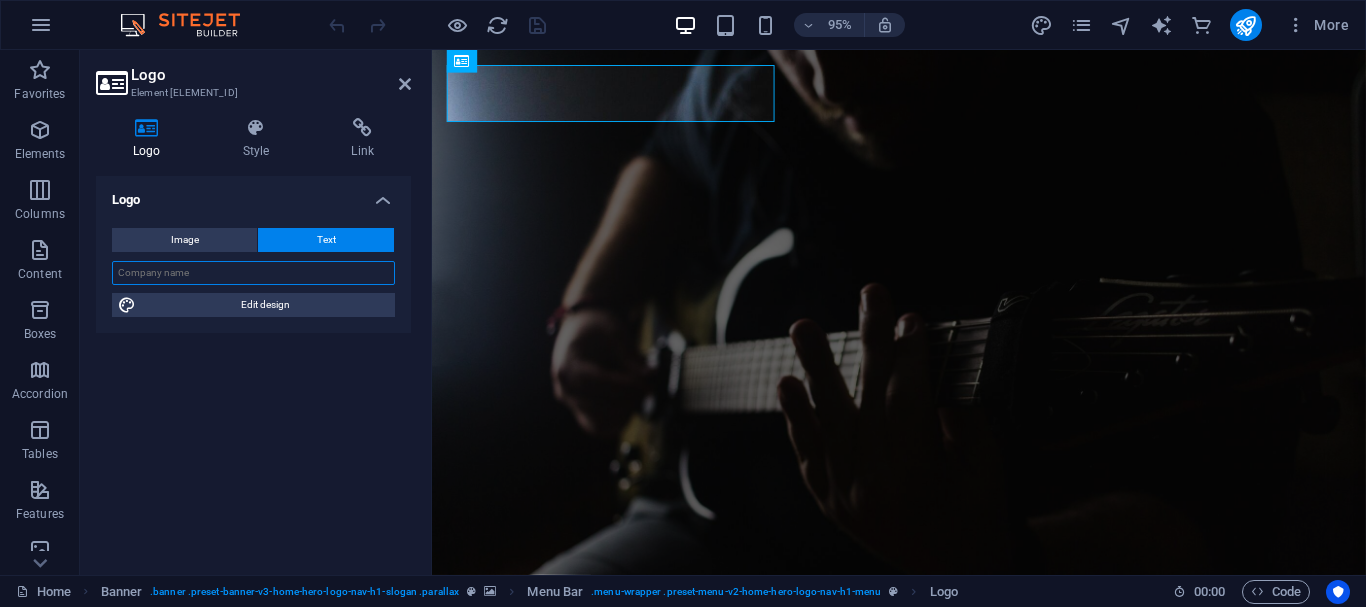 click at bounding box center (253, 273) 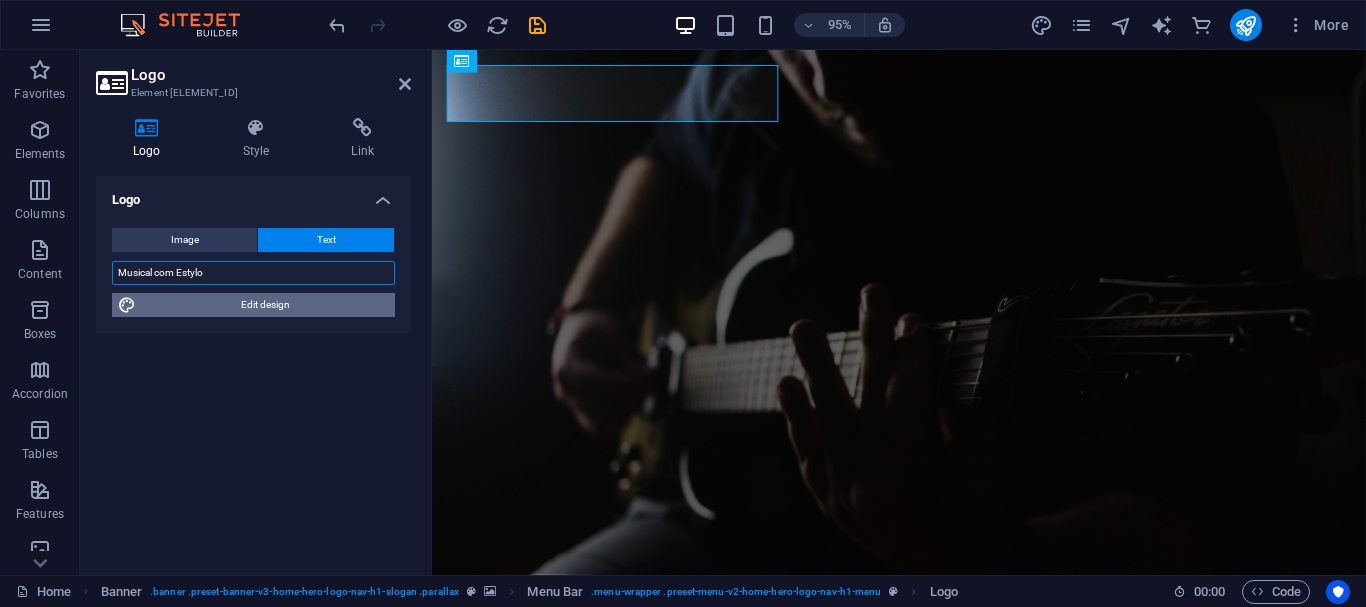 type on "Musical com Estylo" 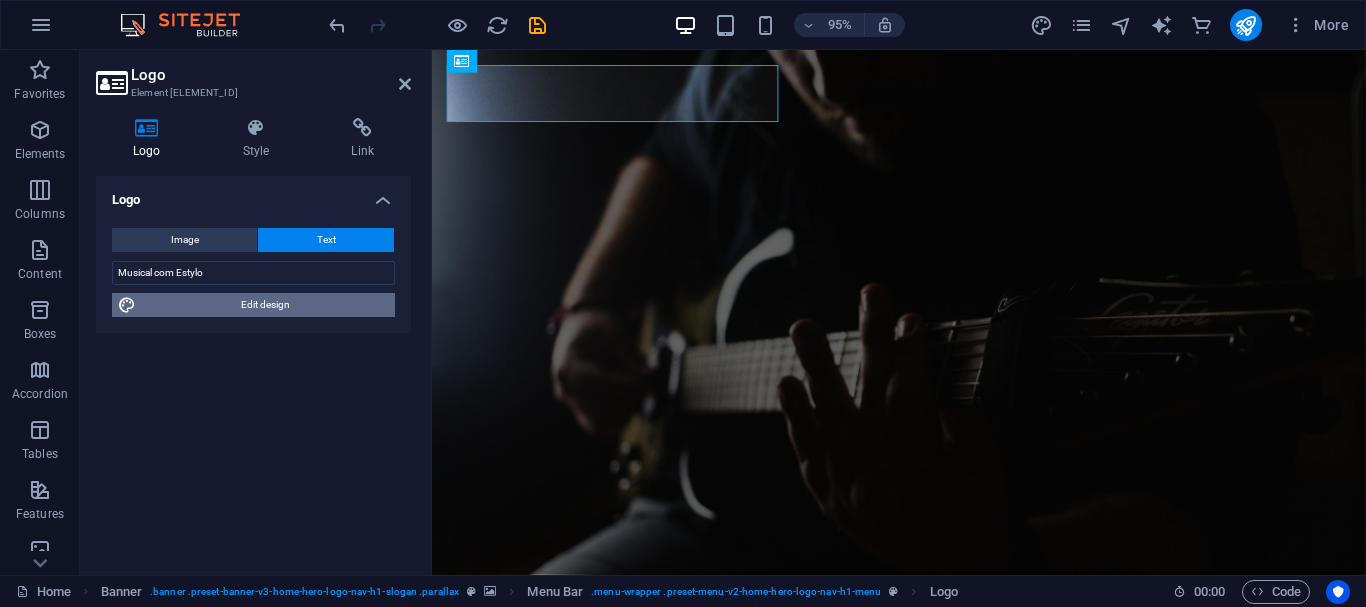 click on "Edit design" at bounding box center [265, 305] 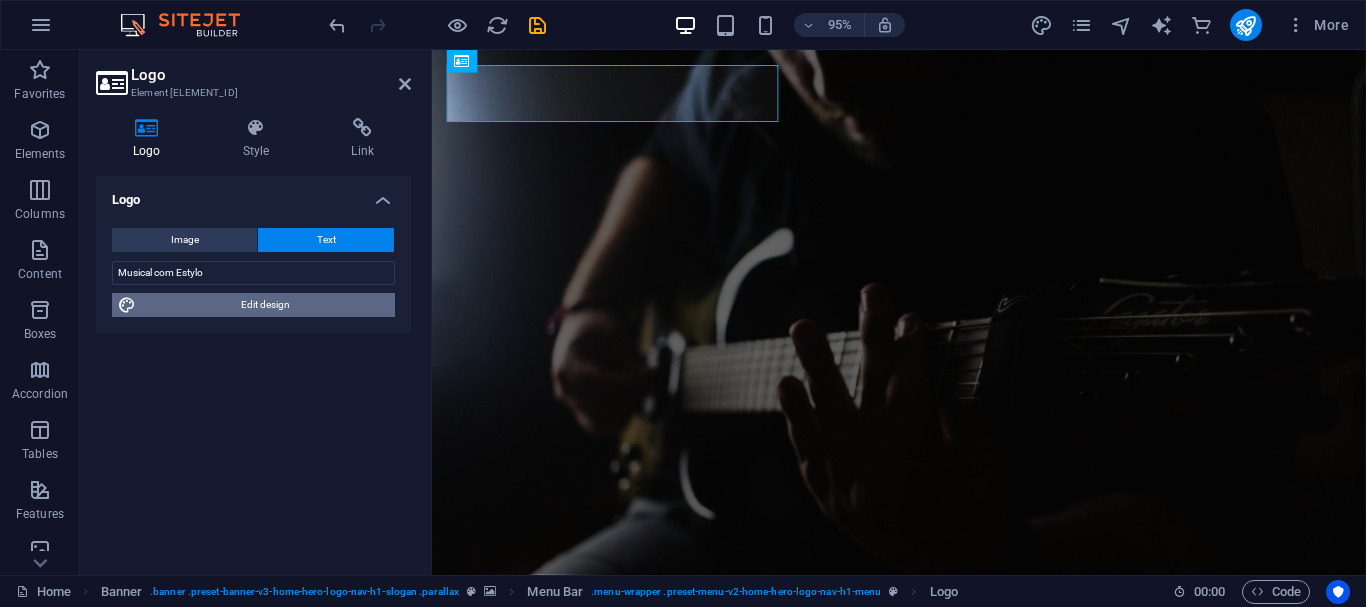 select on "px" 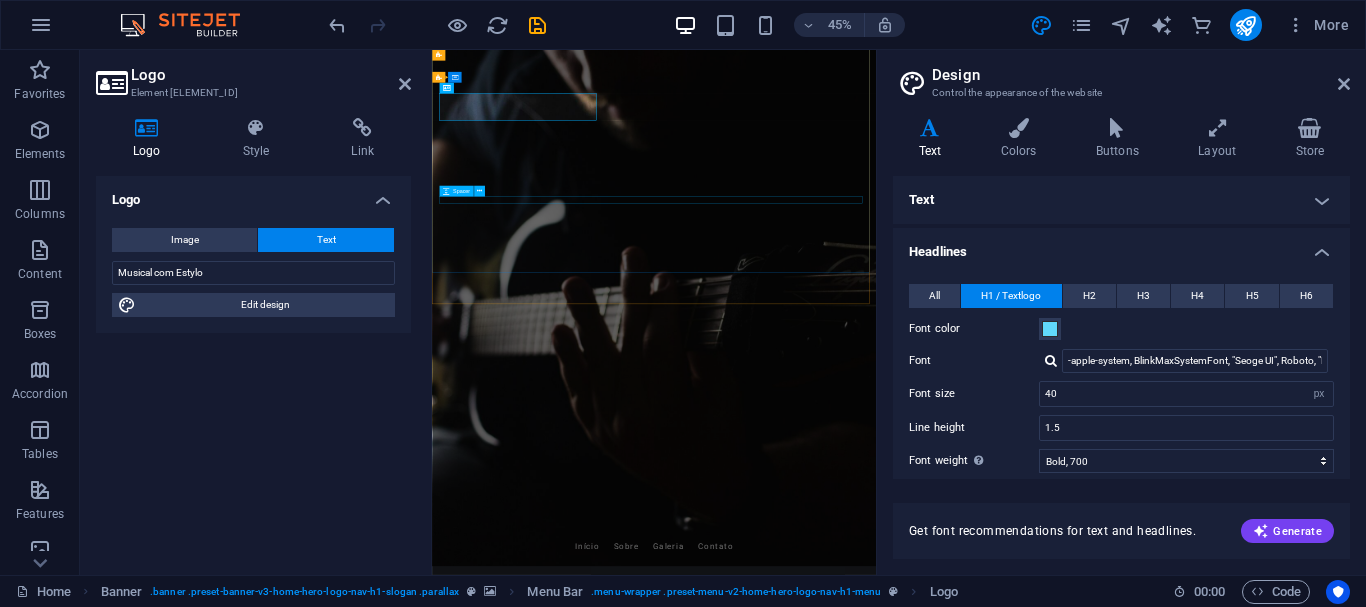 scroll, scrollTop: 0, scrollLeft: 0, axis: both 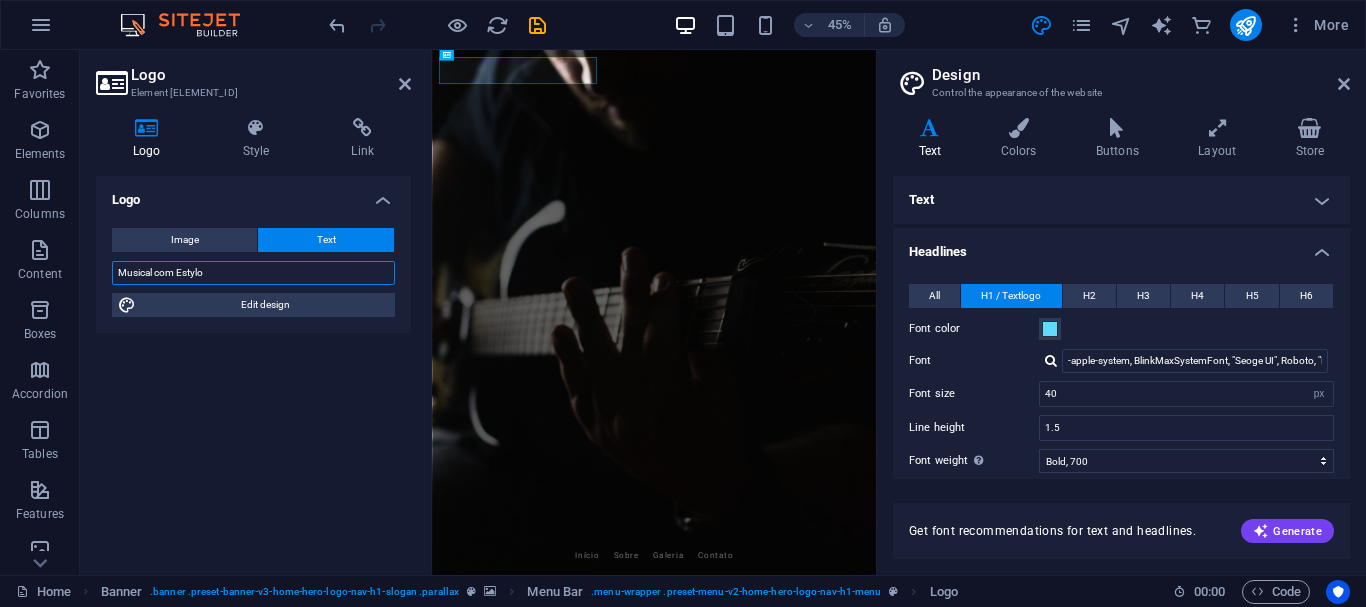 click on "Musical com Estylo" at bounding box center [253, 273] 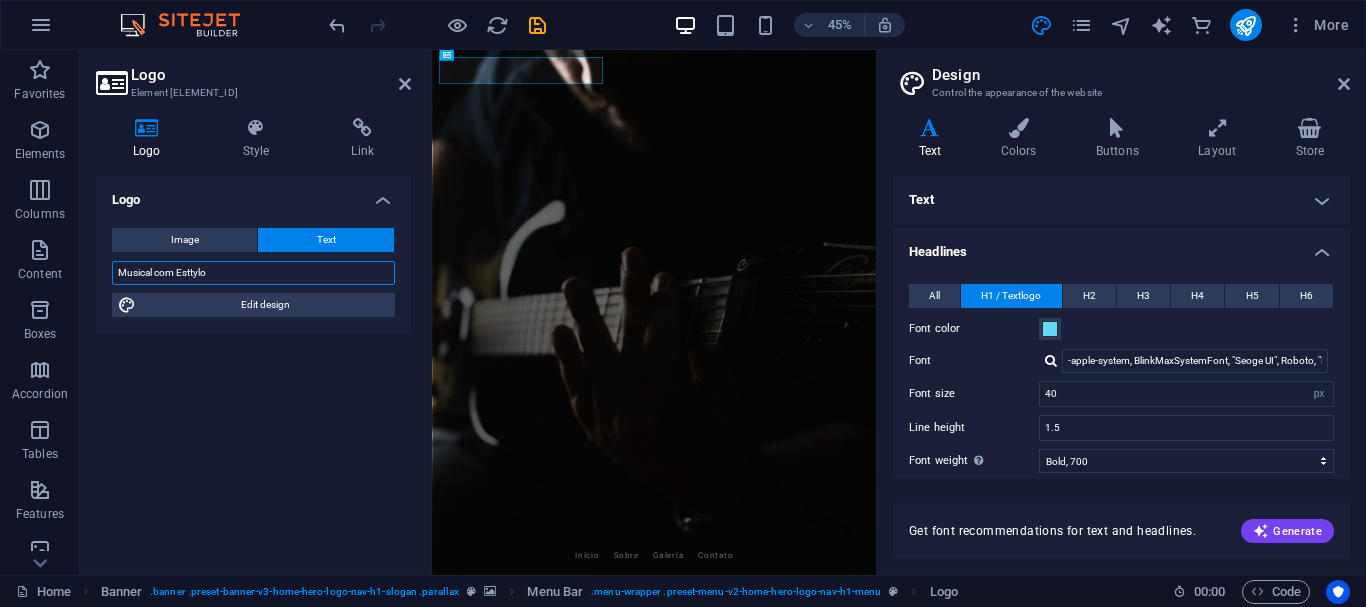 drag, startPoint x: 173, startPoint y: 272, endPoint x: 155, endPoint y: 275, distance: 18.248287 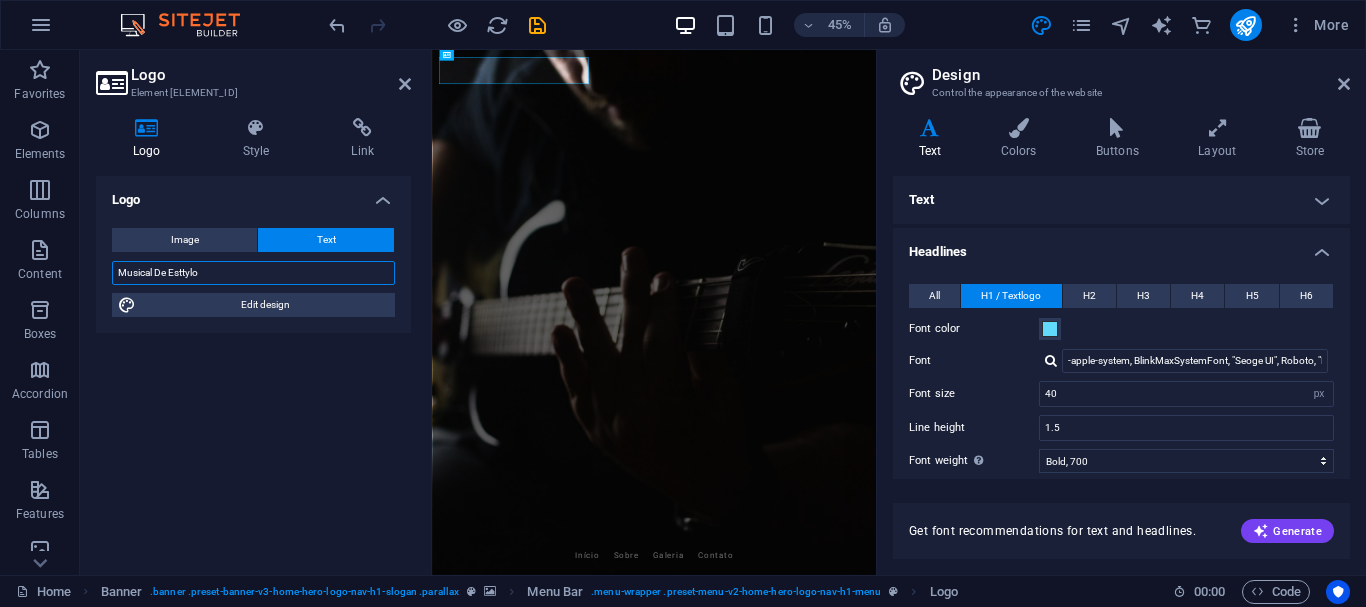 click on "Musical De Esttylo" at bounding box center (253, 273) 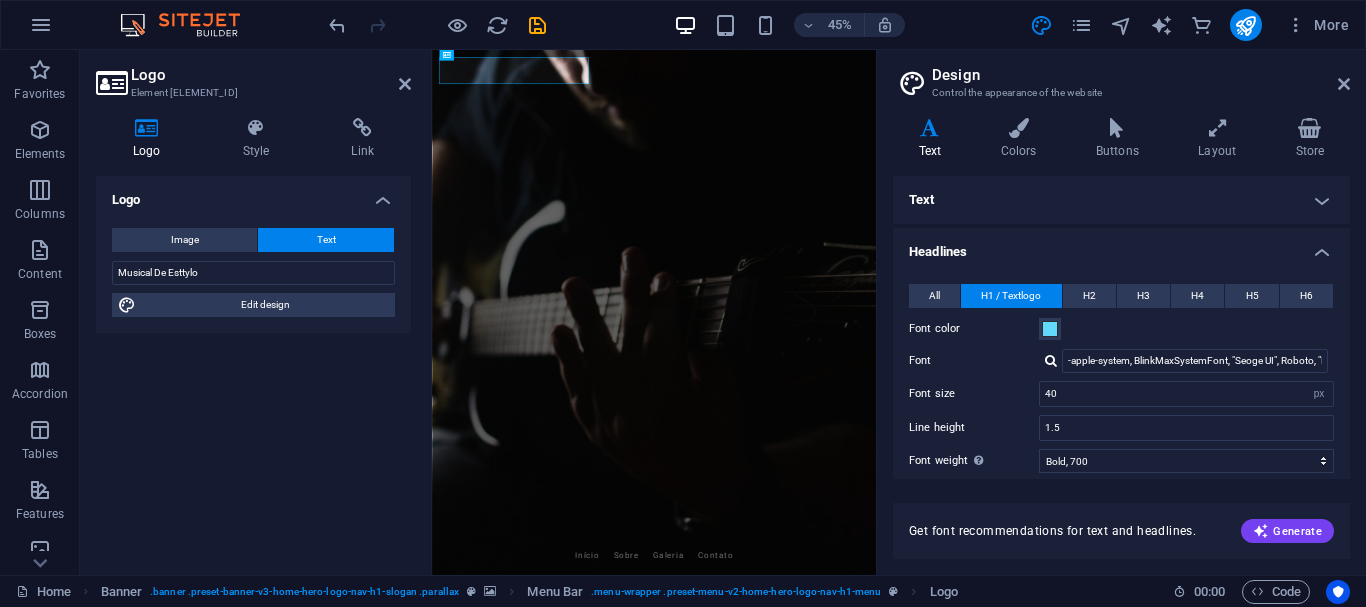 click on "Logo" at bounding box center (253, 194) 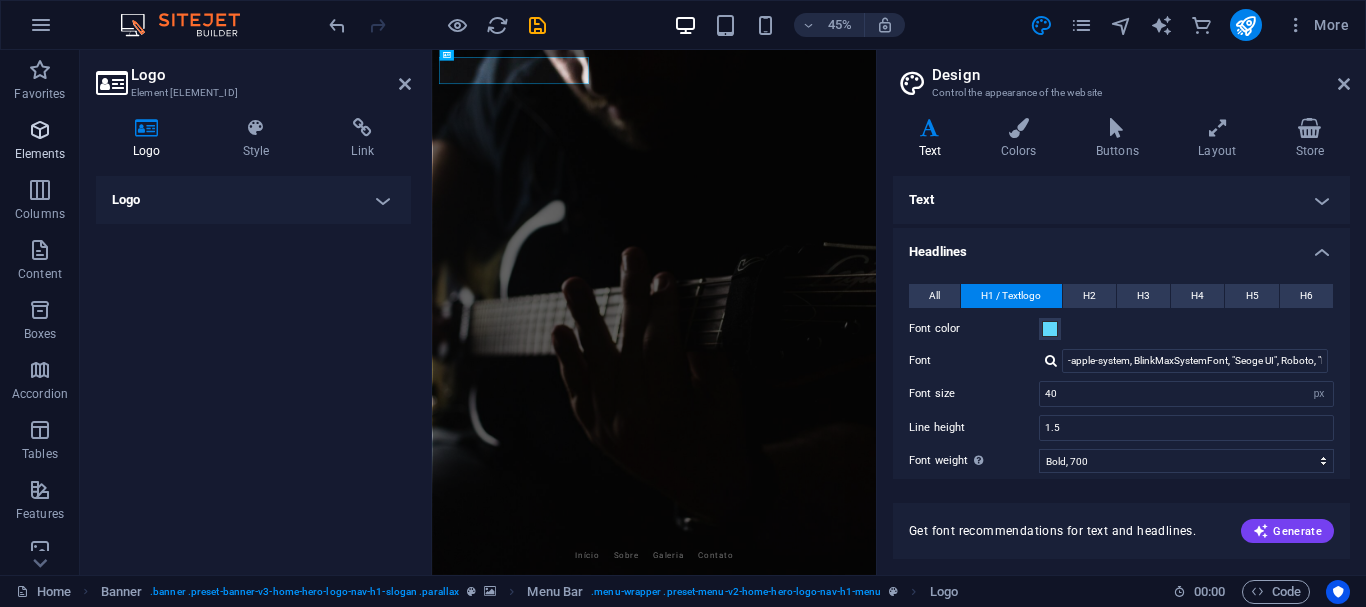 click on "Elements" at bounding box center (40, 154) 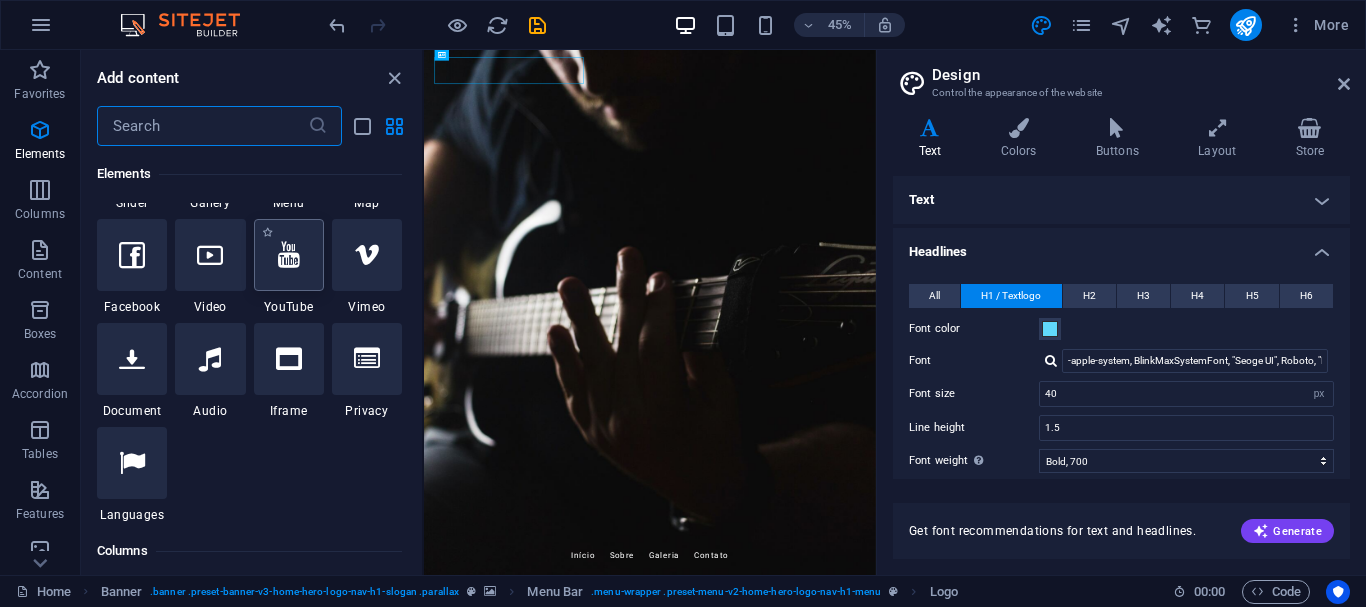 scroll, scrollTop: 713, scrollLeft: 0, axis: vertical 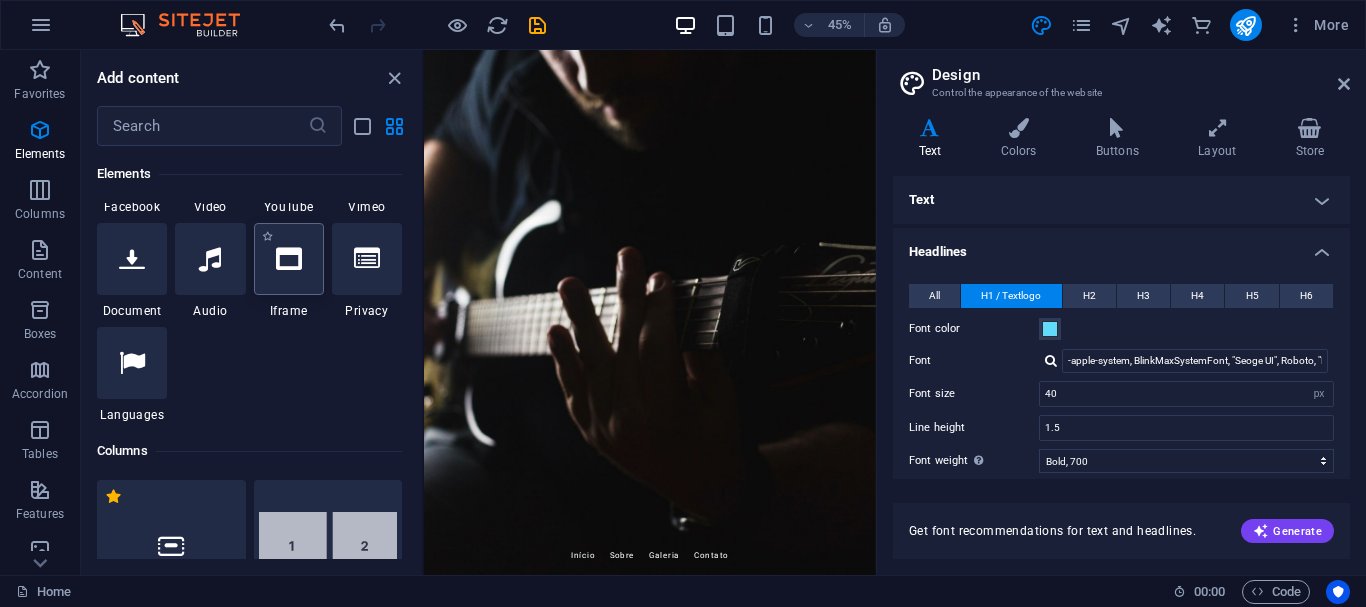 select on "%" 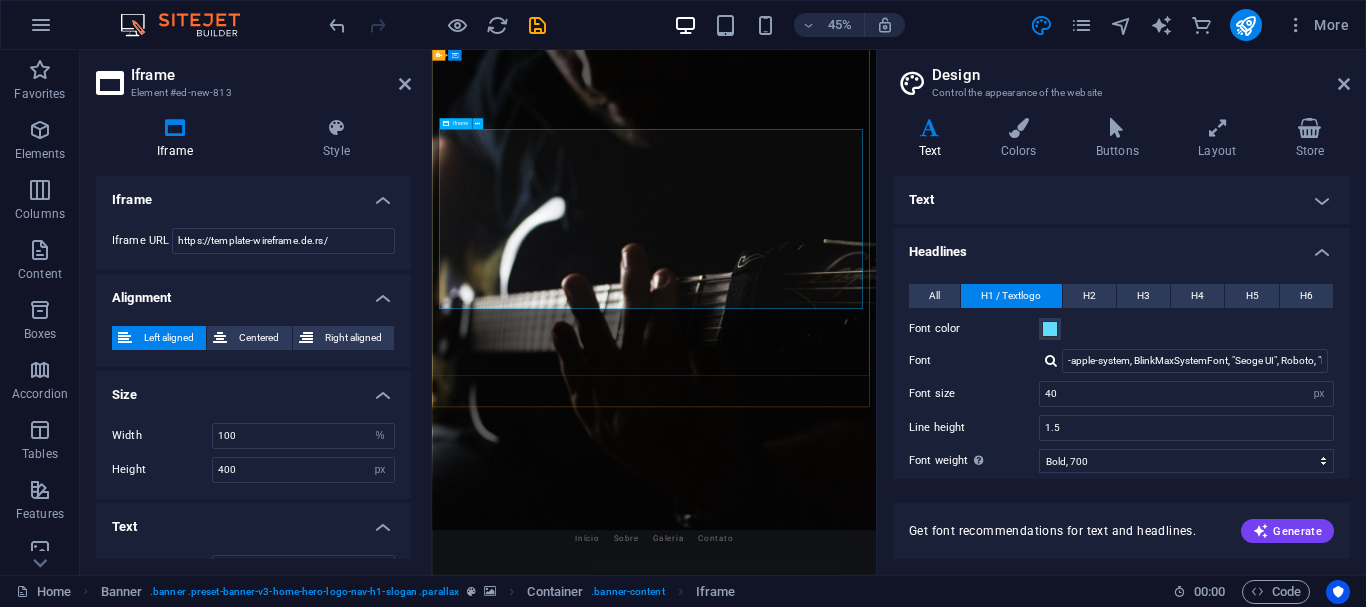 scroll, scrollTop: 0, scrollLeft: 0, axis: both 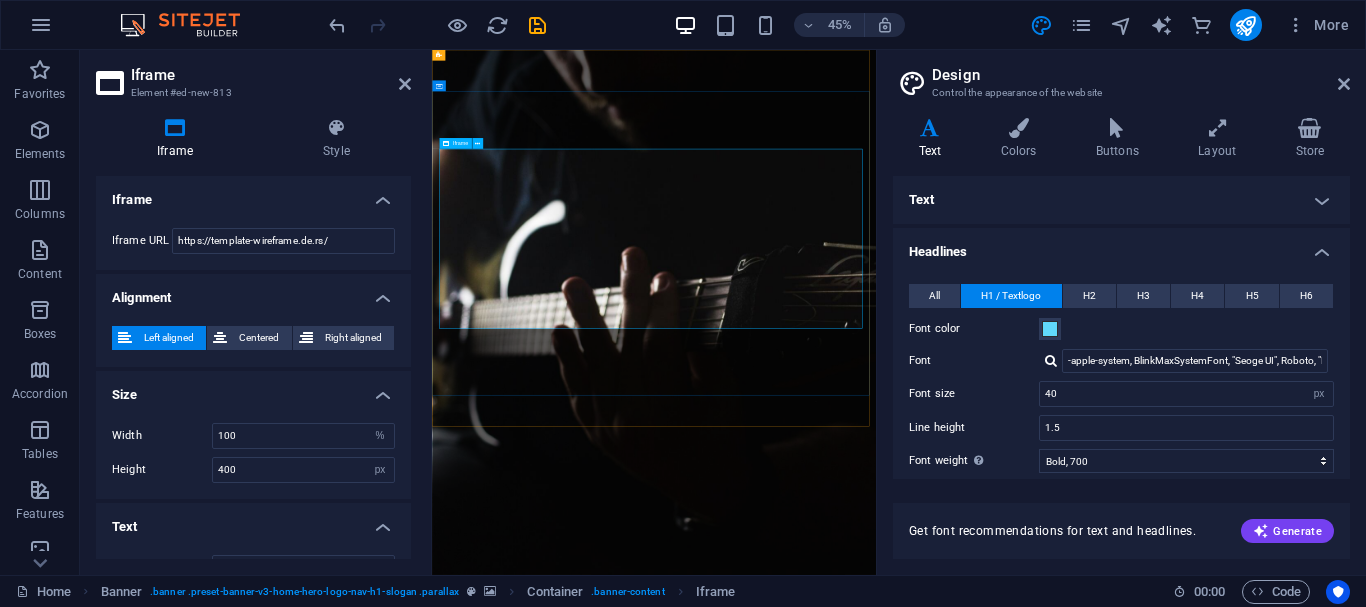 click on "</div>" at bounding box center (926, 1605) 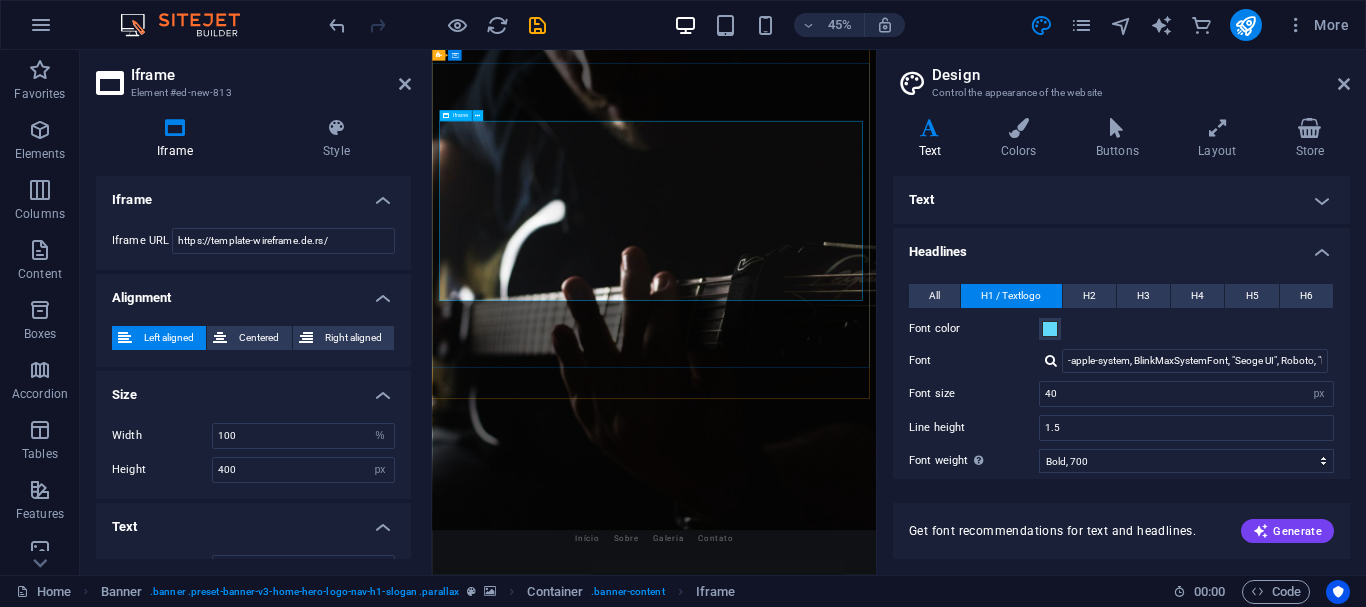 scroll, scrollTop: 0, scrollLeft: 0, axis: both 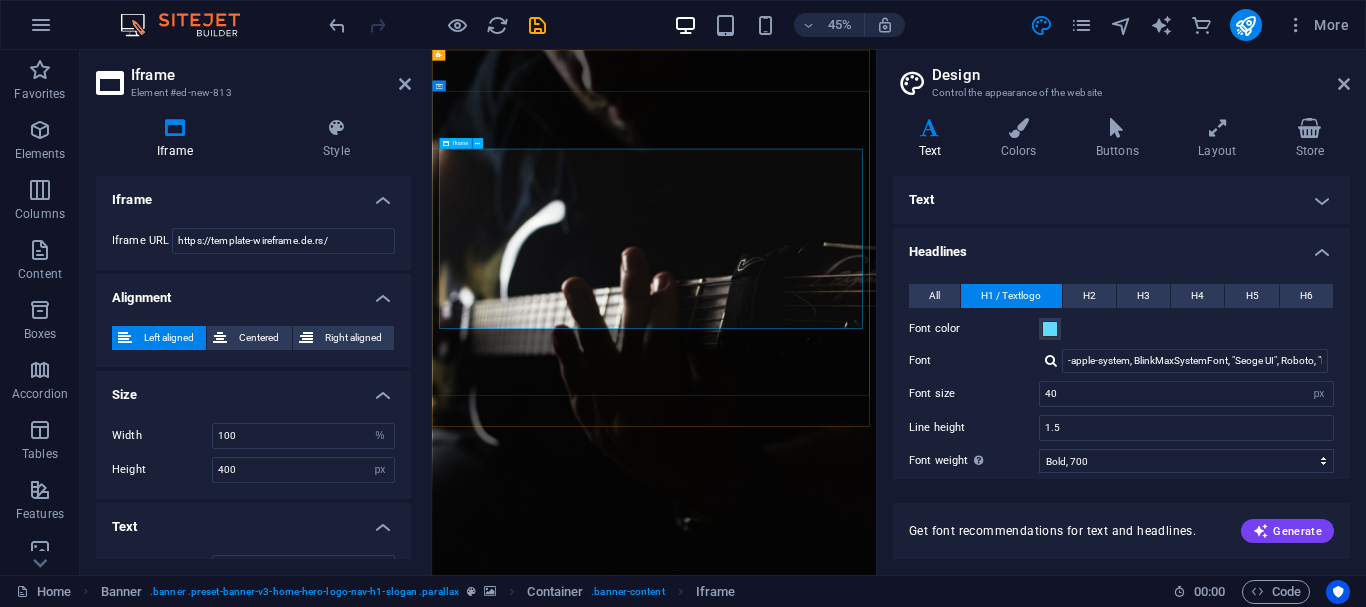 click on "</div>" at bounding box center [926, 1605] 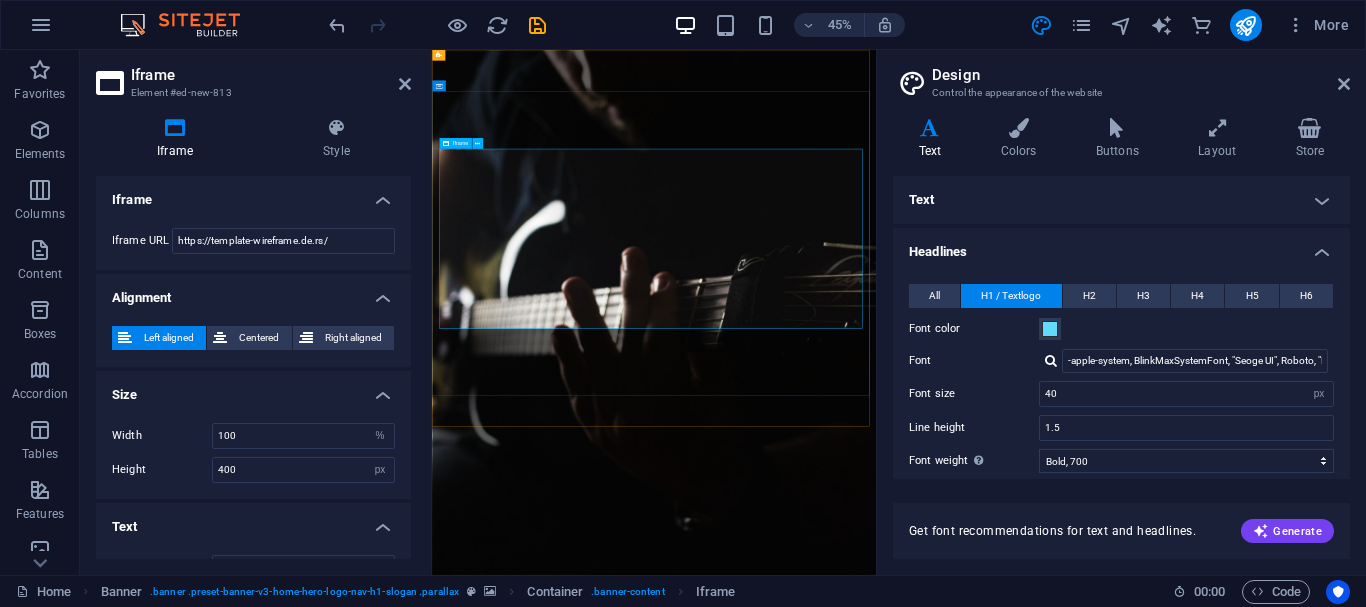 click on "</div>" at bounding box center (926, 1605) 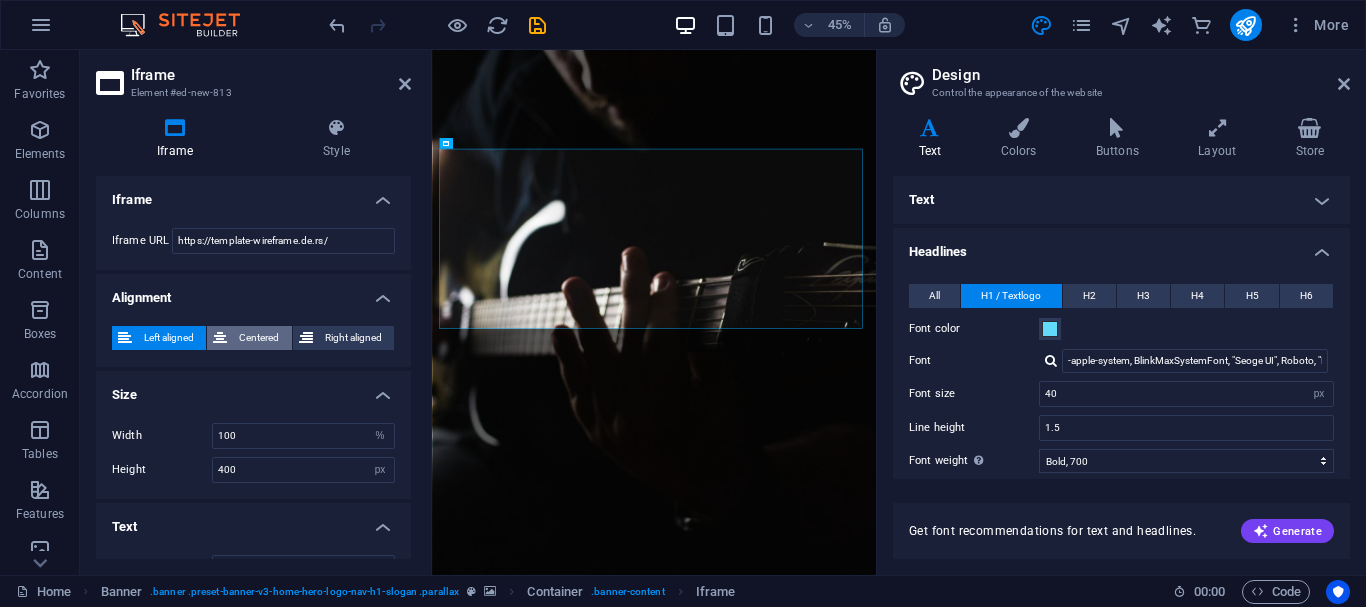 click on "Centered" at bounding box center [259, 338] 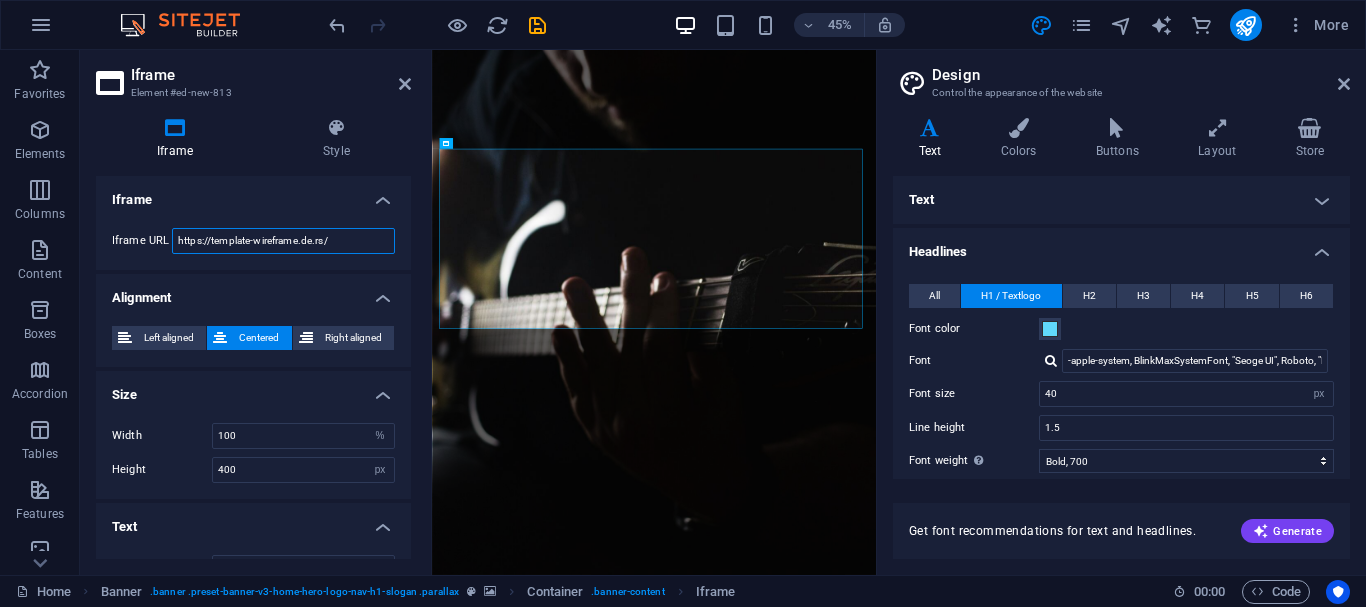 click on "https://template-wireframe.de.rs/" at bounding box center [283, 241] 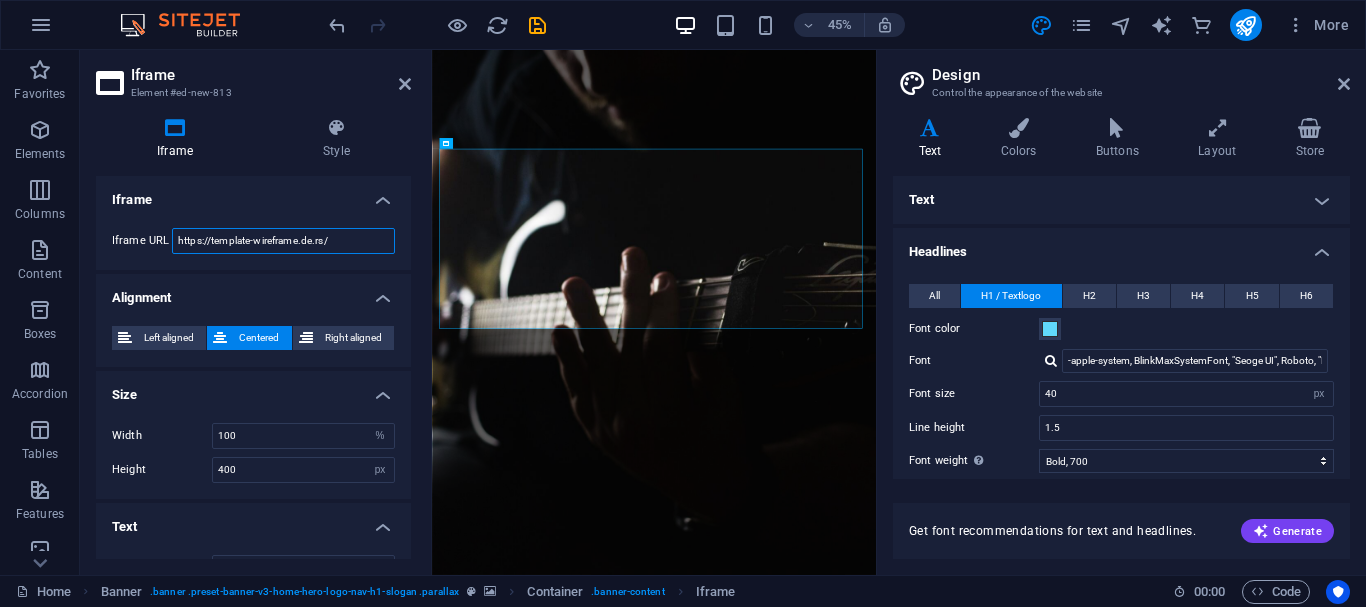 drag, startPoint x: 347, startPoint y: 243, endPoint x: 210, endPoint y: 239, distance: 137.05838 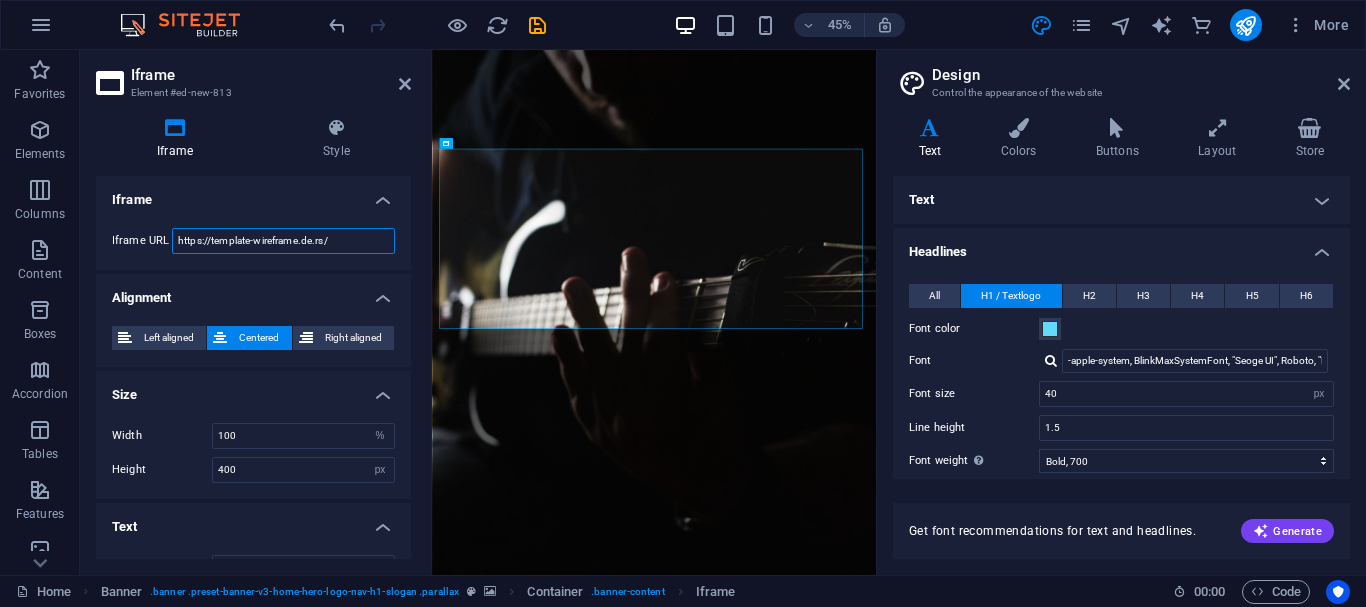 click on "https://template-wireframe.de.rs/" at bounding box center [283, 241] 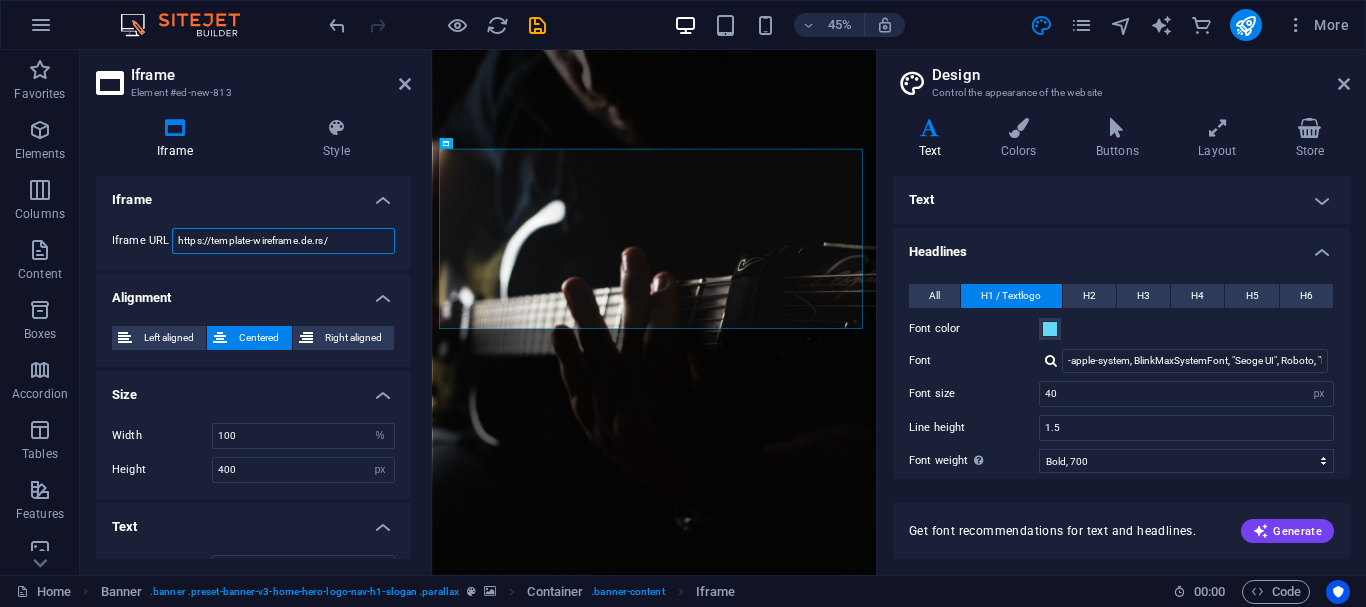 drag, startPoint x: 339, startPoint y: 237, endPoint x: 212, endPoint y: 238, distance: 127.00394 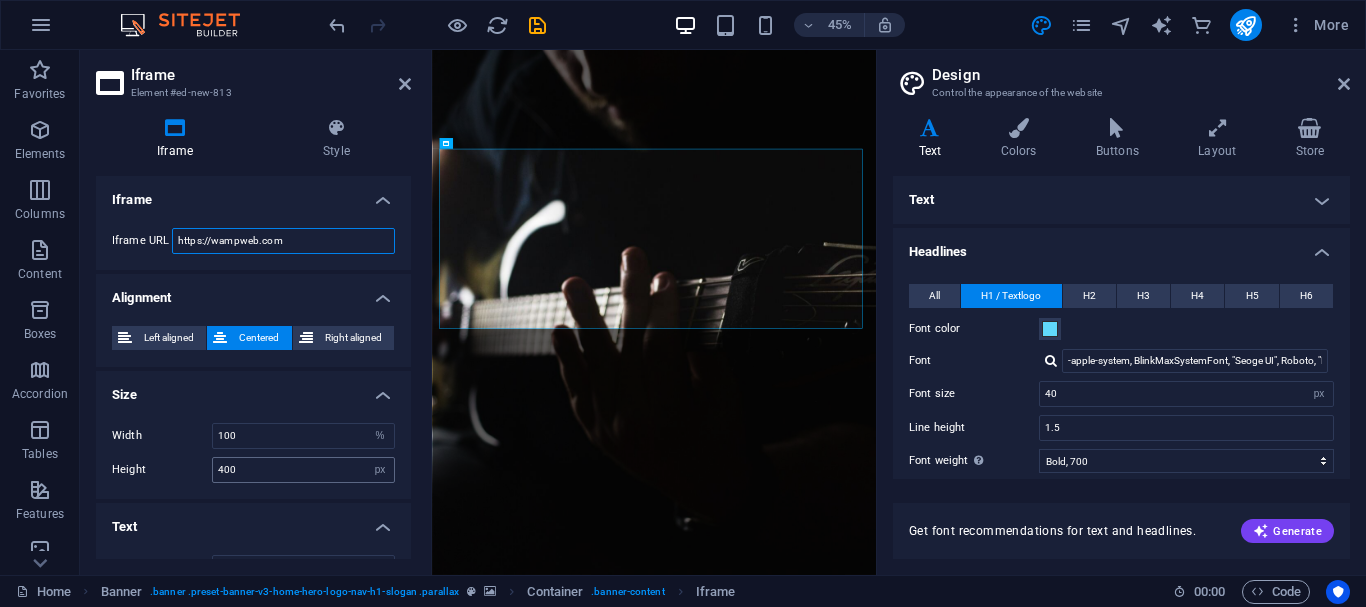 type on "https://wampweb.com" 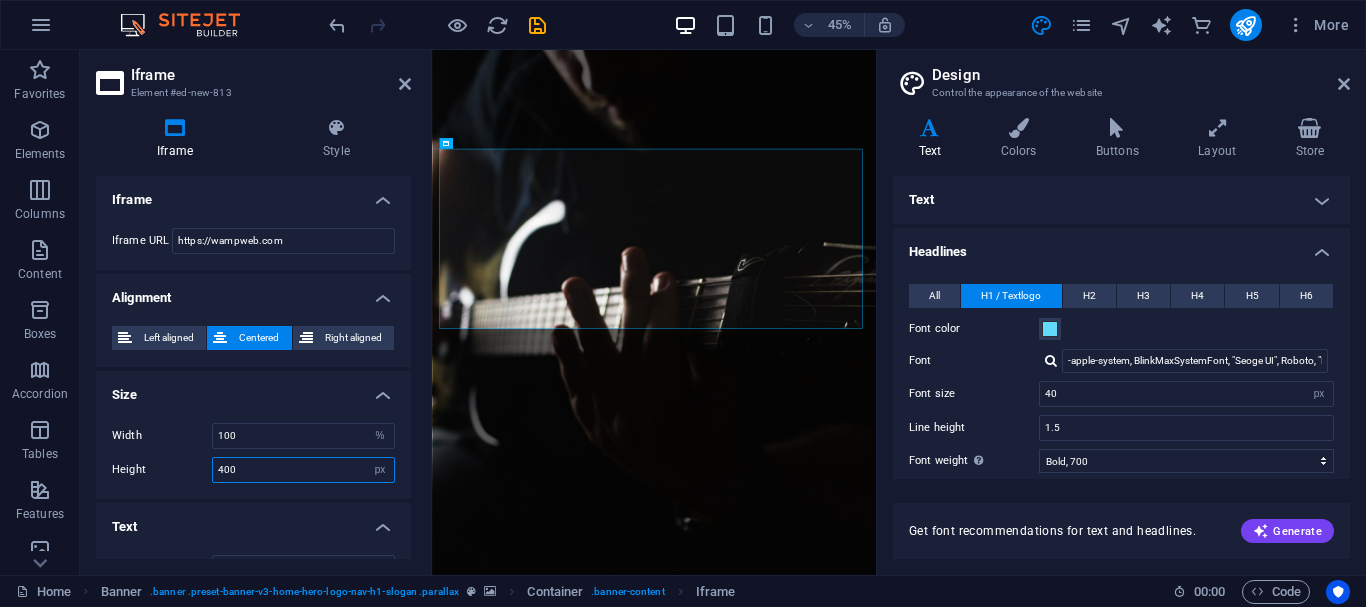 click on "400" at bounding box center (303, 470) 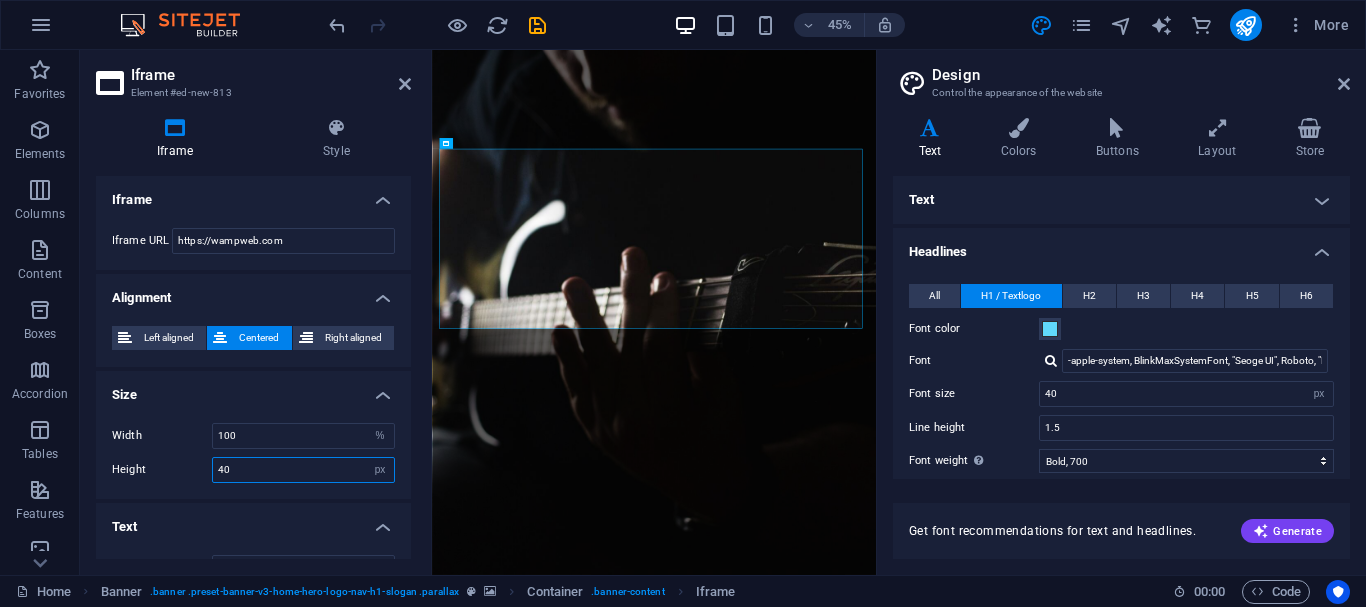 type on "4" 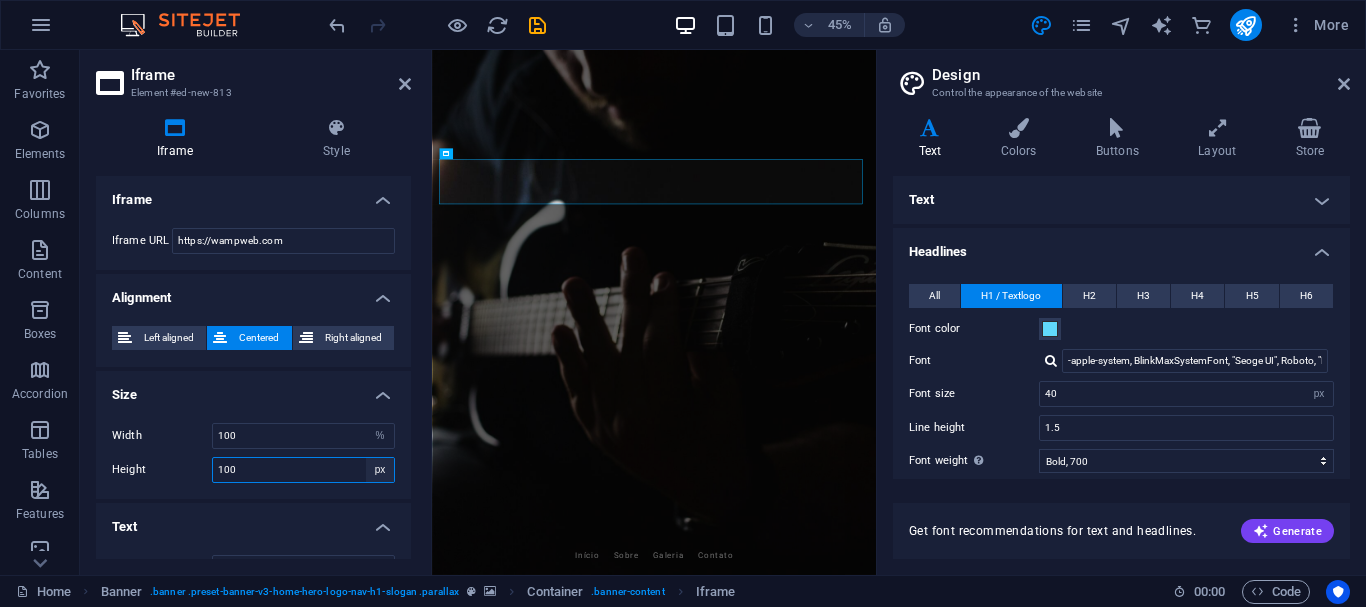 type on "100" 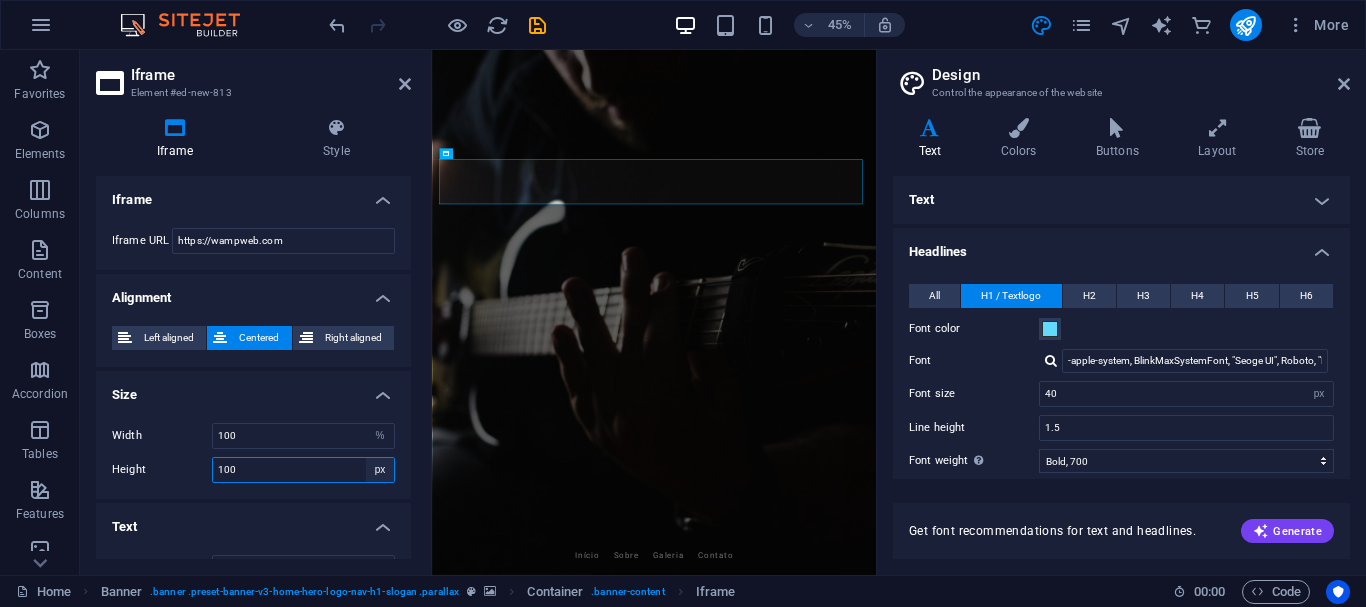 click on "px %" at bounding box center (380, 470) 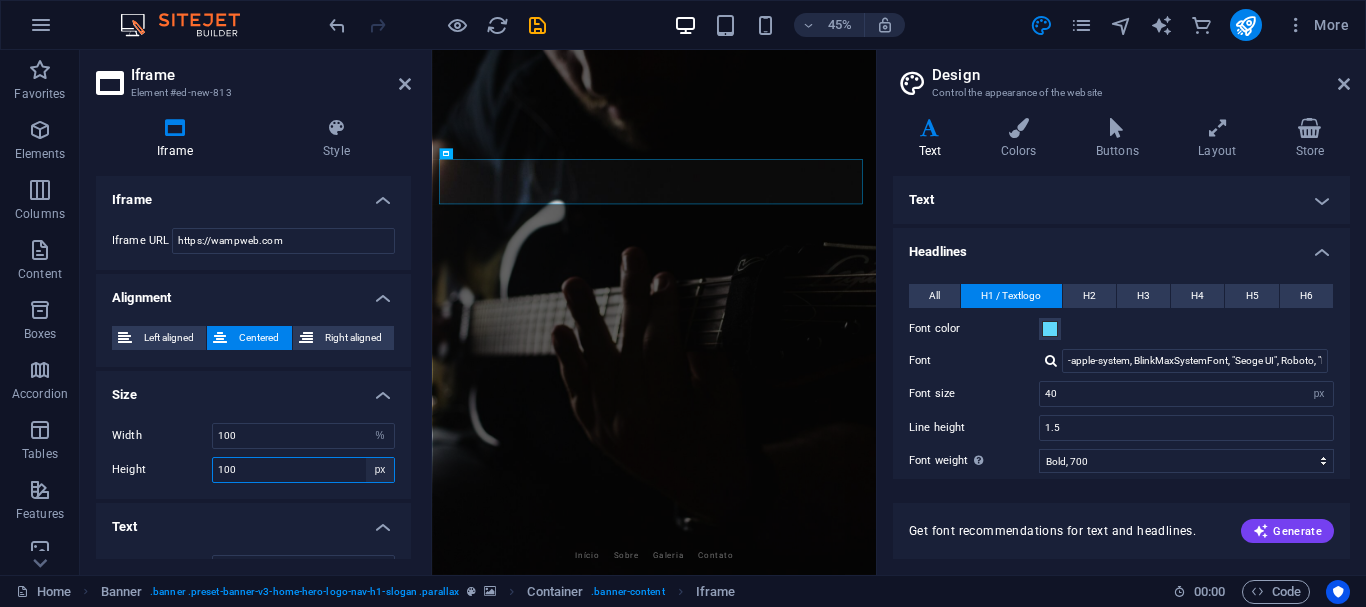 click on "px %" at bounding box center (380, 470) 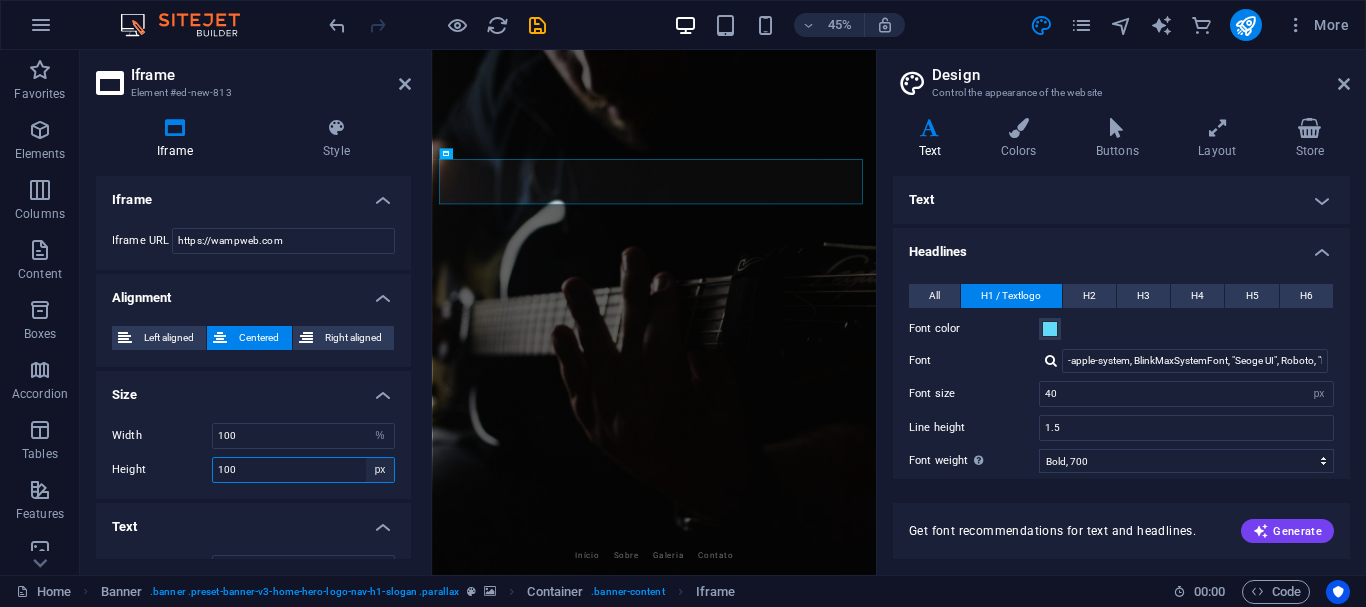 click on "px %" at bounding box center [380, 470] 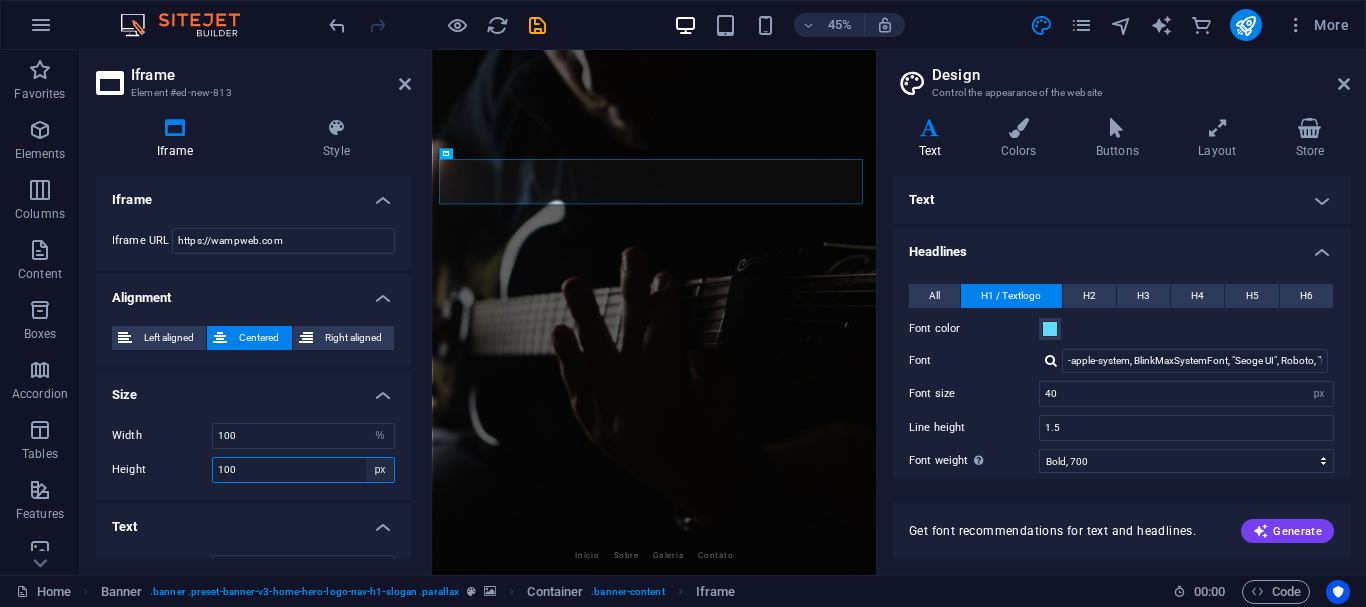select on "%" 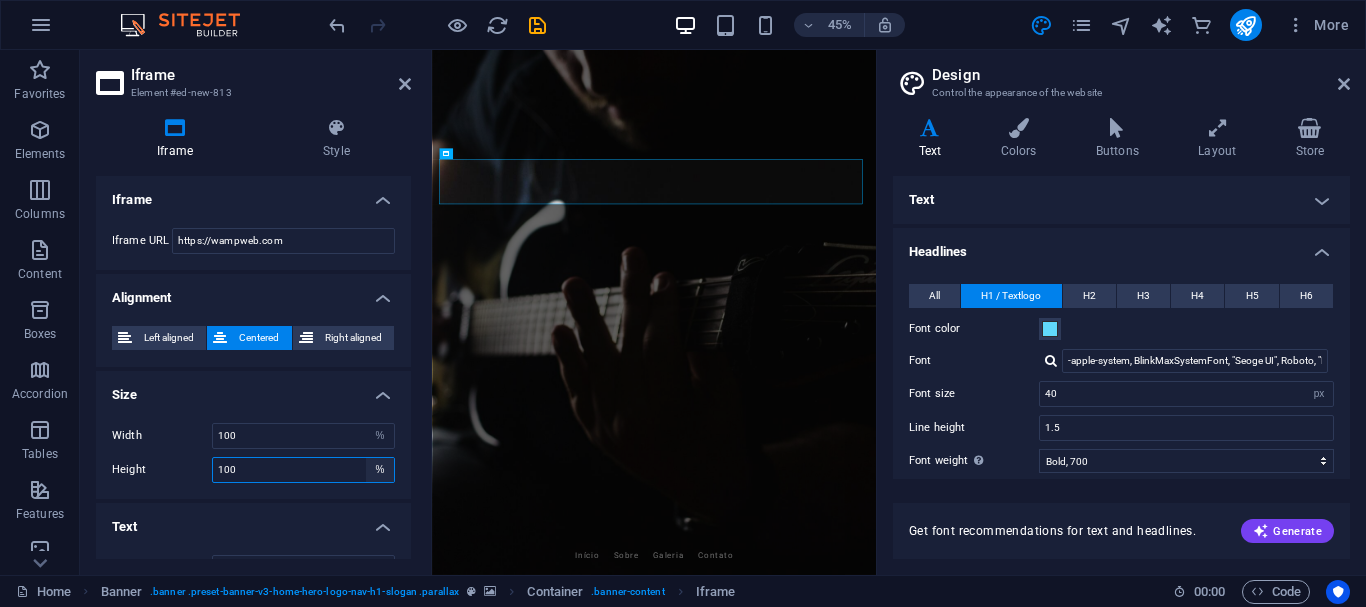 click on "px %" at bounding box center [380, 470] 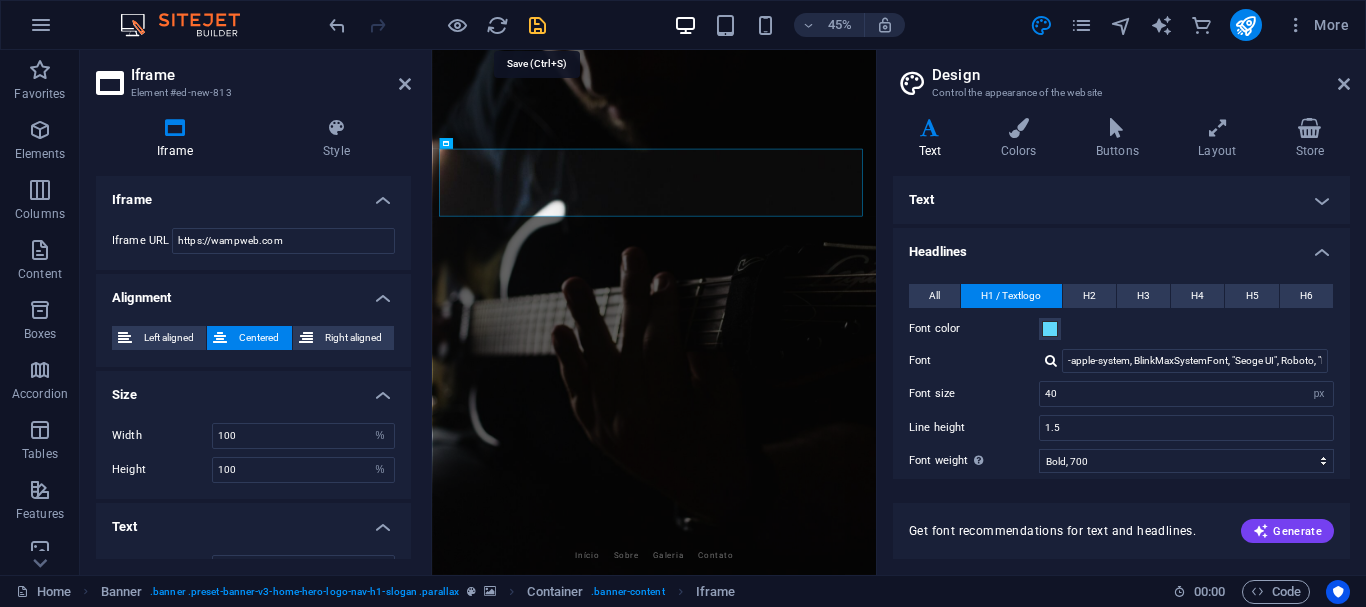 click at bounding box center (537, 25) 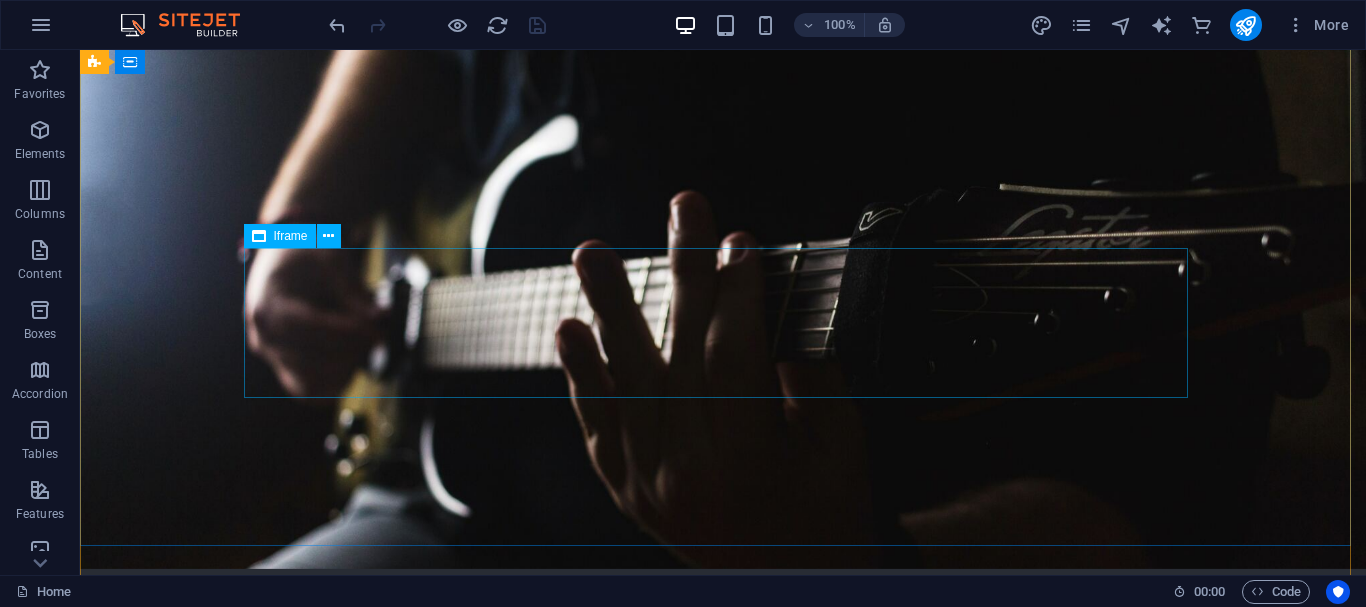 scroll, scrollTop: 0, scrollLeft: 0, axis: both 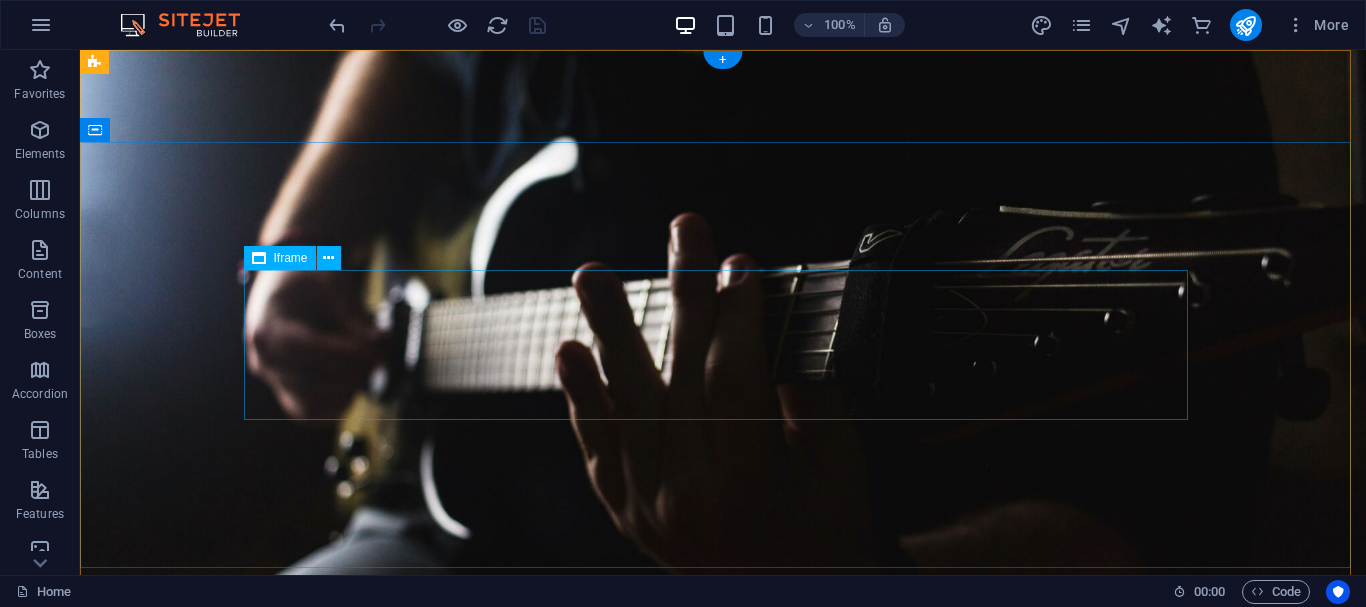 click on "</div>" at bounding box center [723, 936] 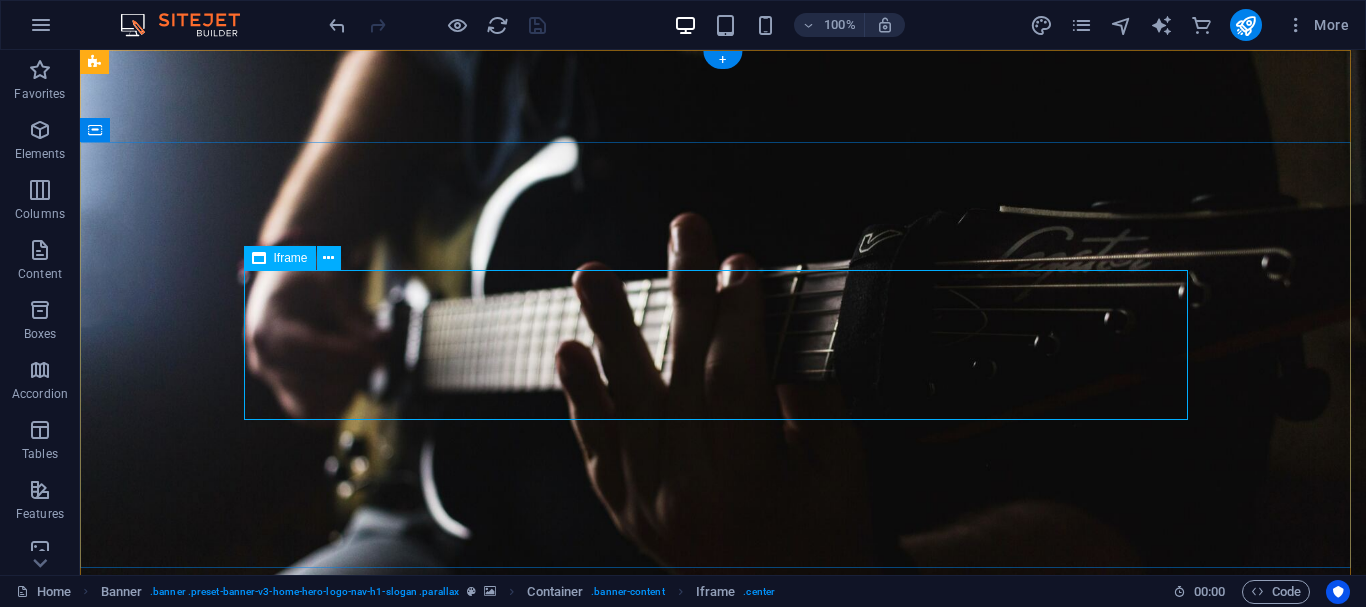 click on "</div>" at bounding box center [723, 936] 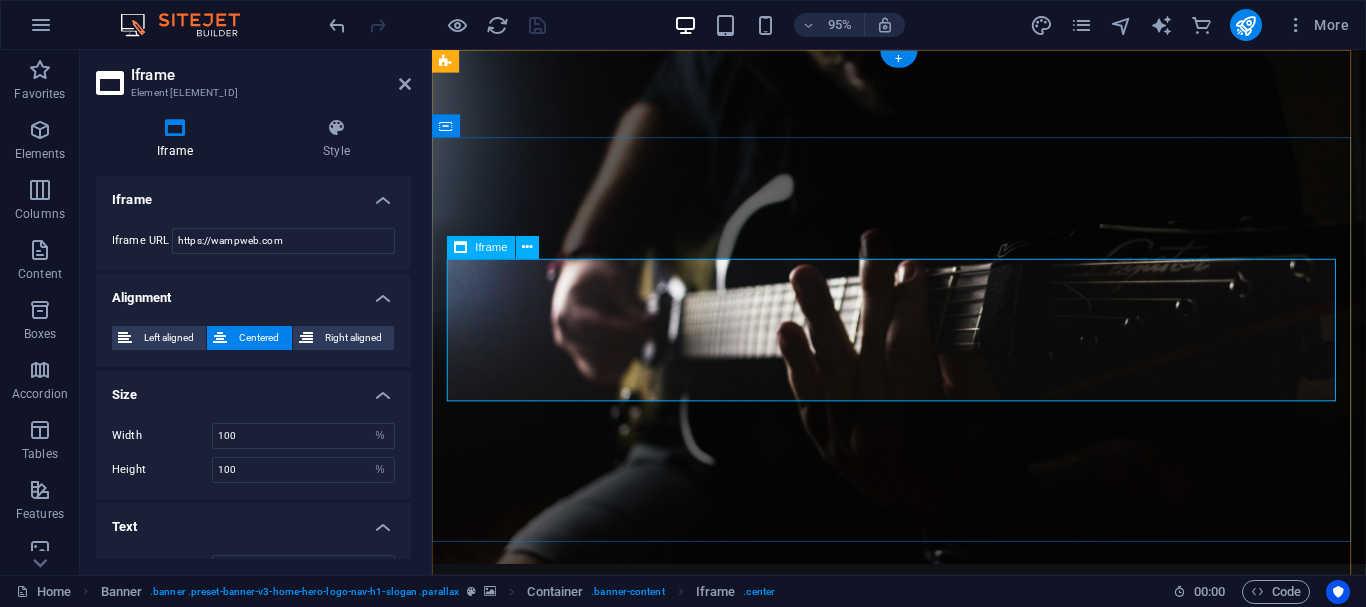 click on "</div>" at bounding box center (924, 936) 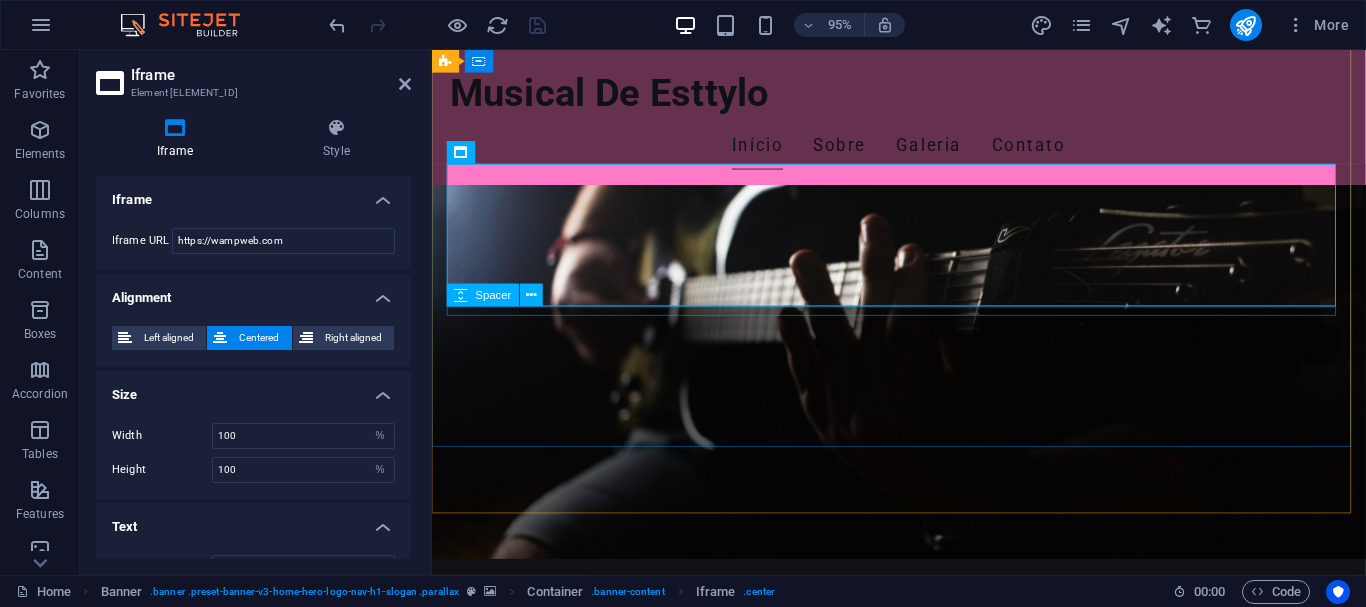 scroll, scrollTop: 0, scrollLeft: 0, axis: both 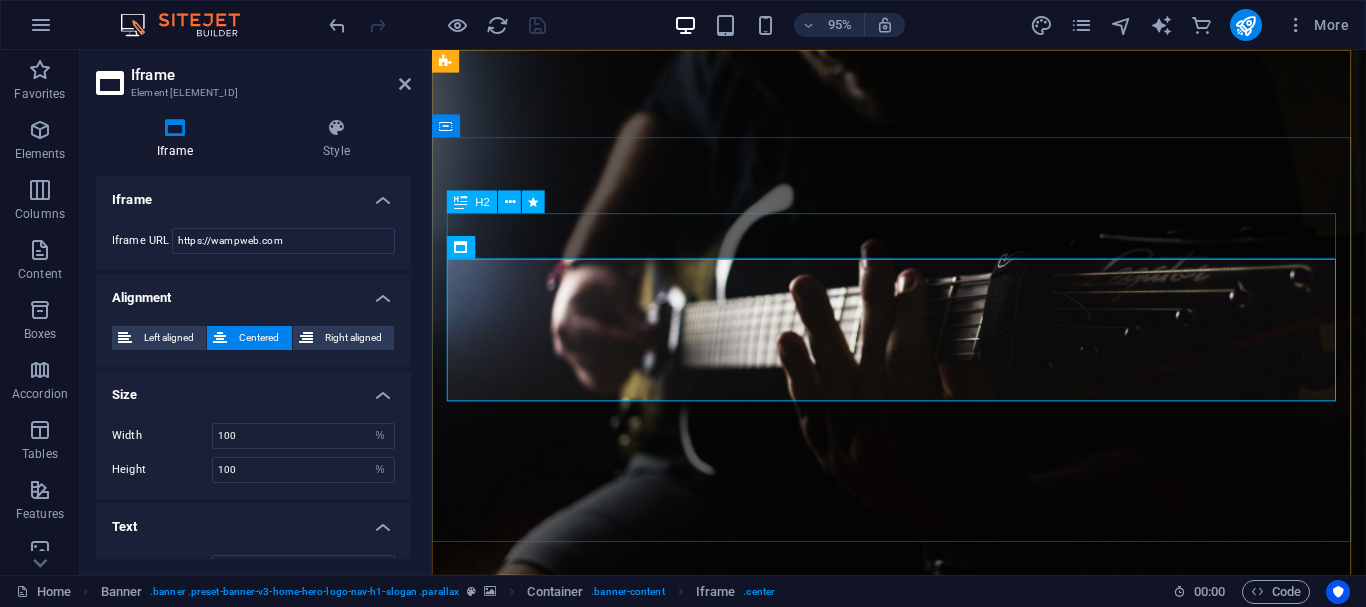 click on "Bem-vindo ao Musical Esttylo" at bounding box center (924, 858) 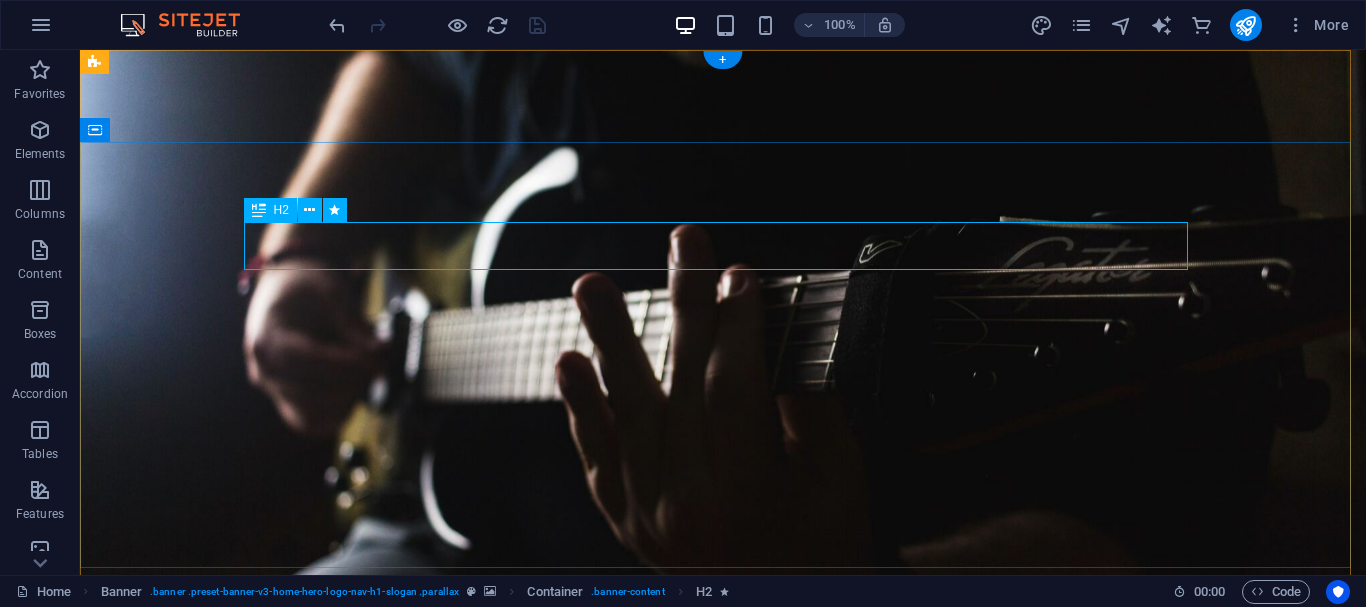 click on "Bem-vindo ao Musical Esttylo" at bounding box center (723, 858) 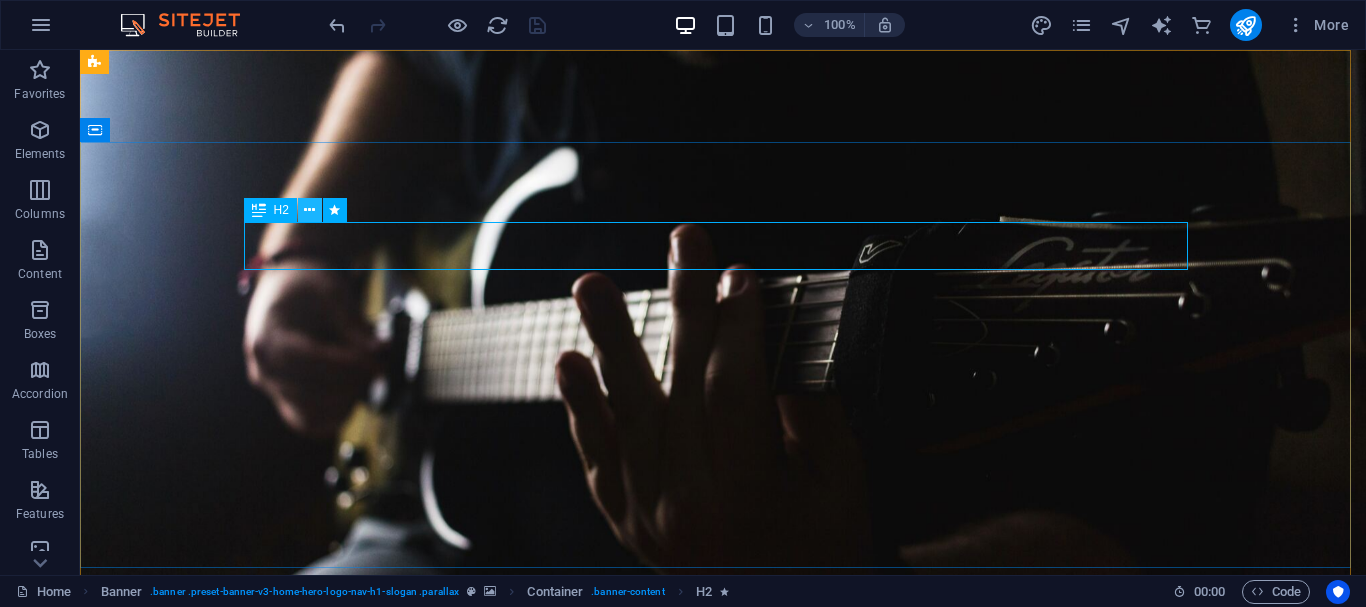 click at bounding box center [309, 210] 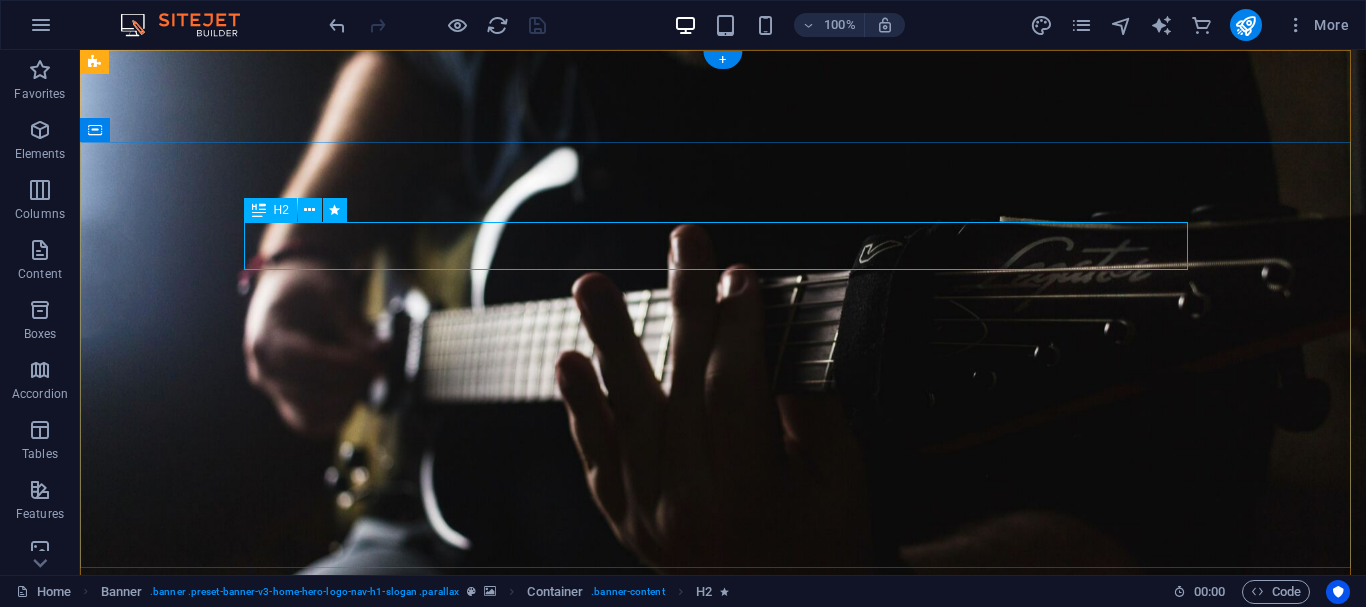 click on "Bem-vindo ao Musical Esttylo" at bounding box center (723, 858) 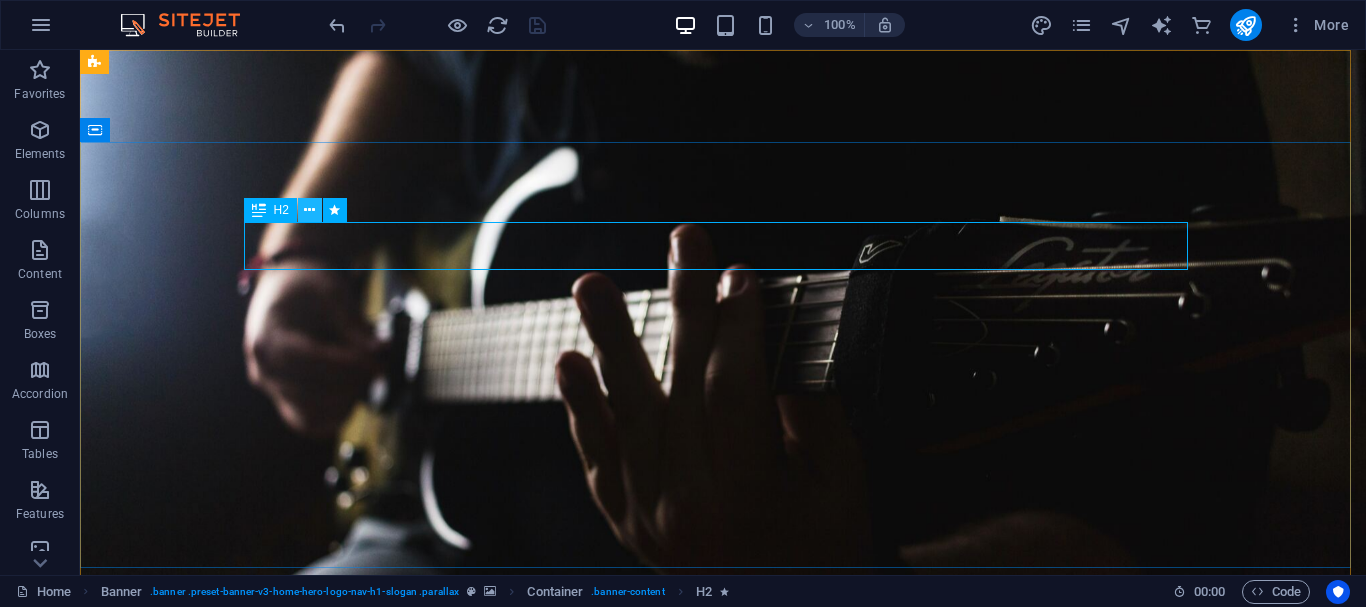 click at bounding box center (309, 210) 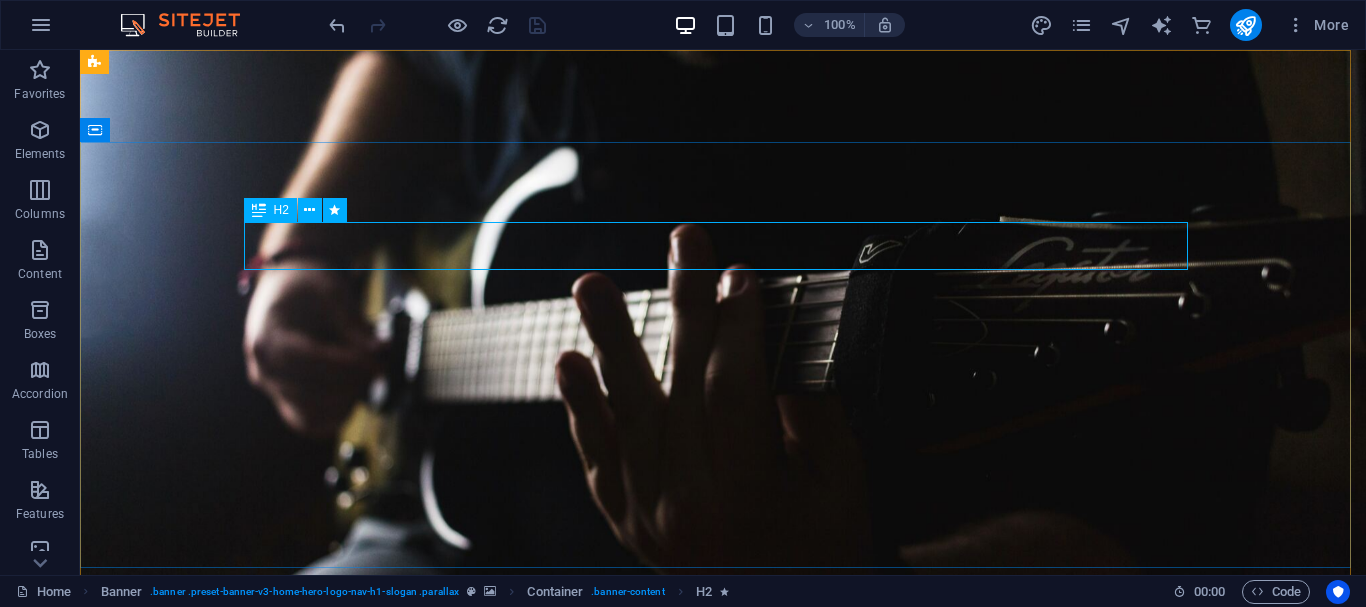 click at bounding box center [259, 210] 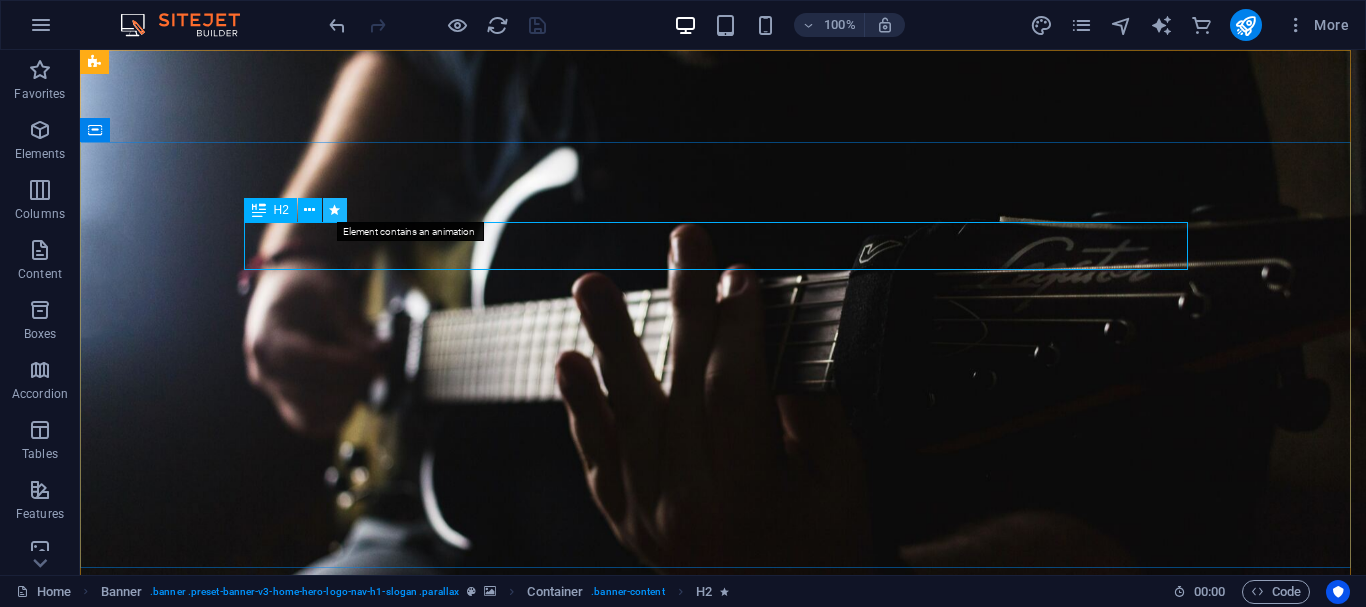 click at bounding box center [334, 210] 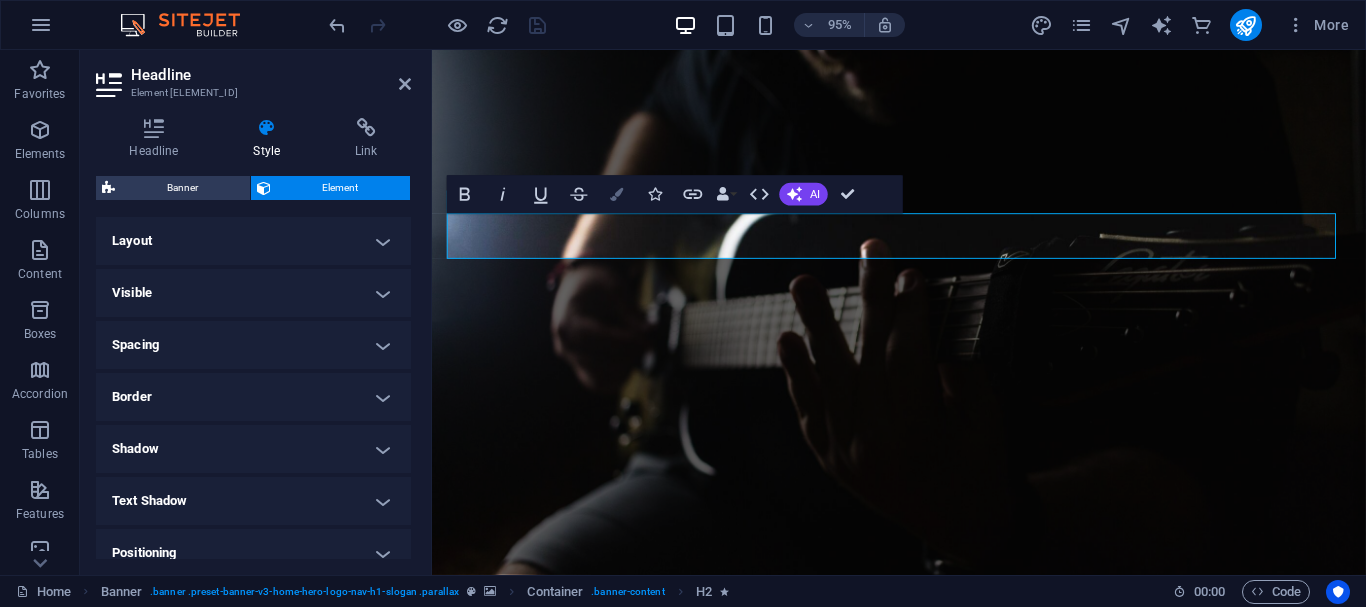 click at bounding box center (617, 194) 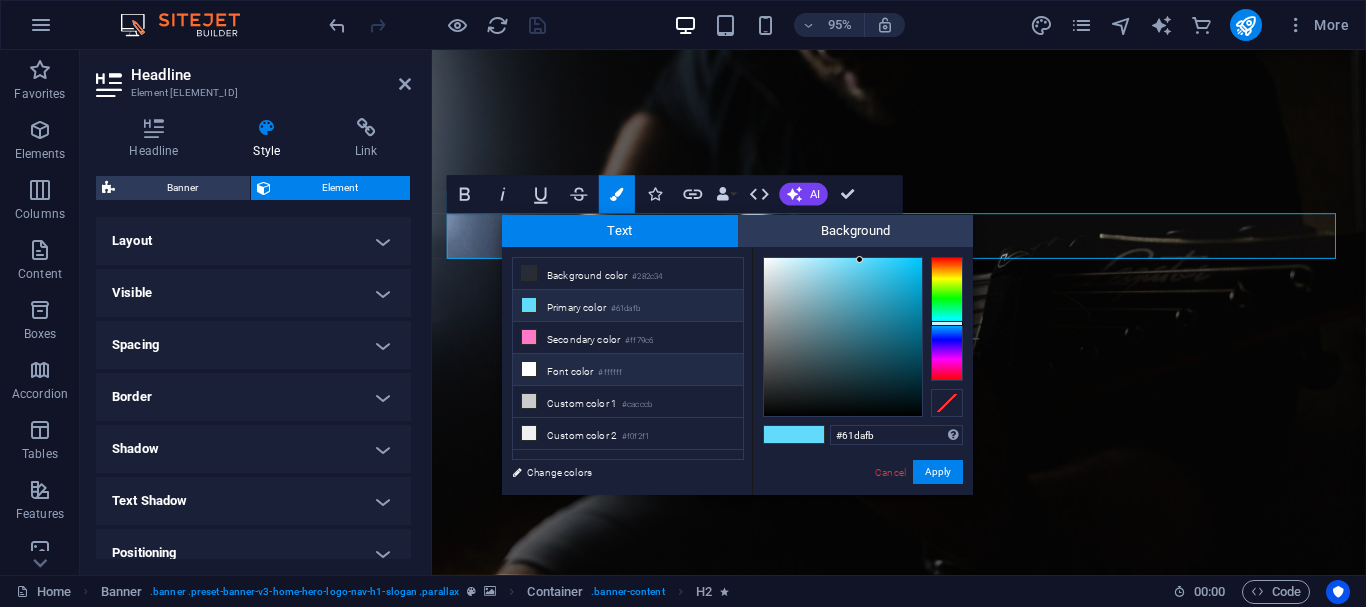 click on "Font color
#ffffff" at bounding box center (628, 370) 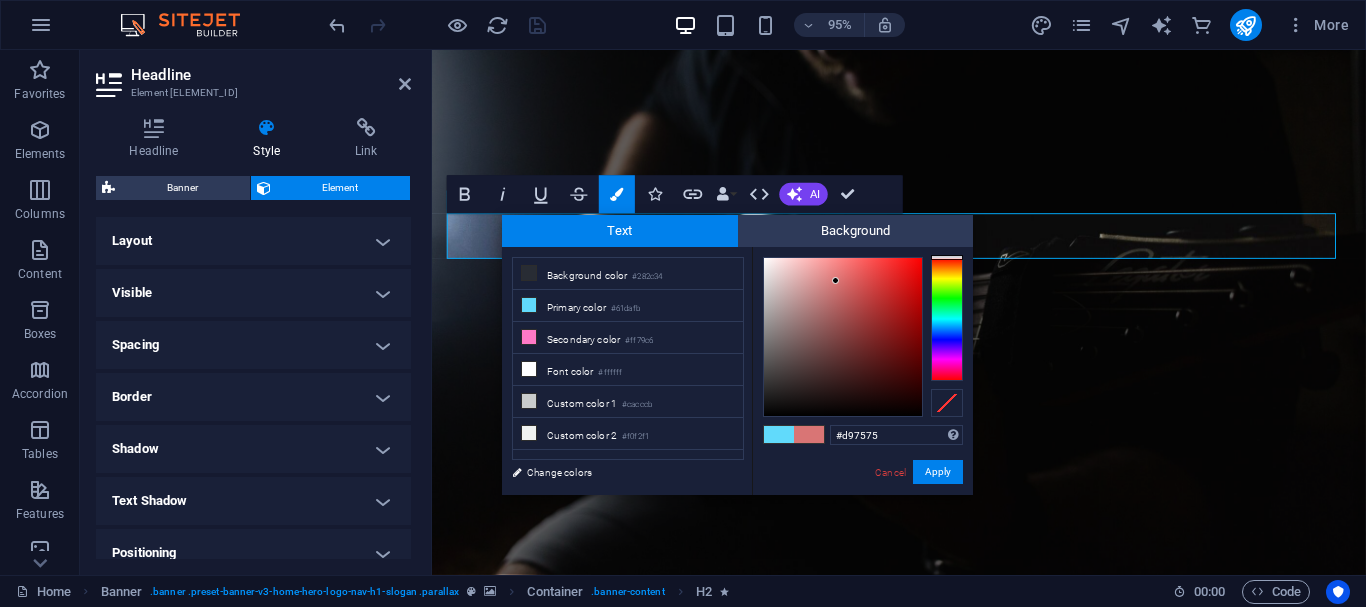click at bounding box center [843, 337] 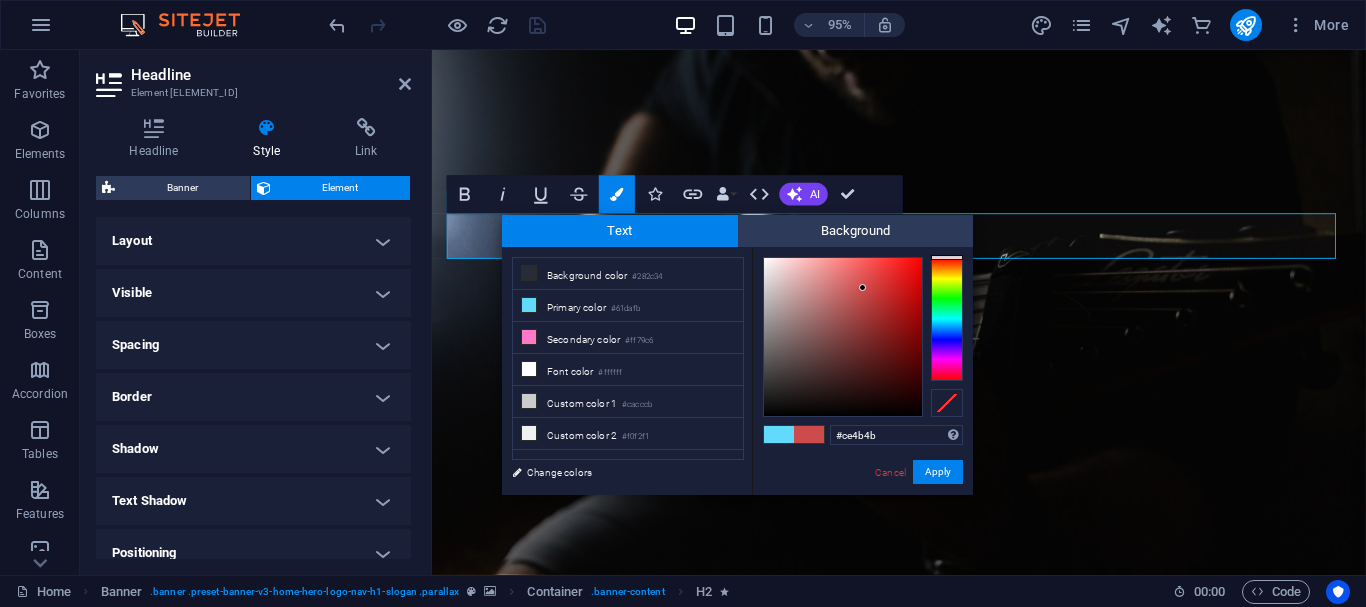 click at bounding box center (843, 337) 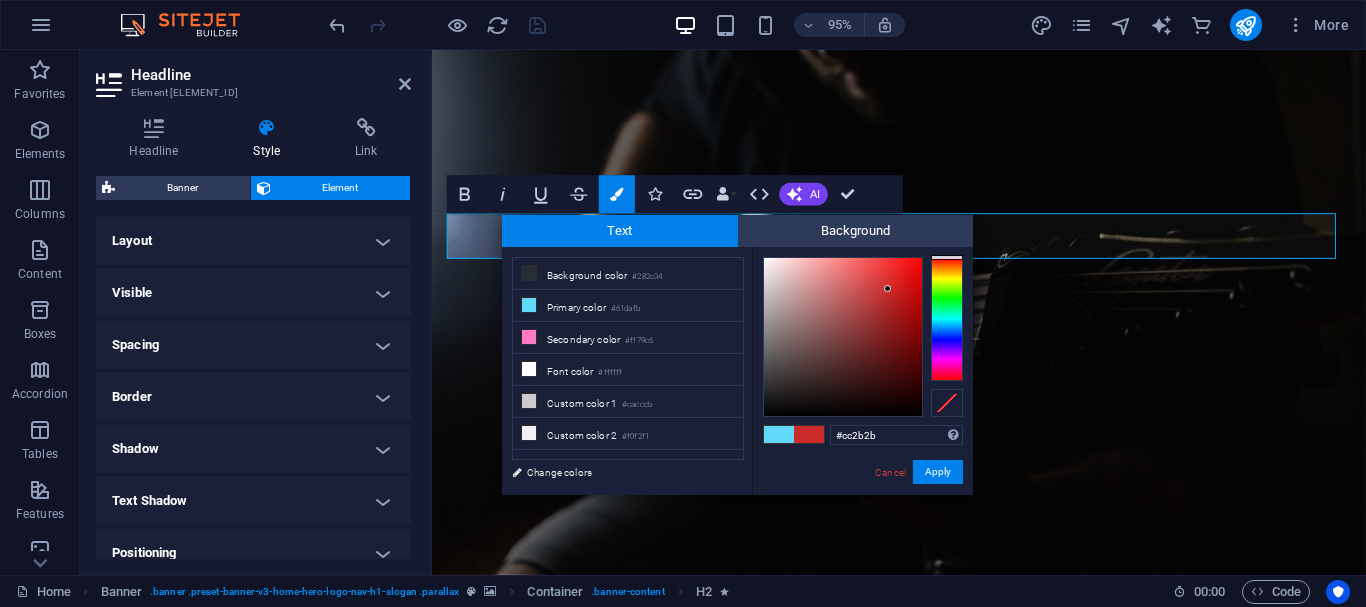 click at bounding box center [843, 337] 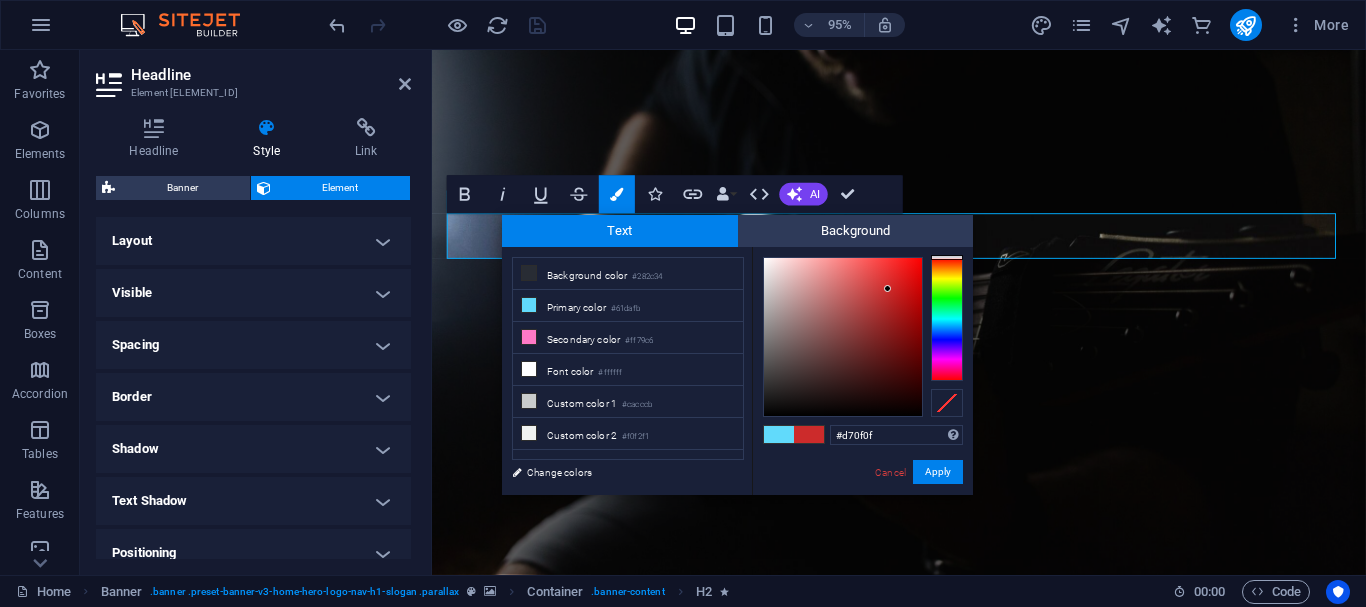 click at bounding box center (843, 337) 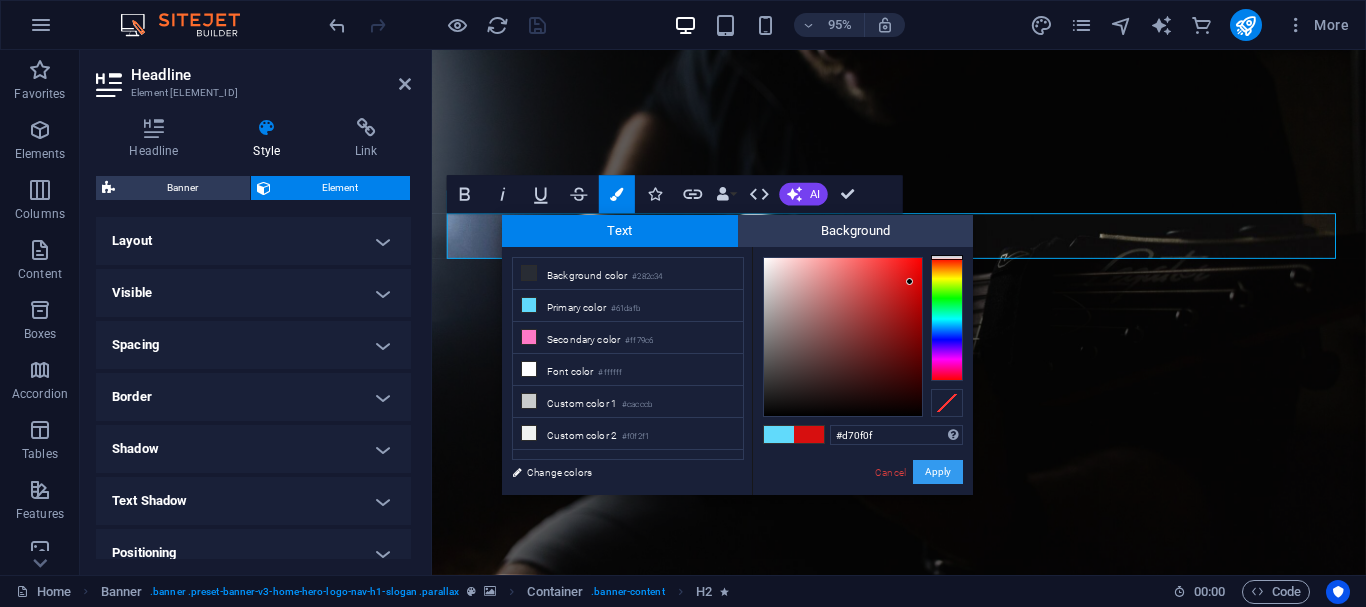 click on "Apply" at bounding box center (938, 472) 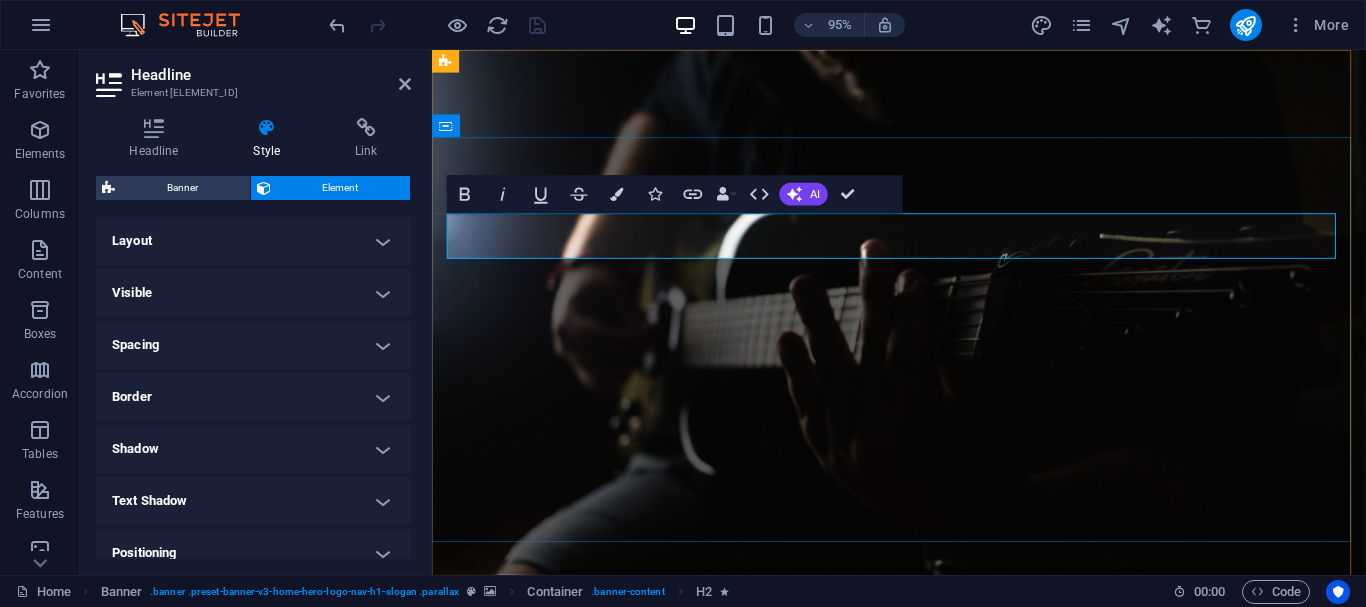 click on "Bem-vindo ao Musical Esttylo" at bounding box center (924, 858) 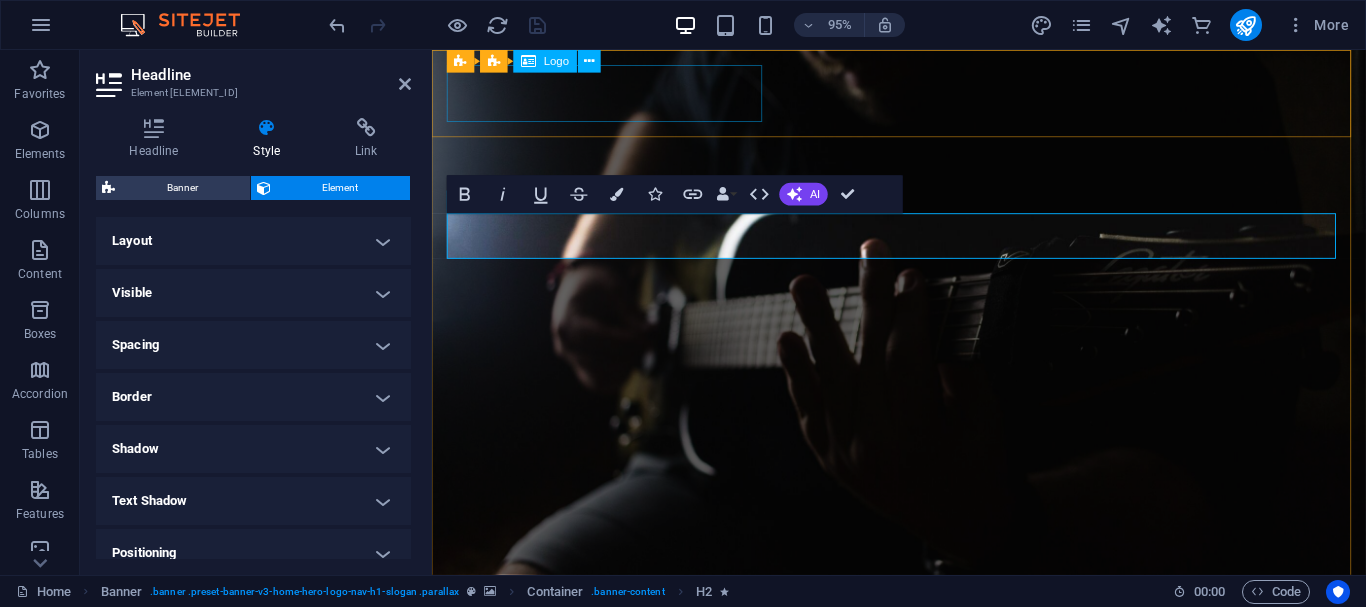 click on "Musical De Esttylo" at bounding box center [924, 658] 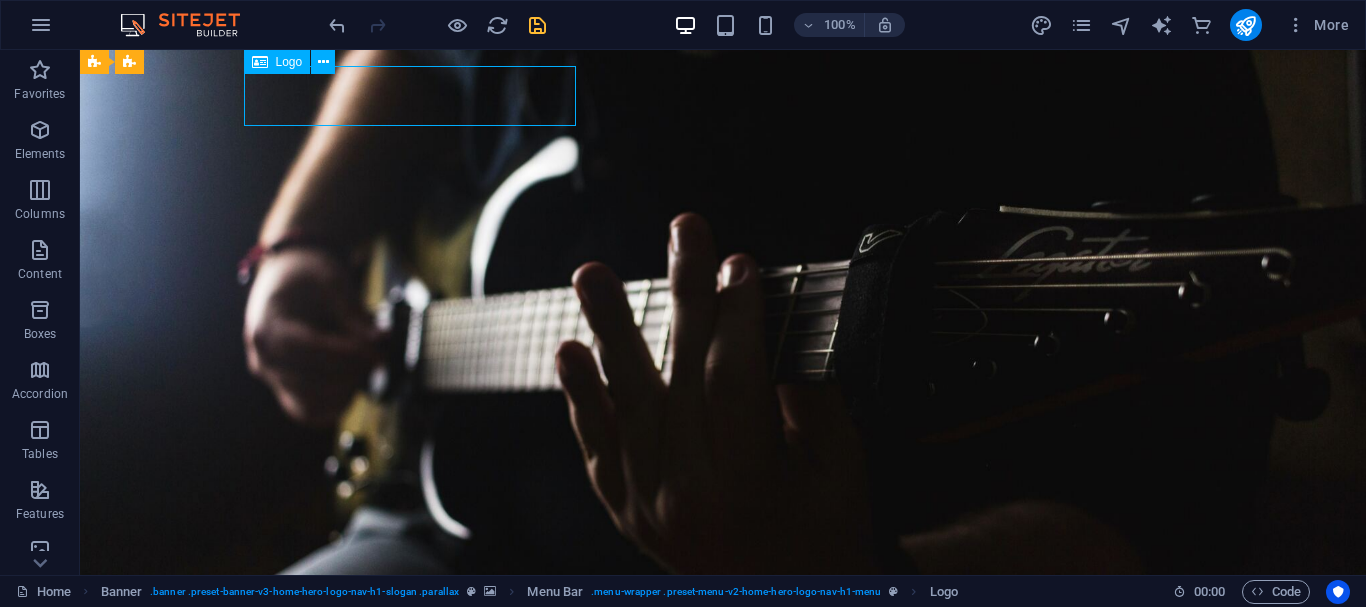 click on "Musical De Esttylo" at bounding box center (723, 637) 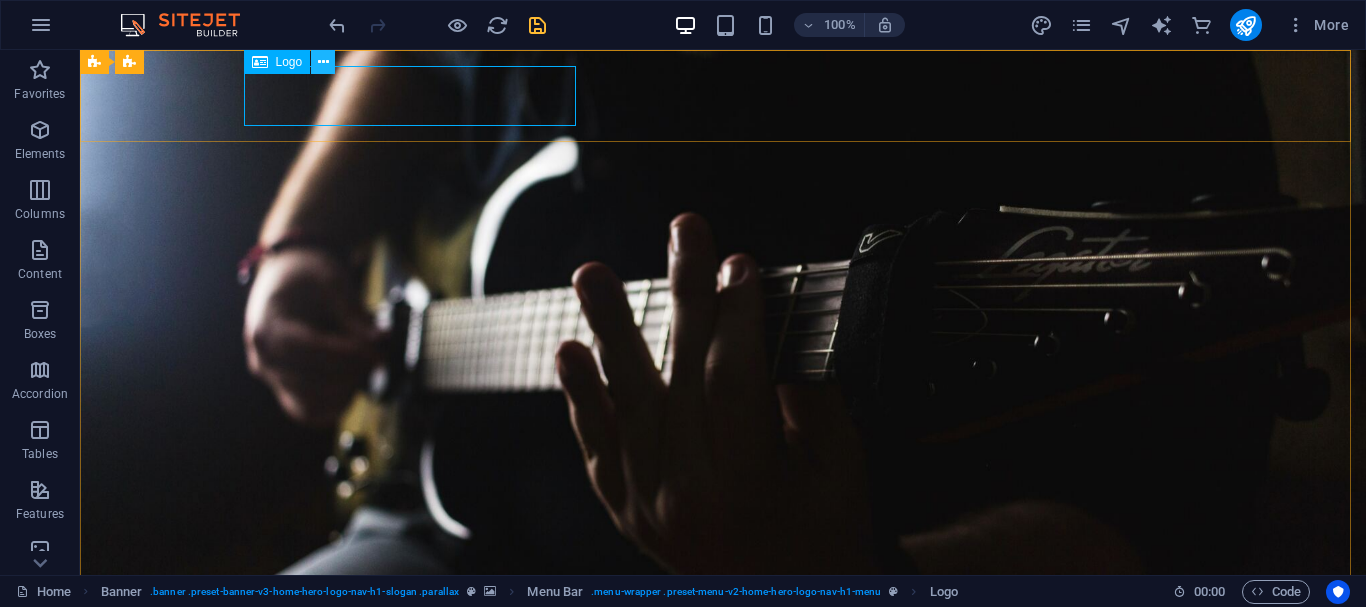 click at bounding box center (323, 62) 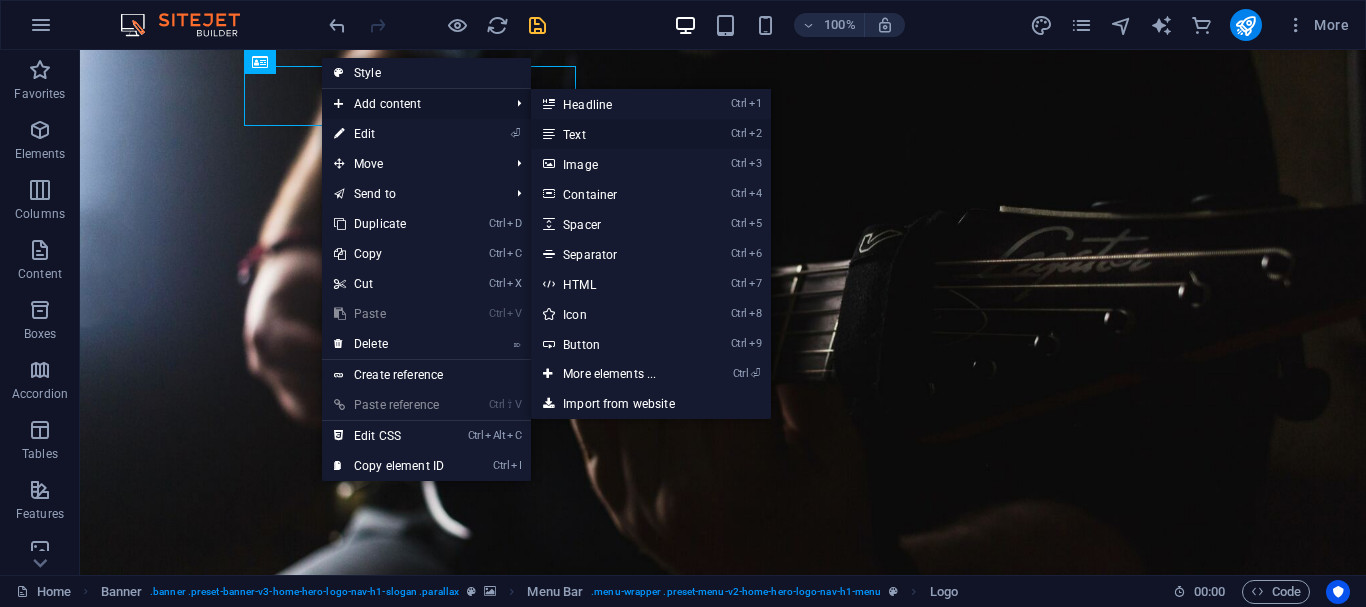 click on "Ctrl 2  Text" at bounding box center (613, 134) 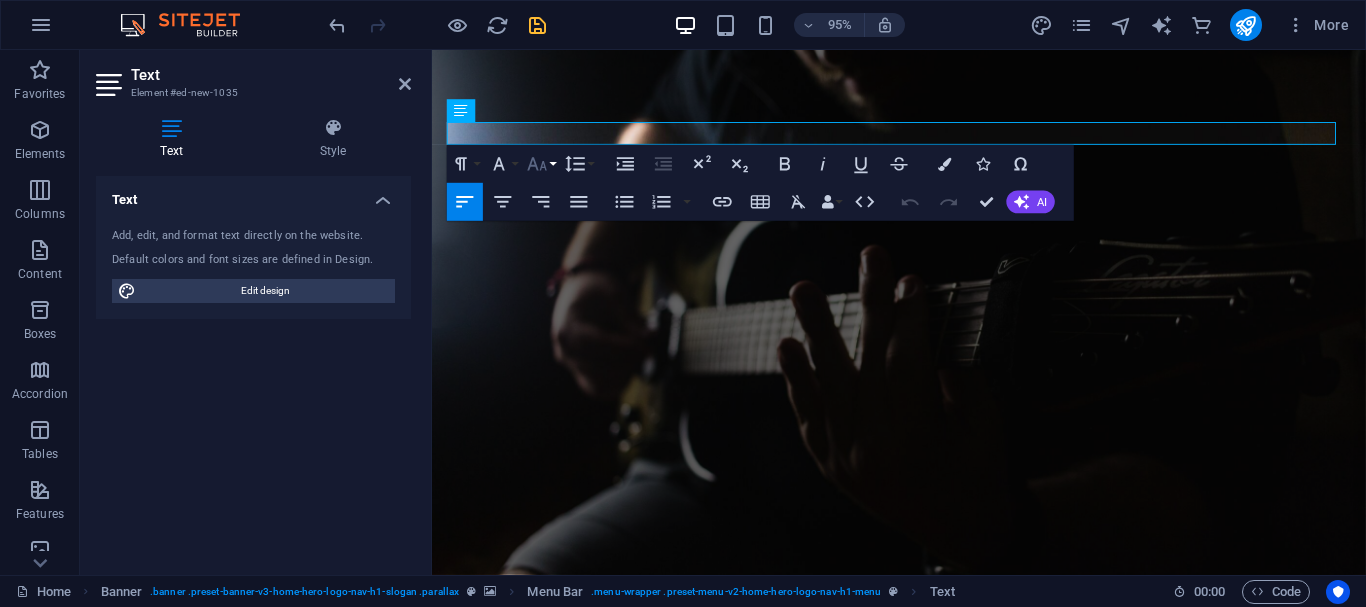 click 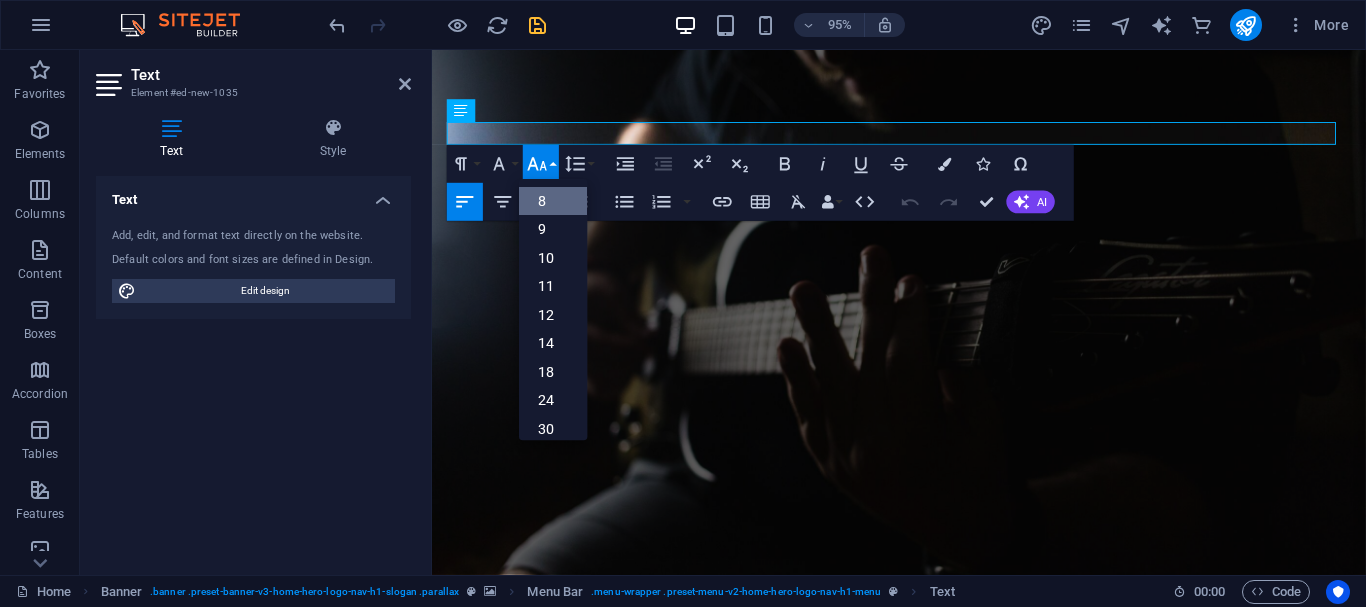 click on "8" at bounding box center [553, 201] 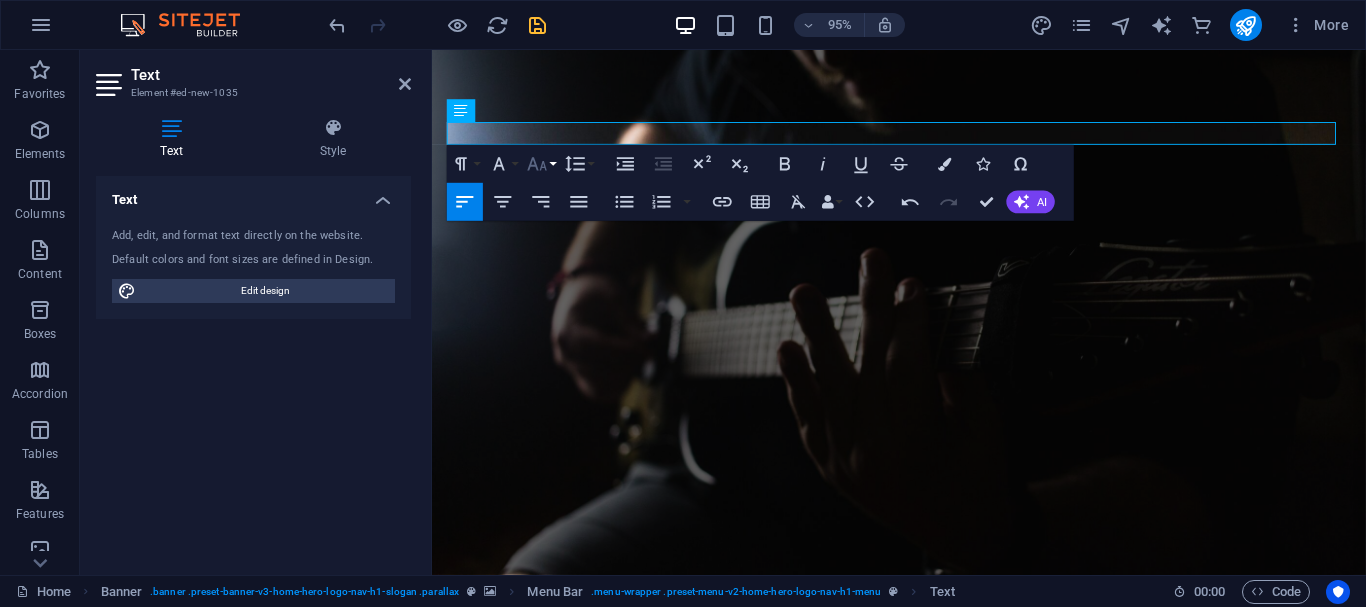 click 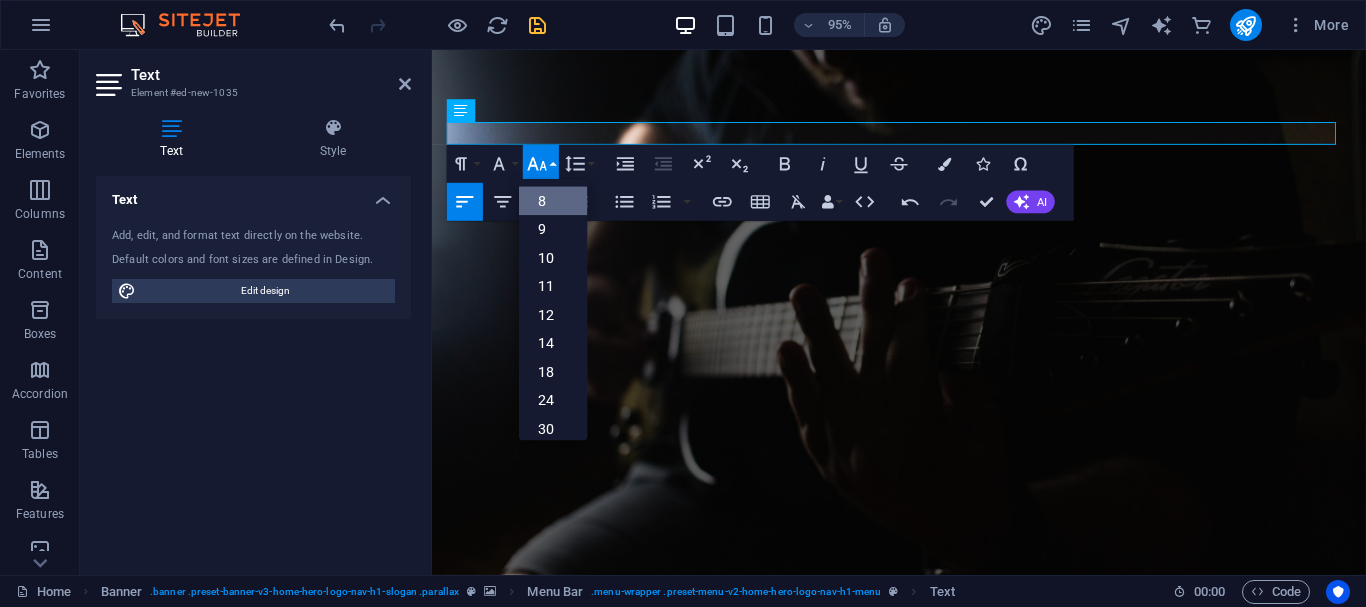 scroll, scrollTop: 23, scrollLeft: 0, axis: vertical 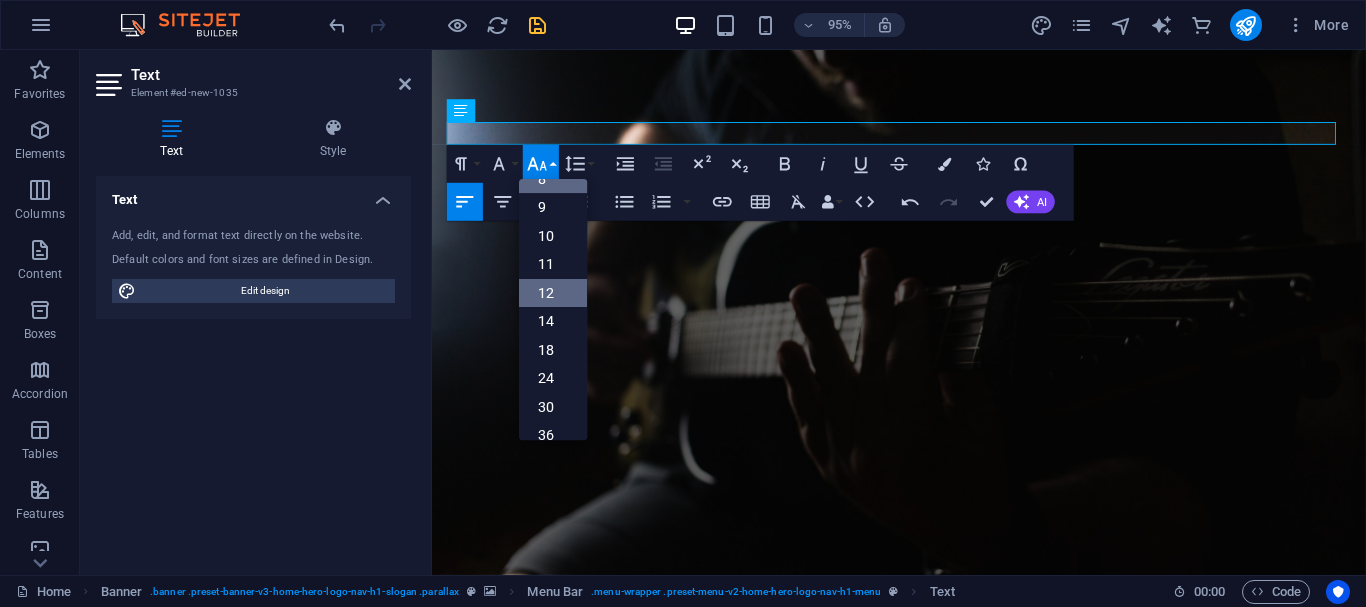 click on "12" at bounding box center [553, 293] 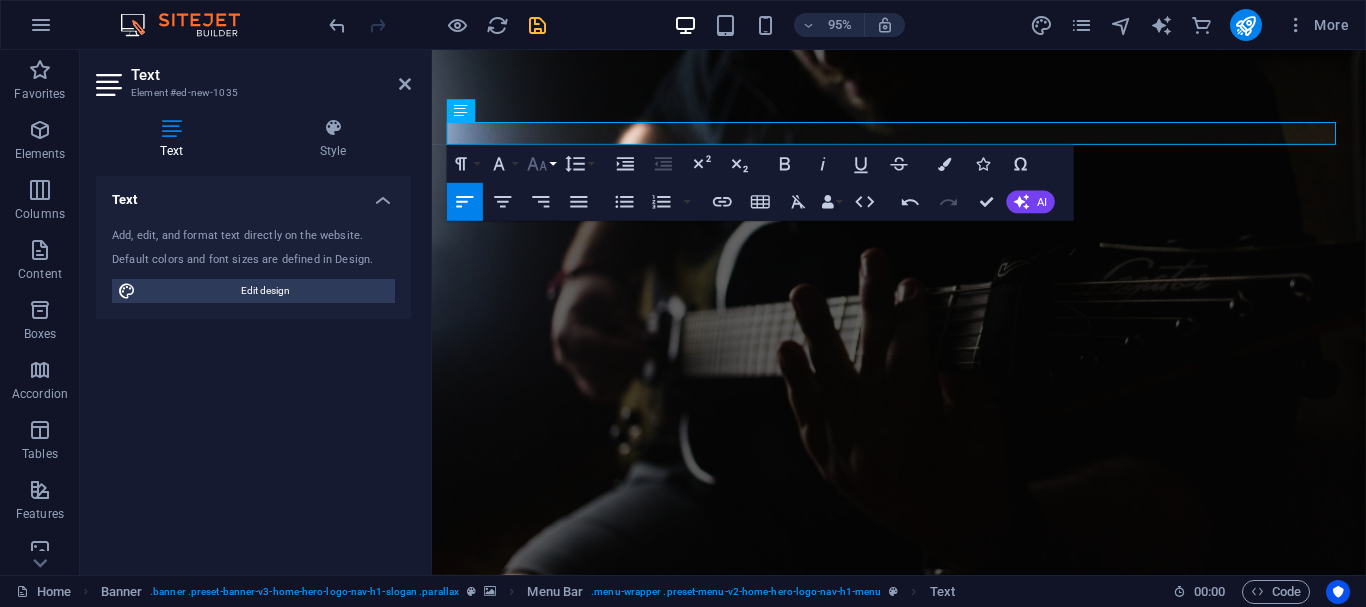 click on "Font Size" at bounding box center [541, 164] 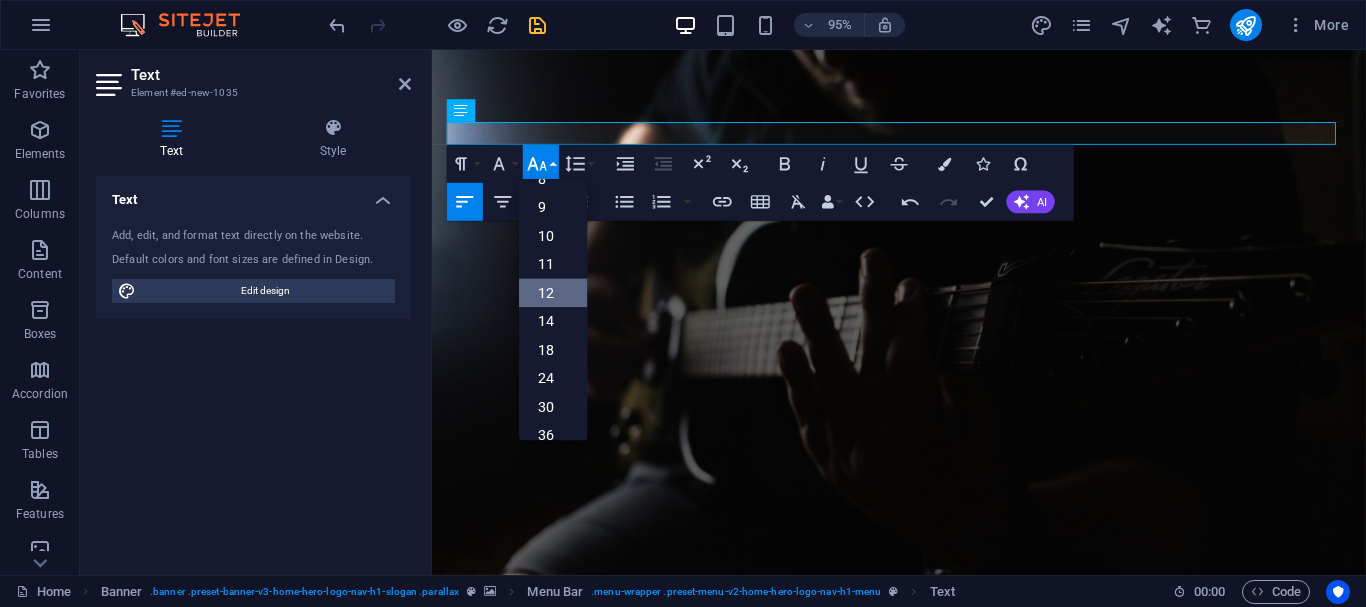 scroll, scrollTop: 143, scrollLeft: 0, axis: vertical 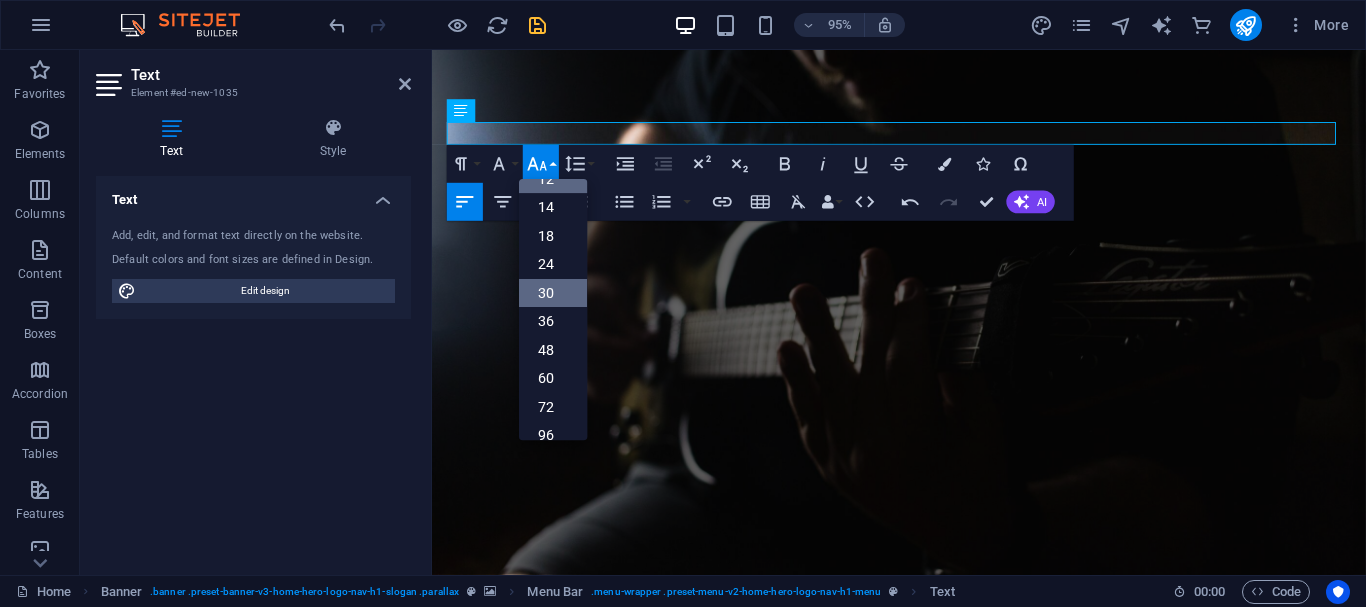 click on "30" at bounding box center [553, 293] 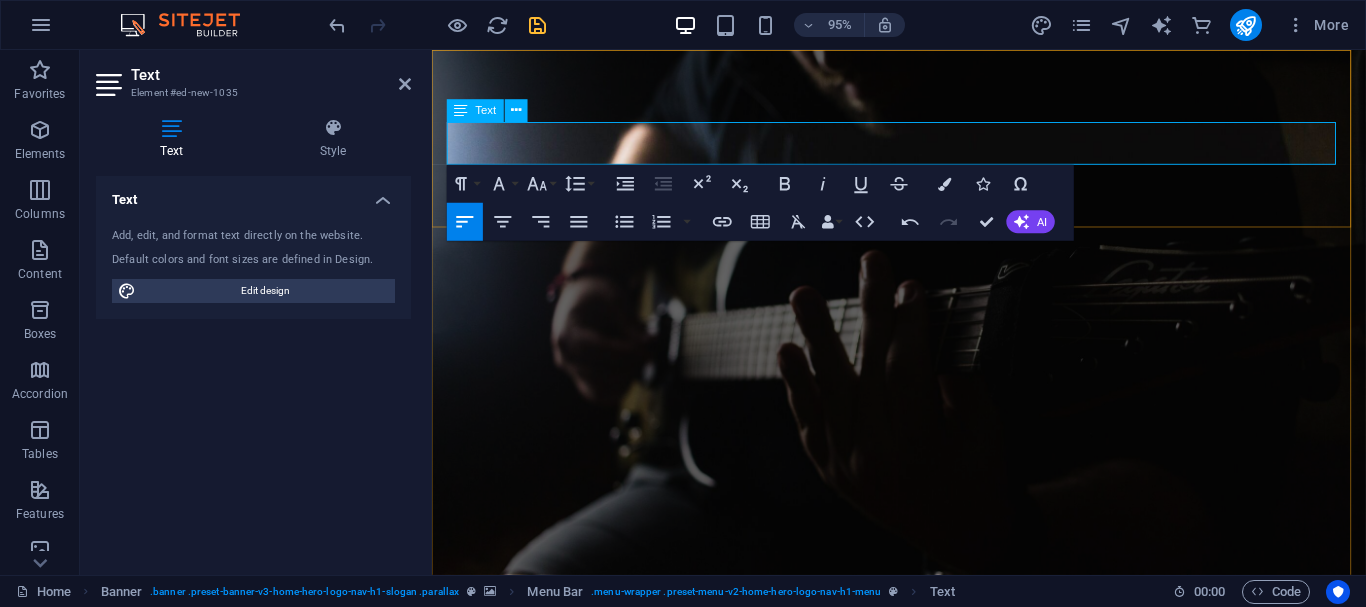 click on "New text element" at bounding box center [924, 734] 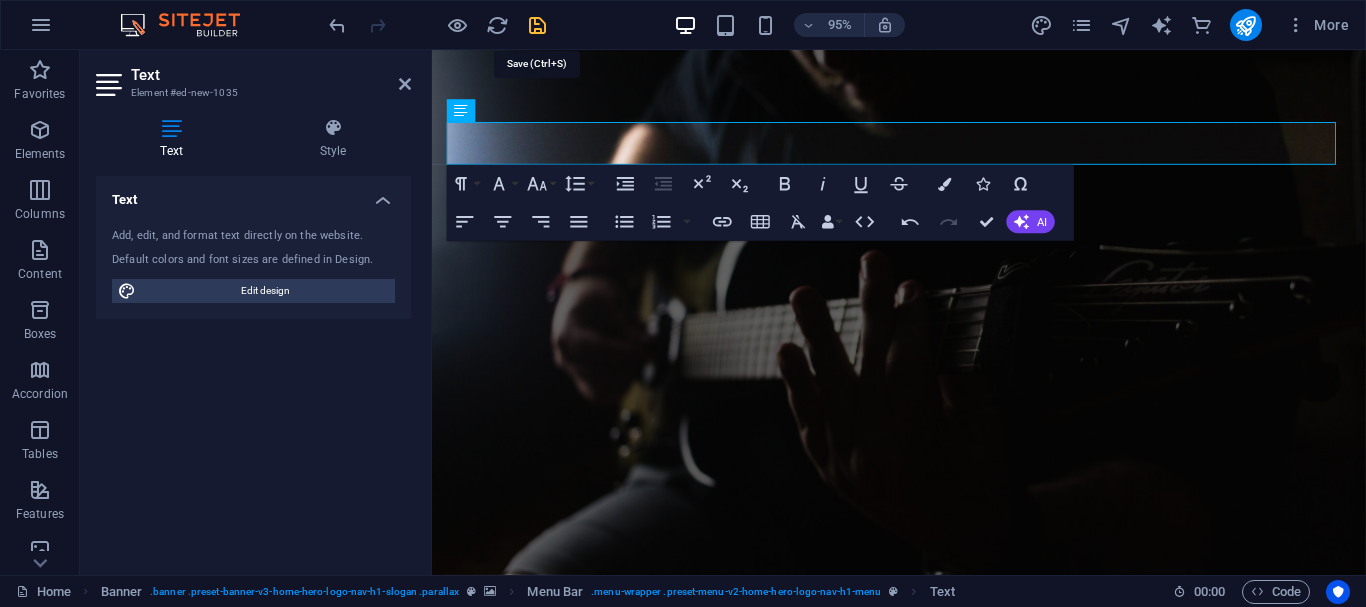 click at bounding box center (537, 25) 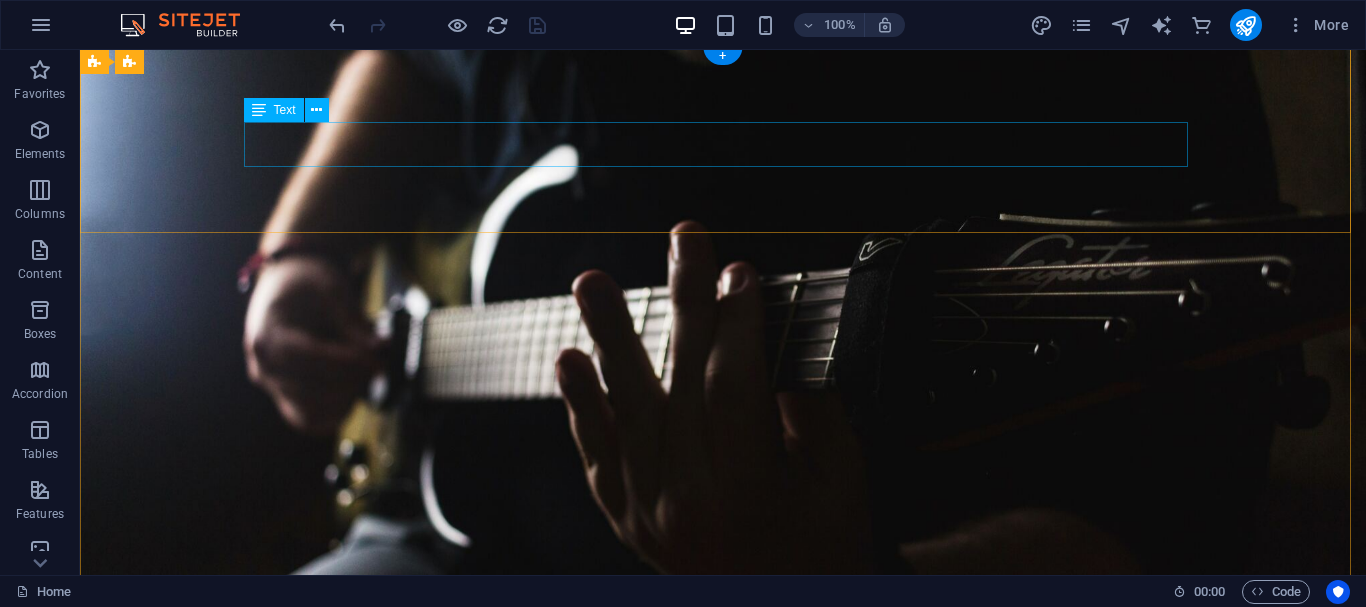 scroll, scrollTop: 0, scrollLeft: 0, axis: both 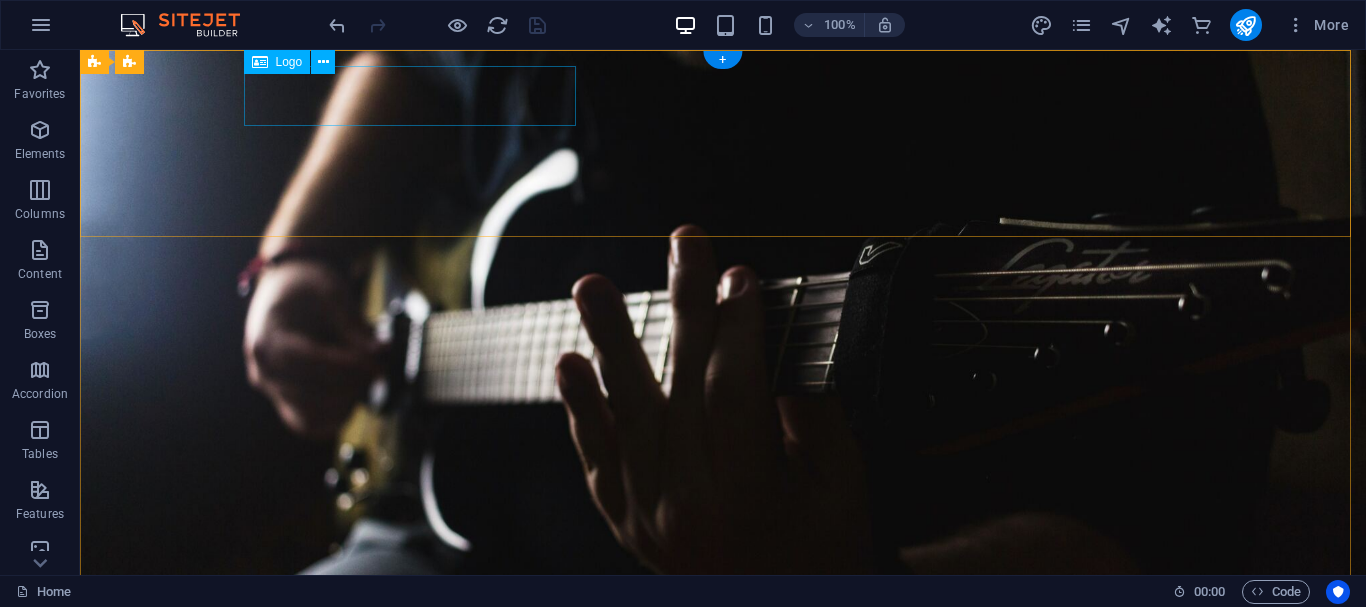 click on "Musical De Esttylo" at bounding box center [723, 661] 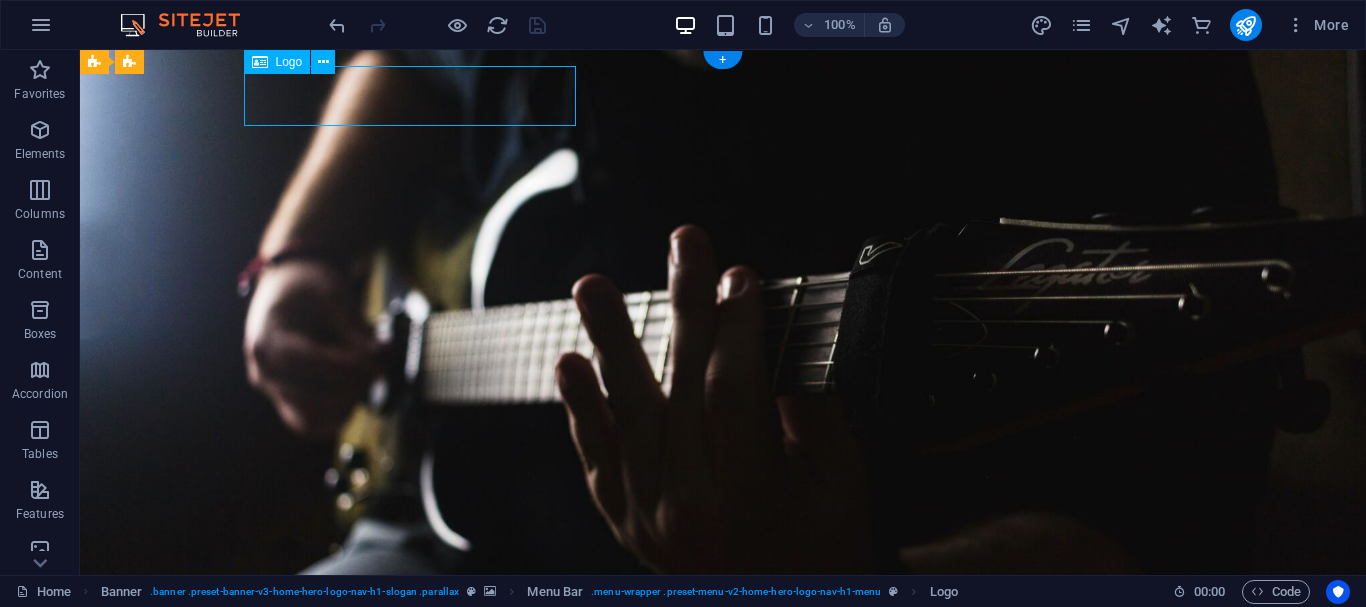click on "Musical De Esttylo" at bounding box center (723, 661) 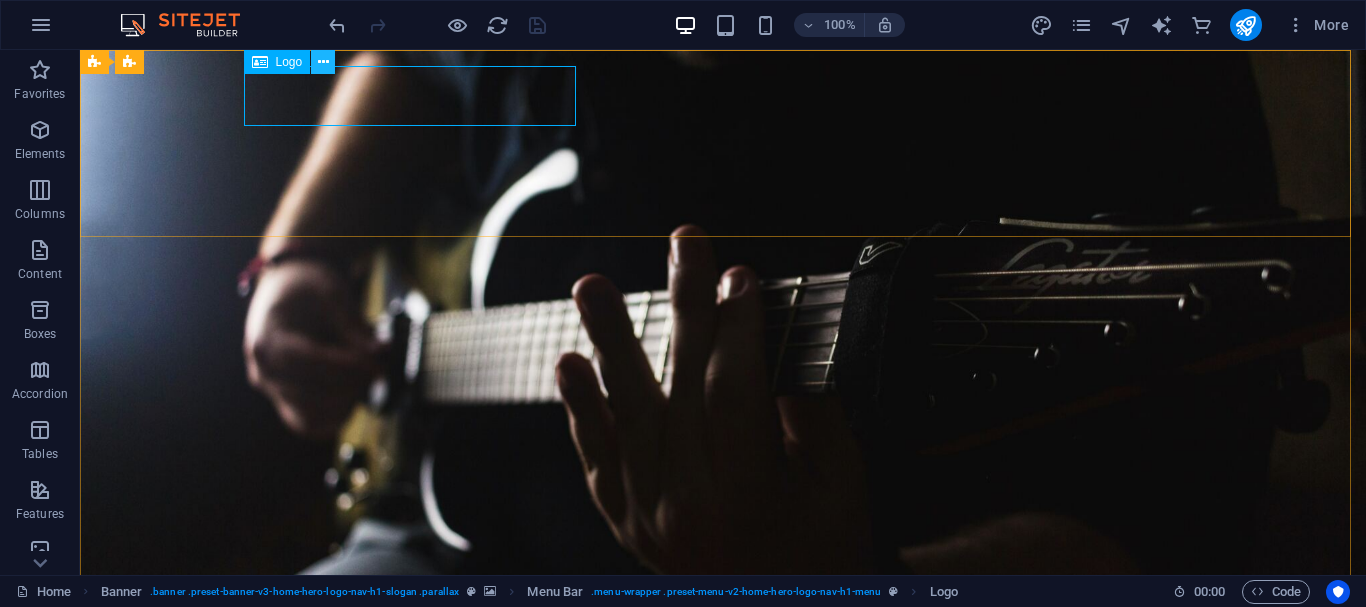 click at bounding box center [323, 62] 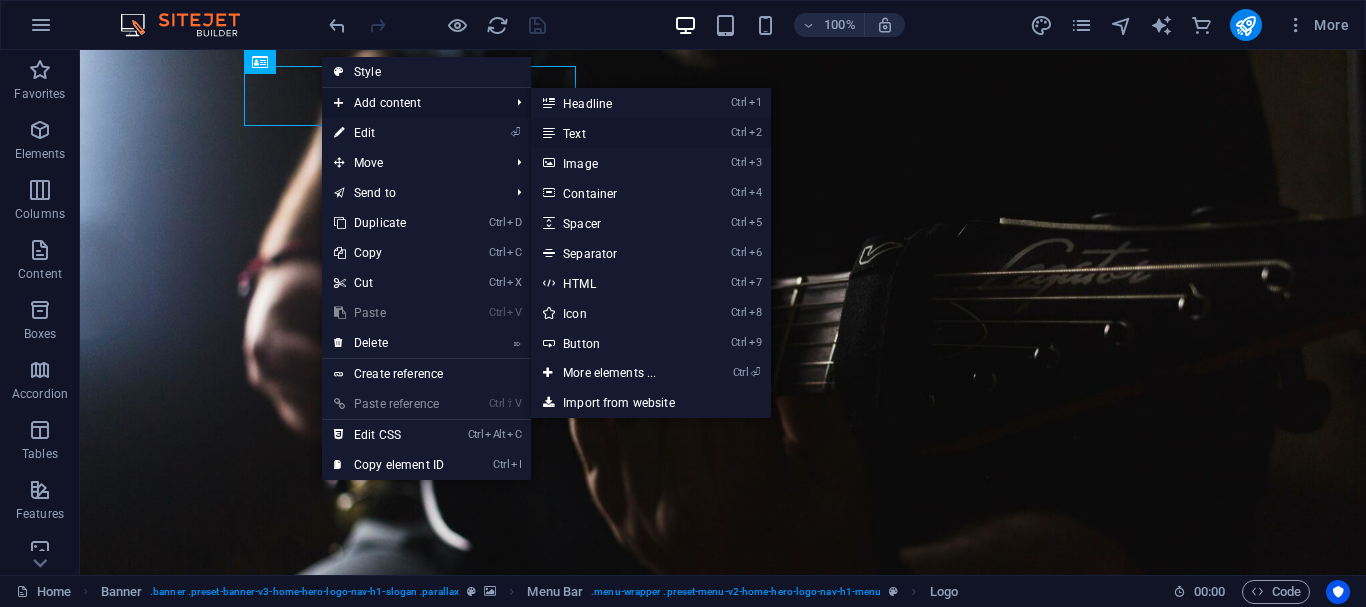 click on "Ctrl 2  Text" at bounding box center (613, 133) 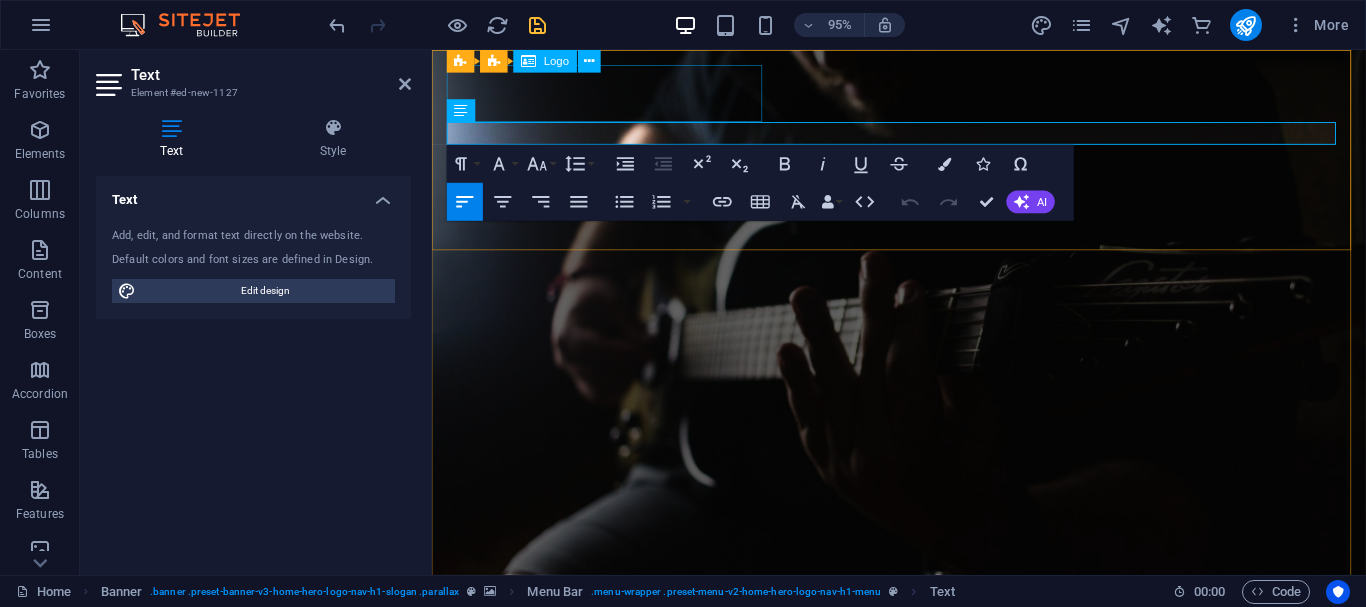 click on "Musical De Esttylo" at bounding box center (924, 682) 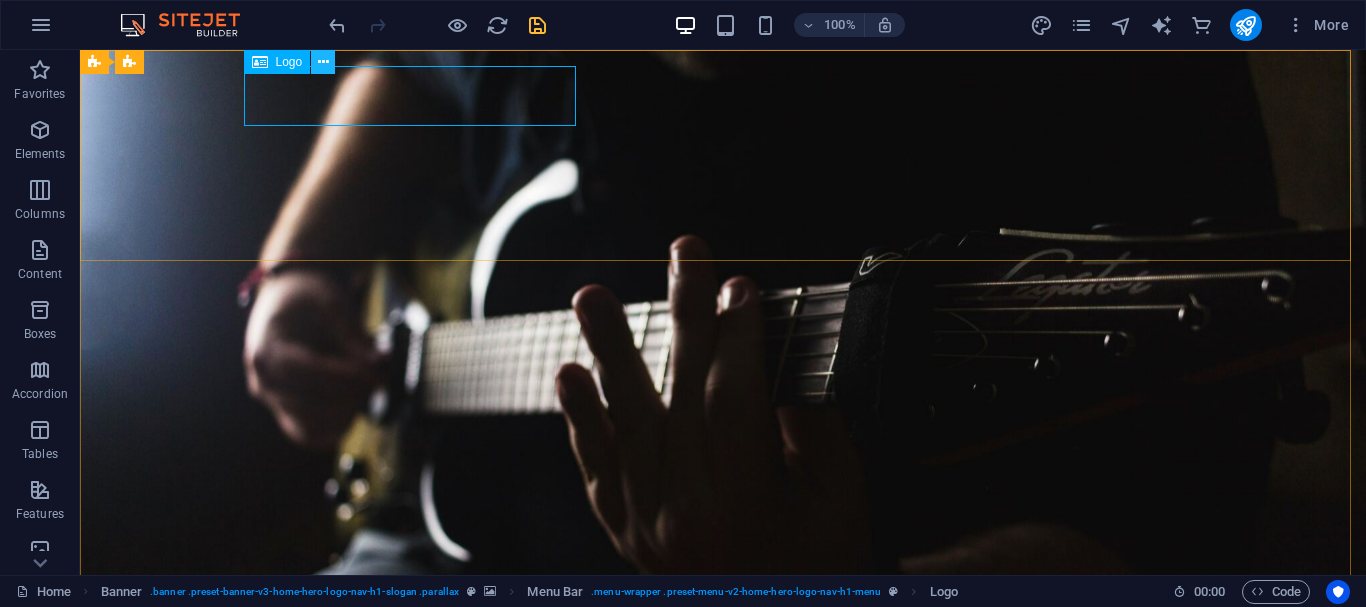 click at bounding box center [323, 62] 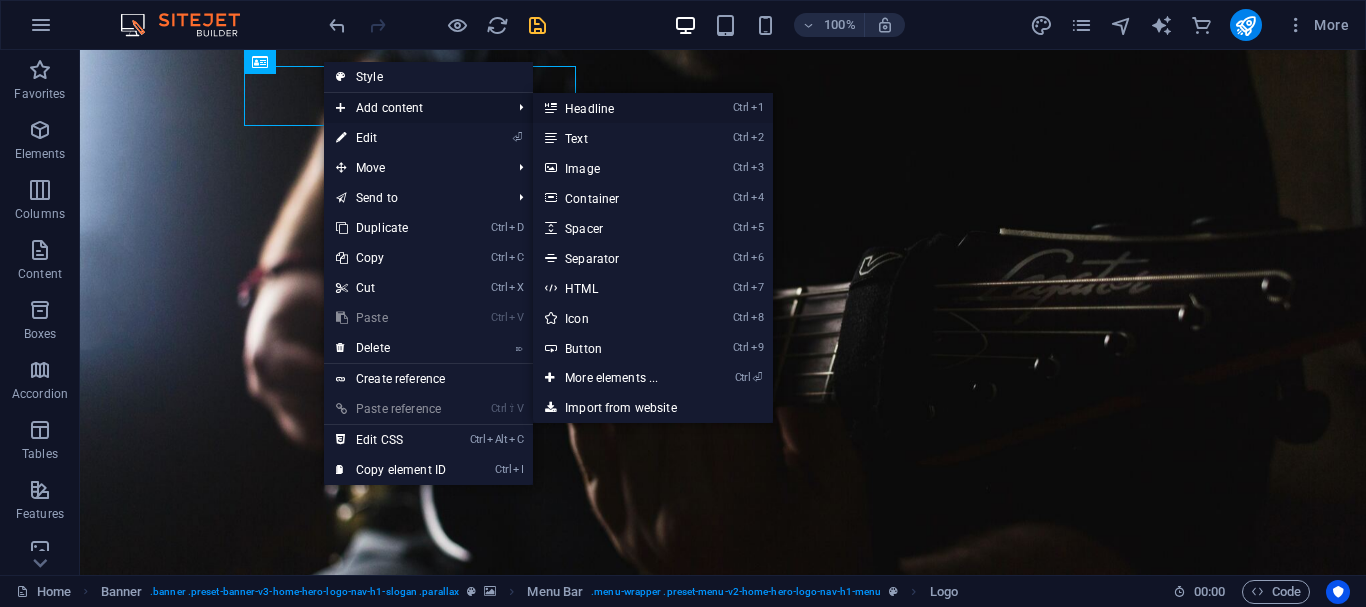 click on "Ctrl 1  Headline" at bounding box center [615, 108] 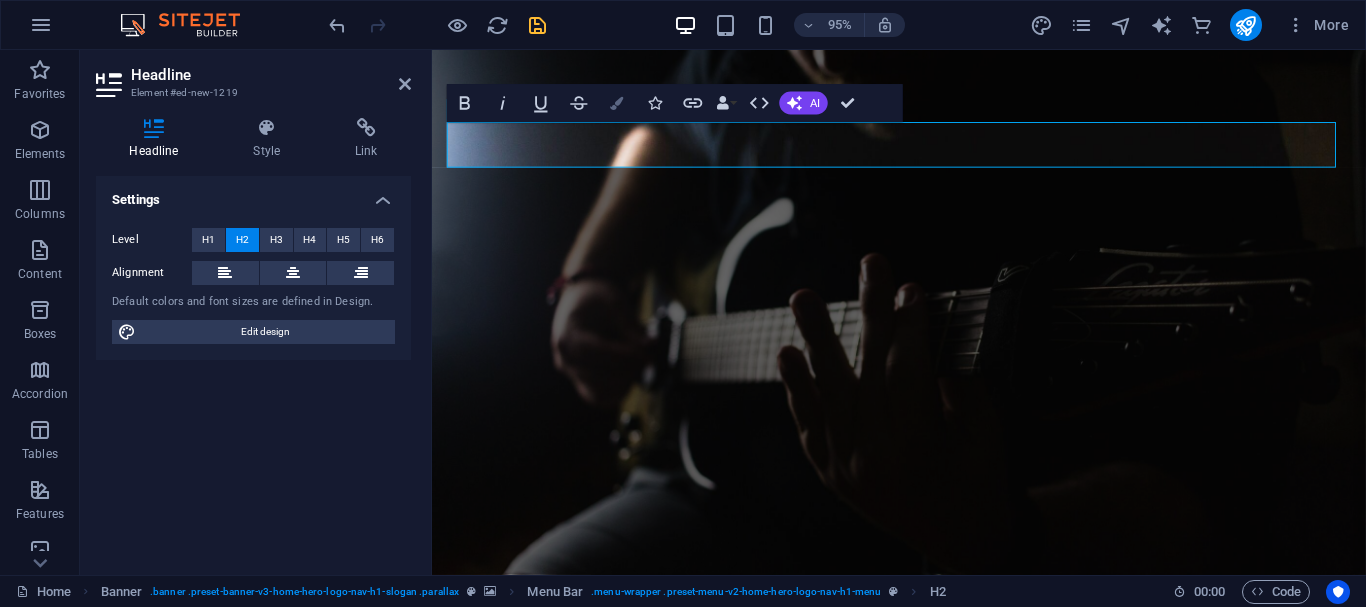 click at bounding box center [617, 103] 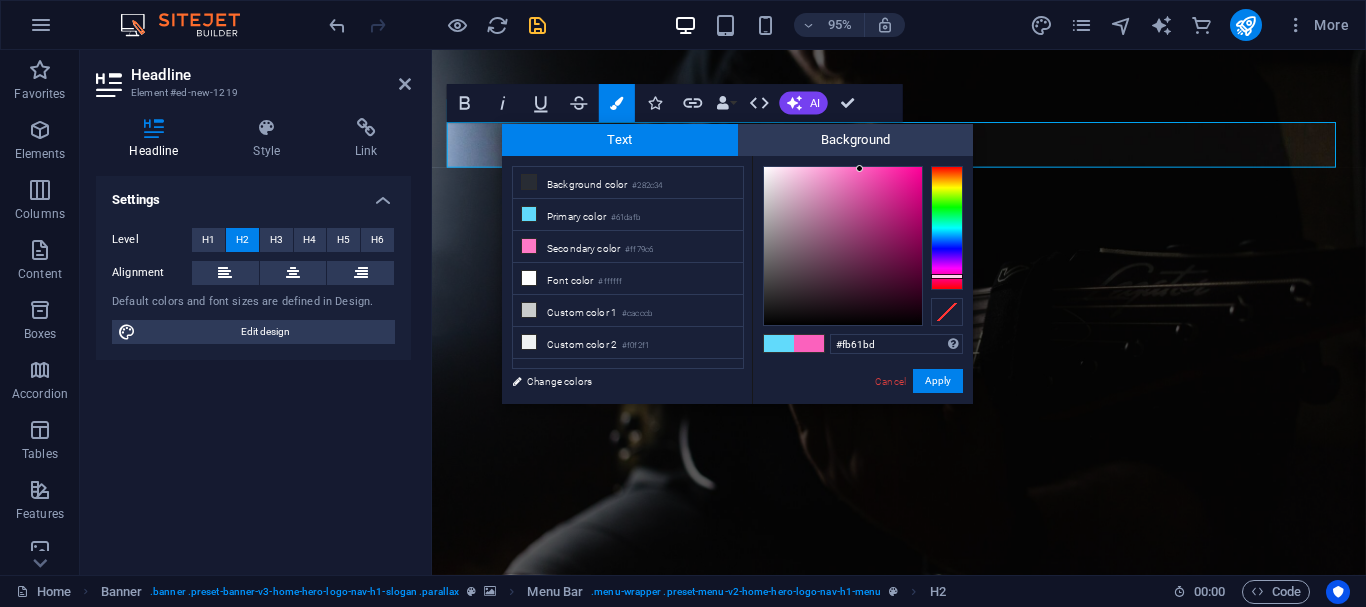 click at bounding box center [947, 228] 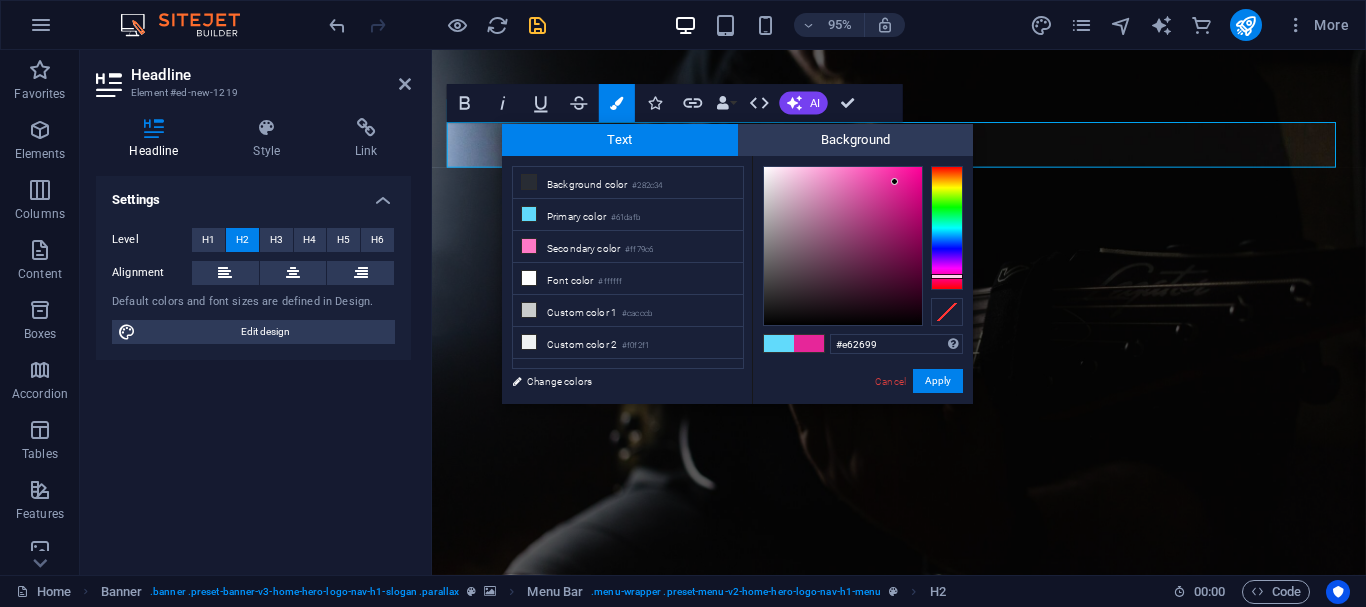 click at bounding box center (843, 246) 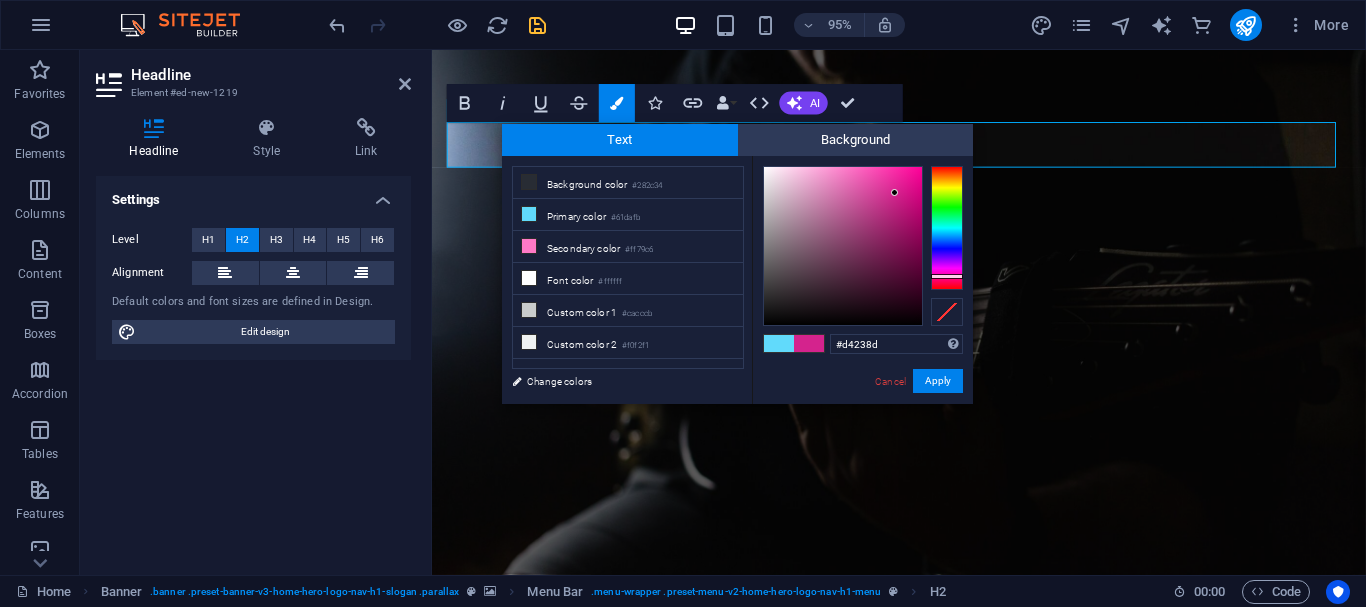 click at bounding box center [843, 246] 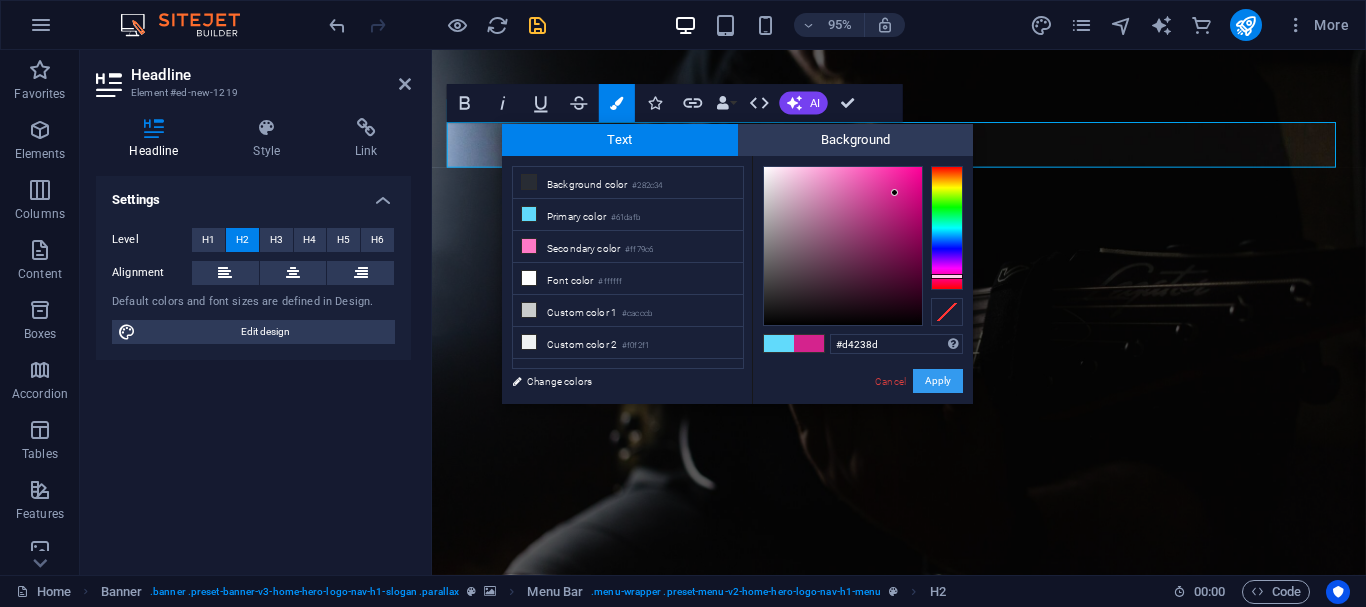 click on "Apply" at bounding box center (938, 381) 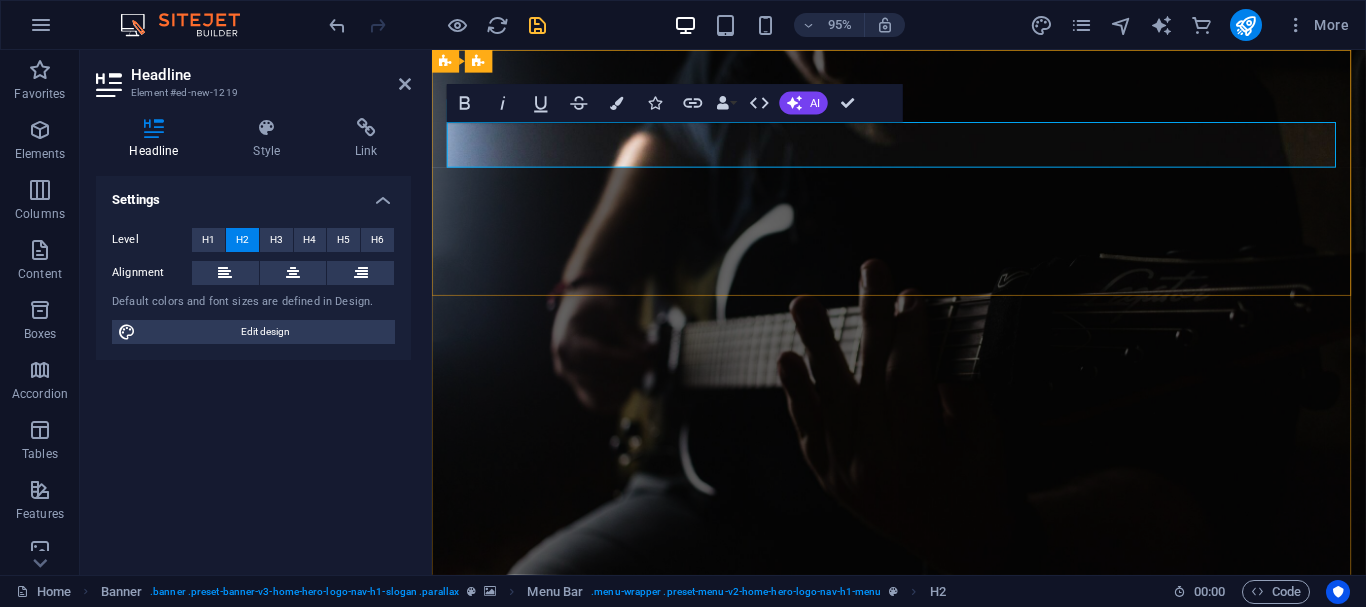 click on "New headline" at bounding box center (924, 754) 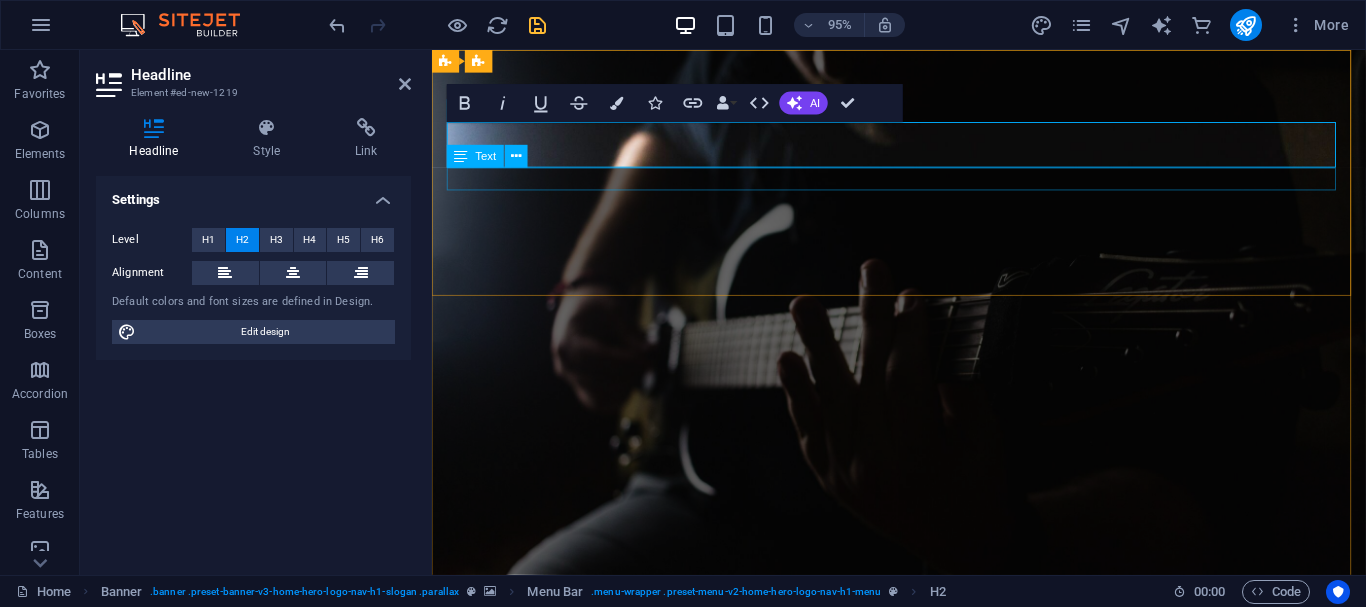 click on "New text element" at bounding box center (924, 790) 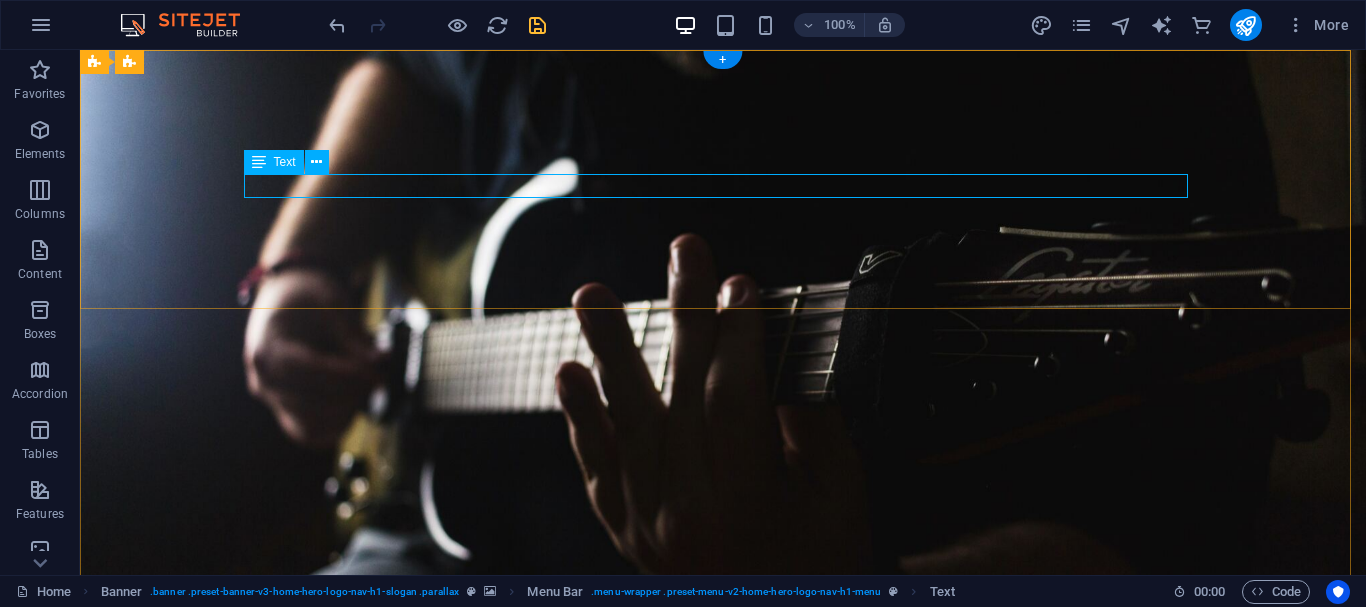 click on "New text element" at bounding box center (723, 769) 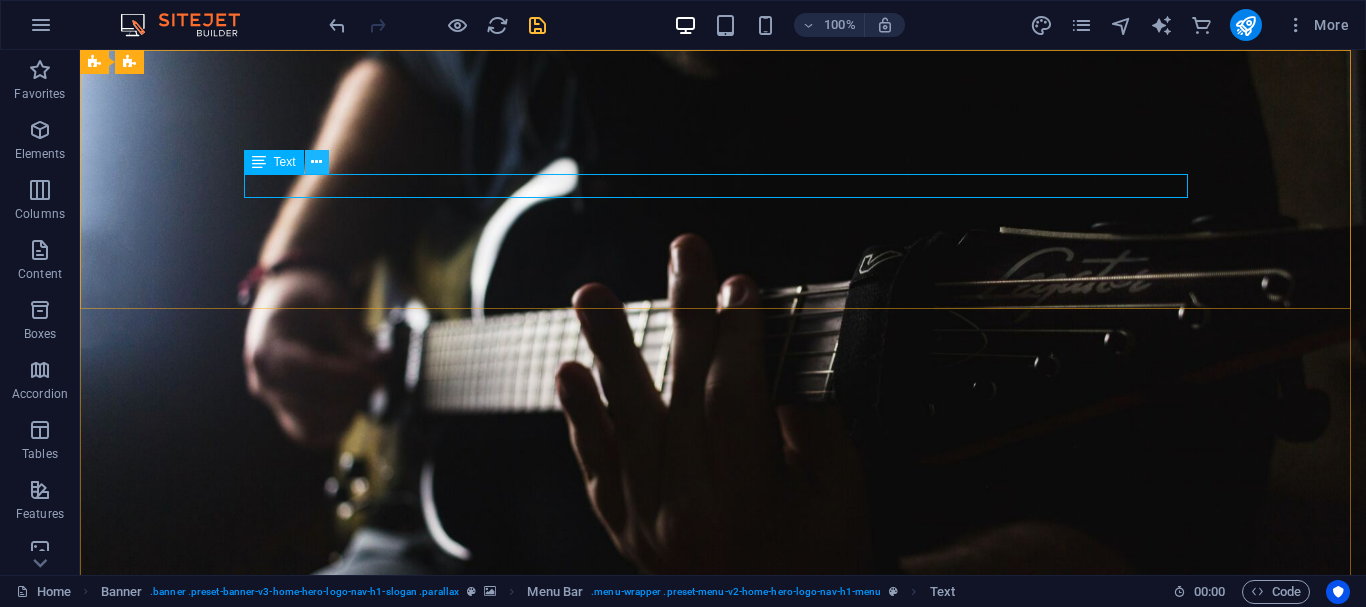 click at bounding box center [316, 162] 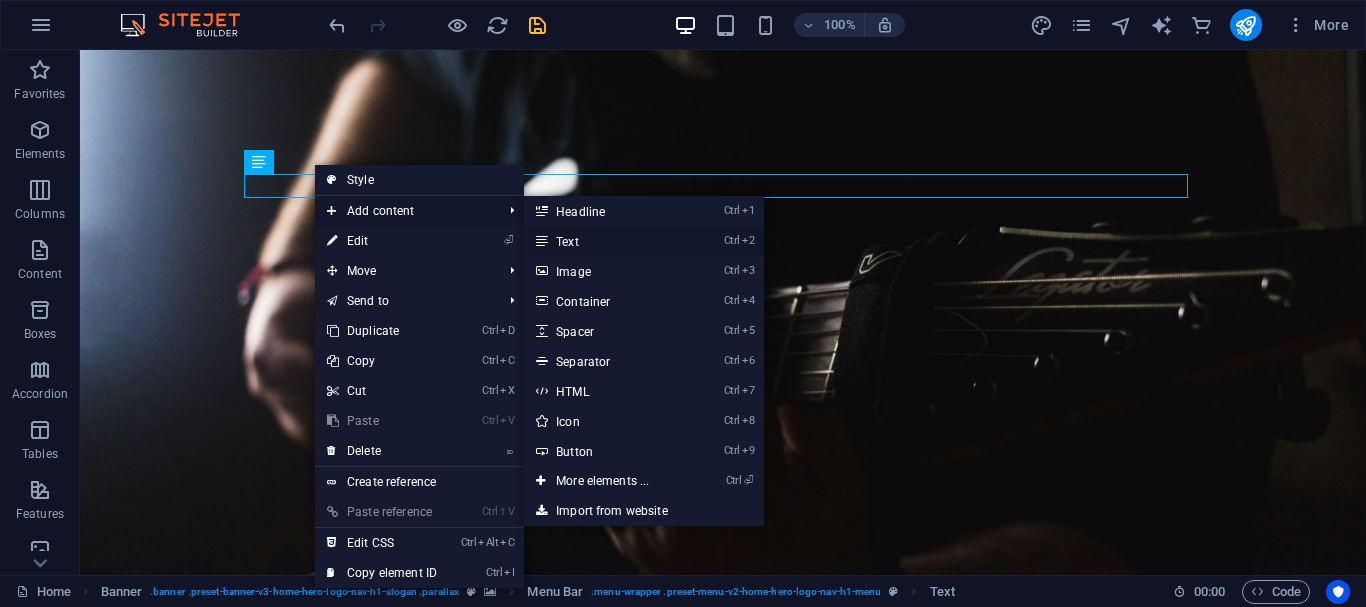 click on "Ctrl 2  Text" at bounding box center [606, 241] 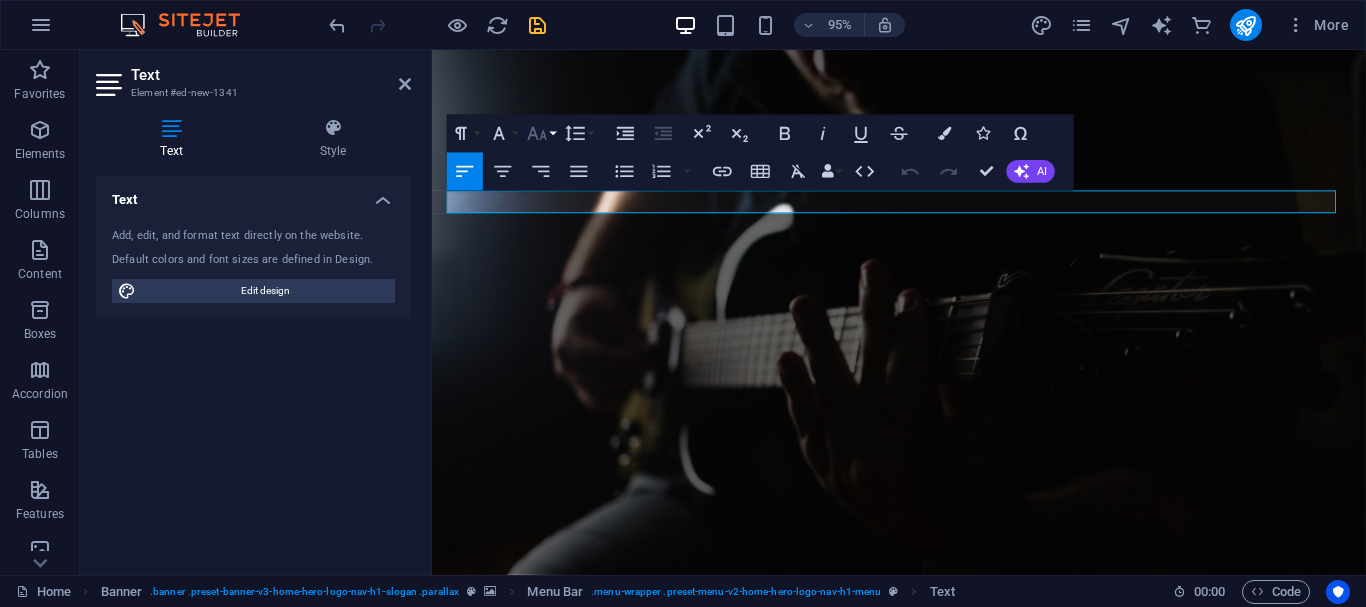 click 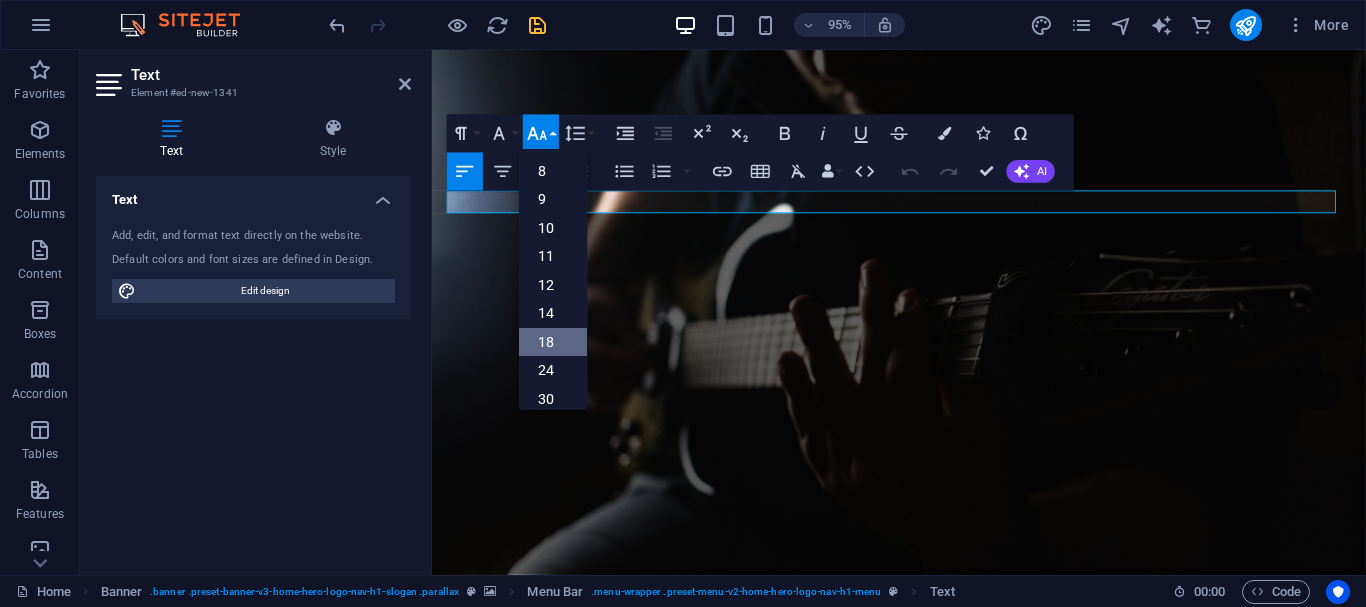 click on "18" at bounding box center (553, 341) 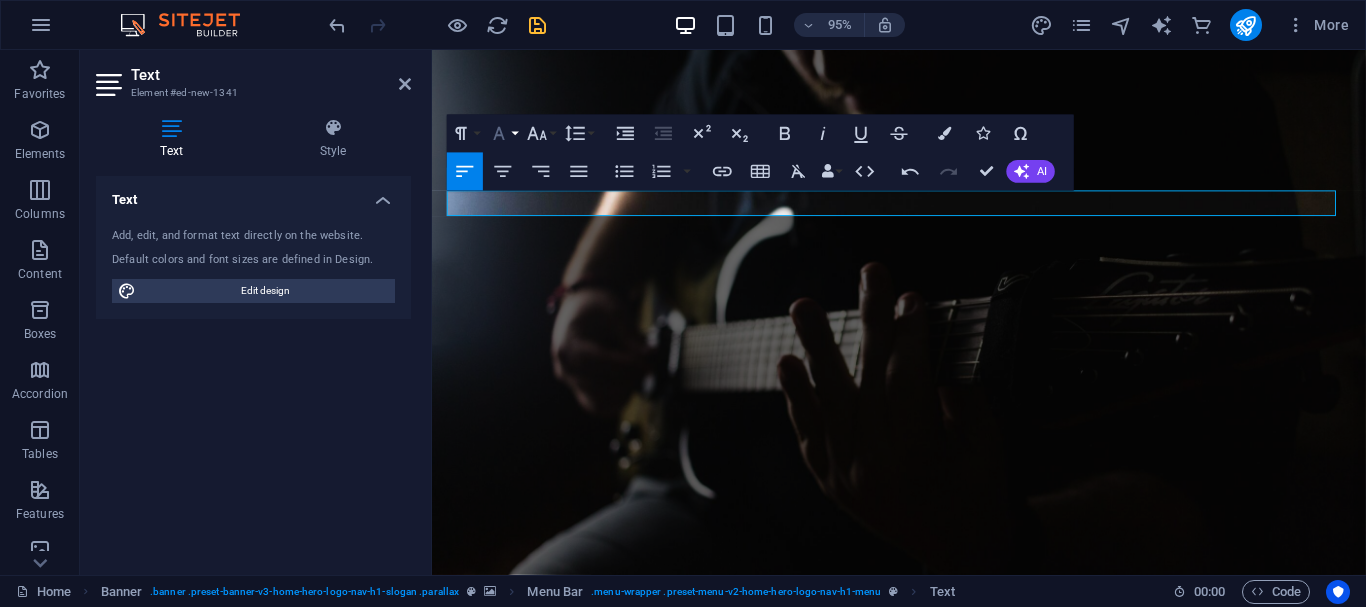 click 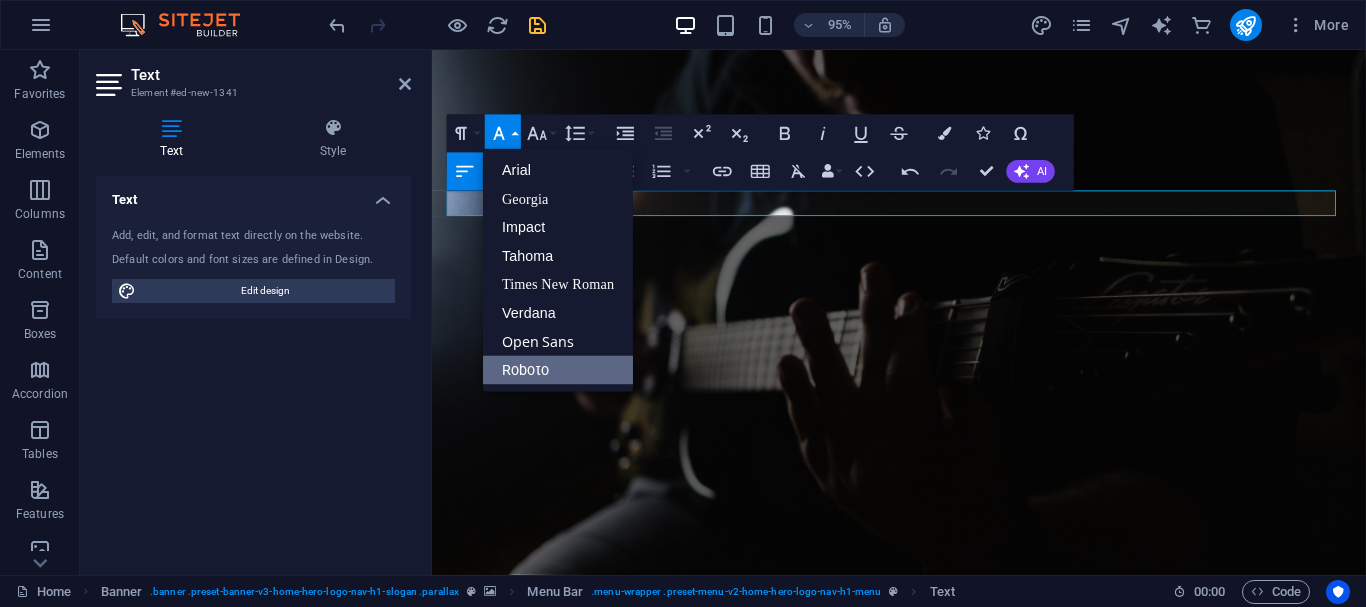 scroll, scrollTop: 0, scrollLeft: 0, axis: both 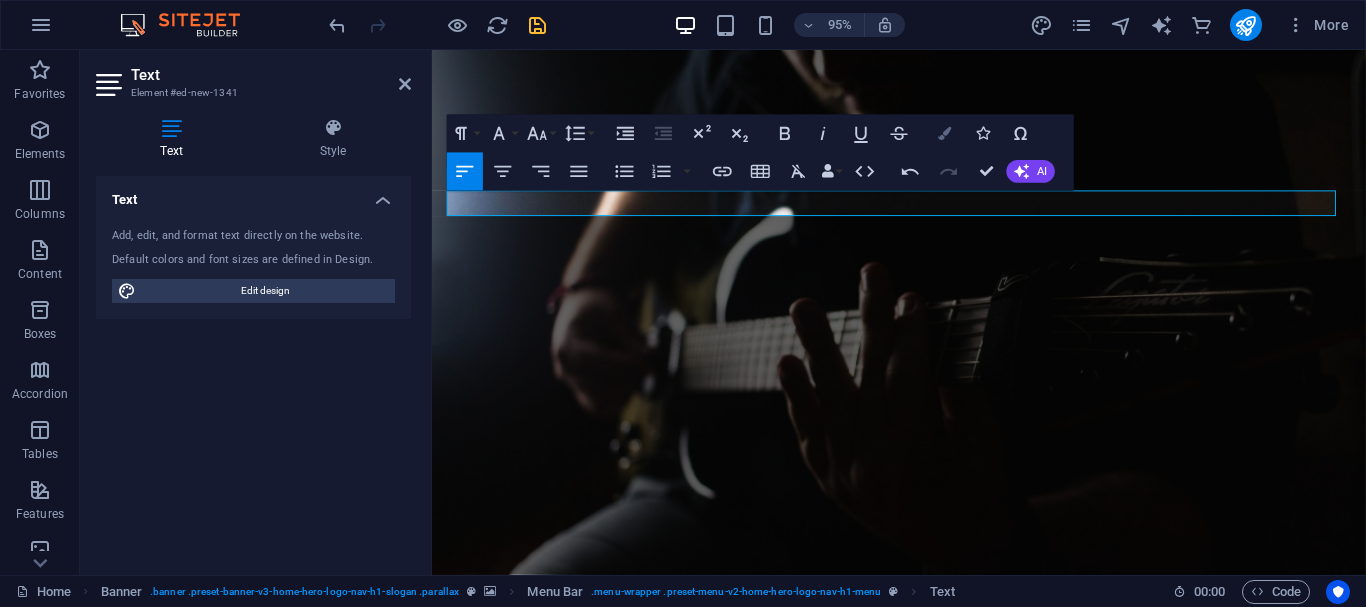 click at bounding box center [944, 133] 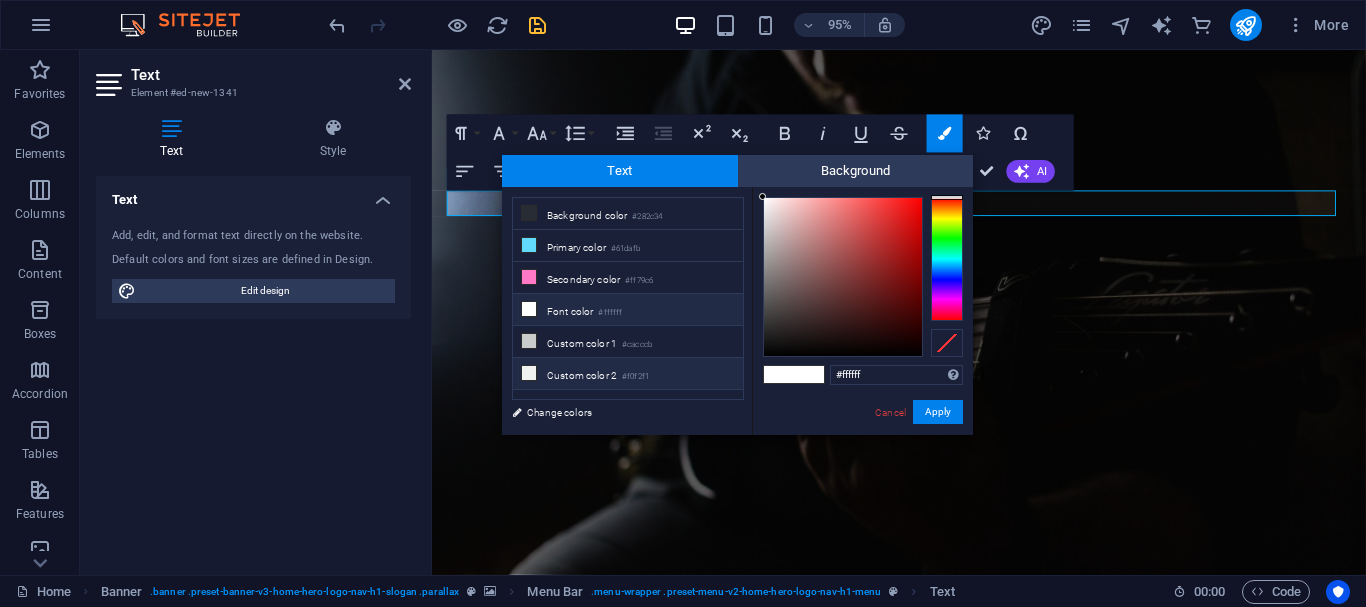click on "Custom color 2
#f0f2f1" at bounding box center (628, 374) 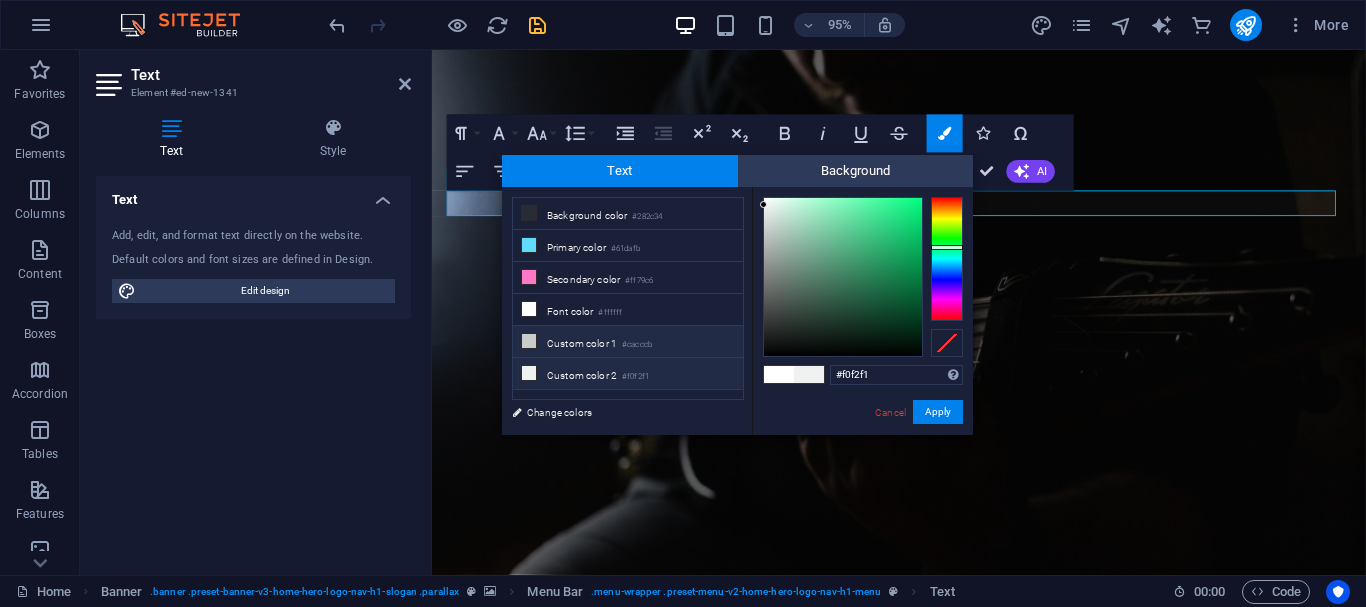 click on "Custom color 1
#cacccb" at bounding box center [628, 342] 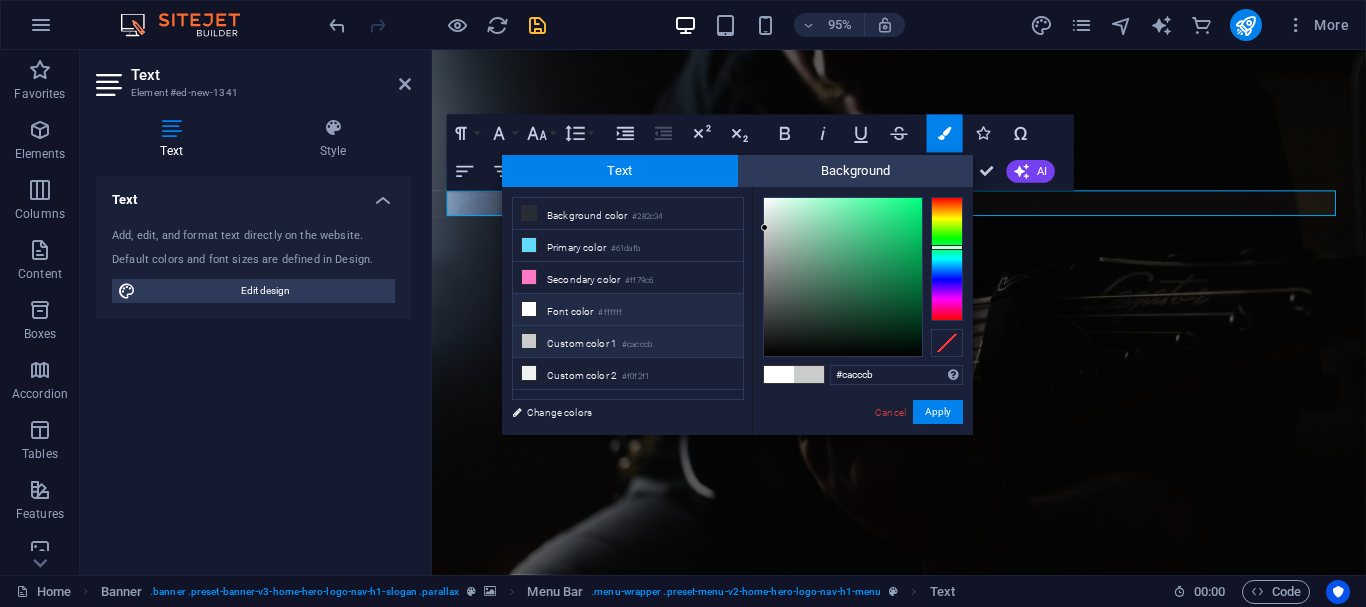 click on "Font color
#ffffff" at bounding box center [628, 310] 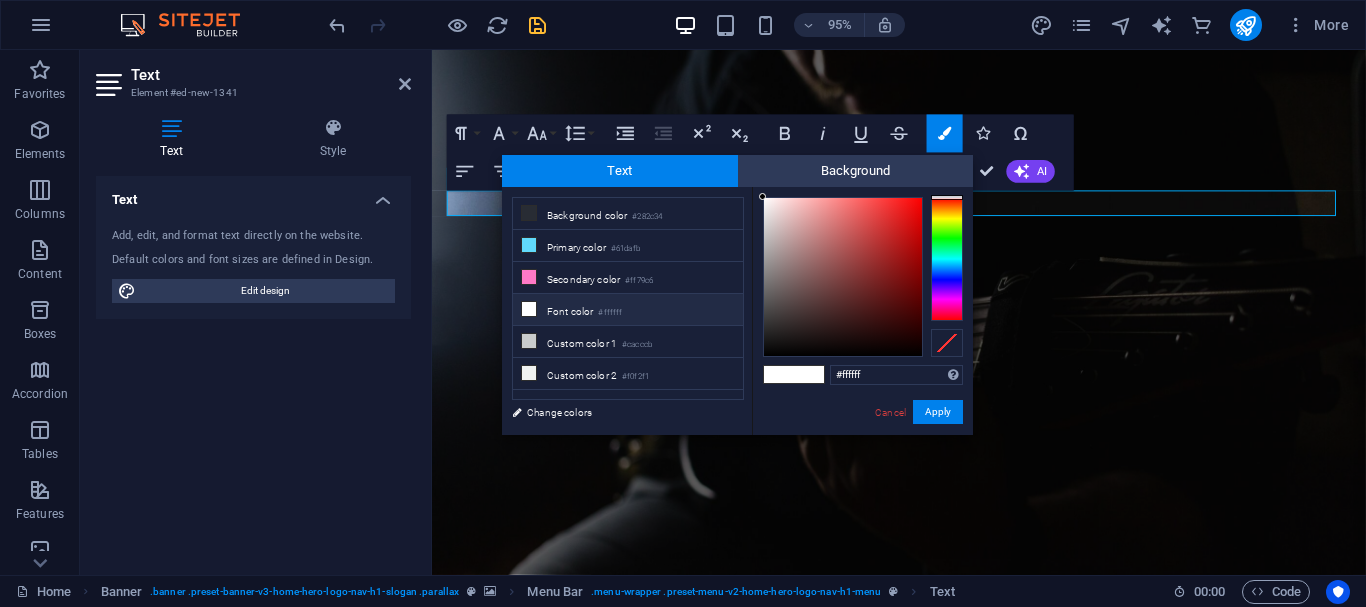 click at bounding box center [809, 374] 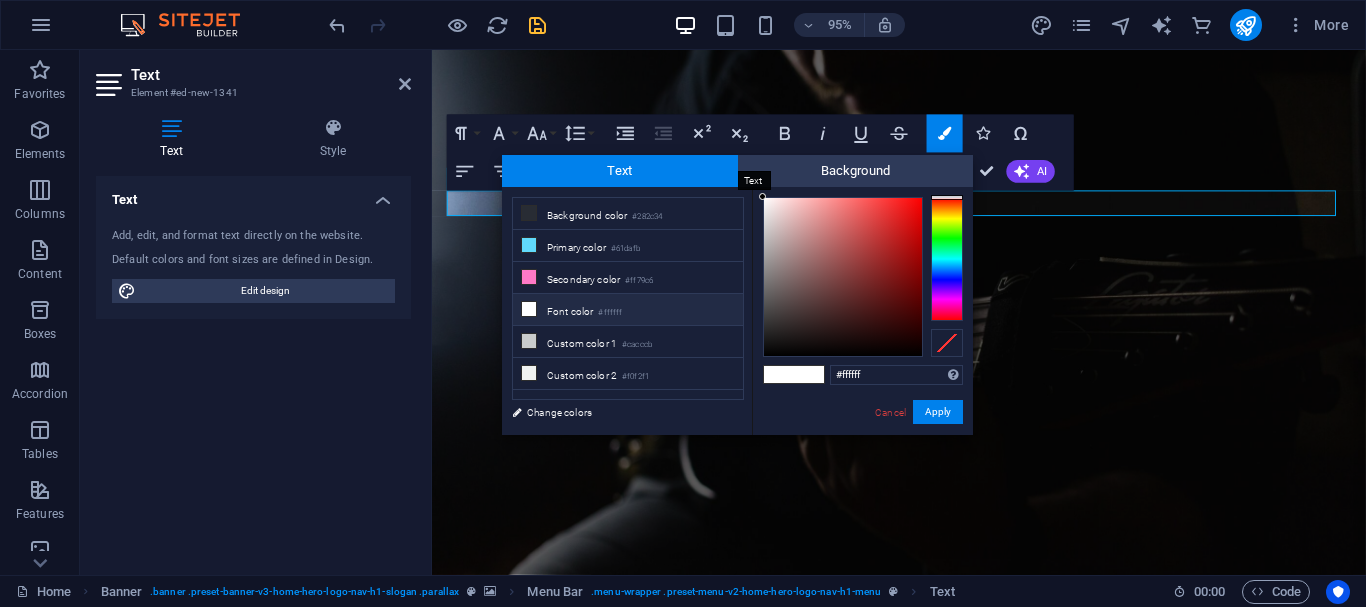 click on "Text" at bounding box center [620, 171] 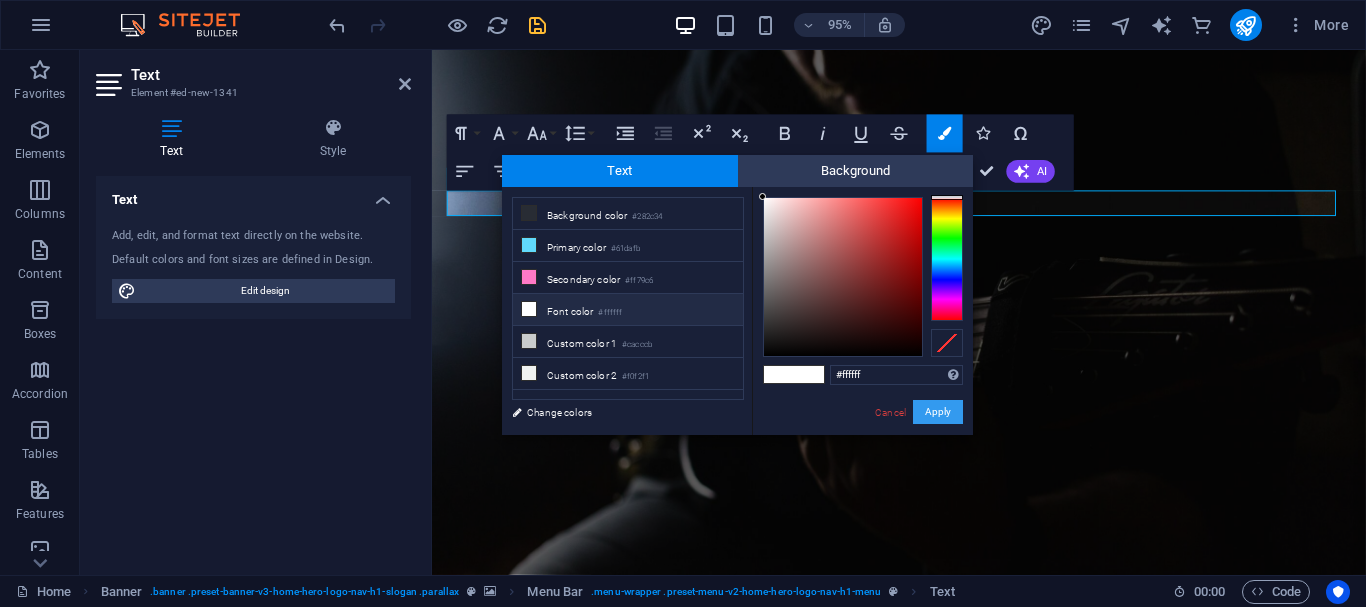 click on "Apply" at bounding box center [938, 412] 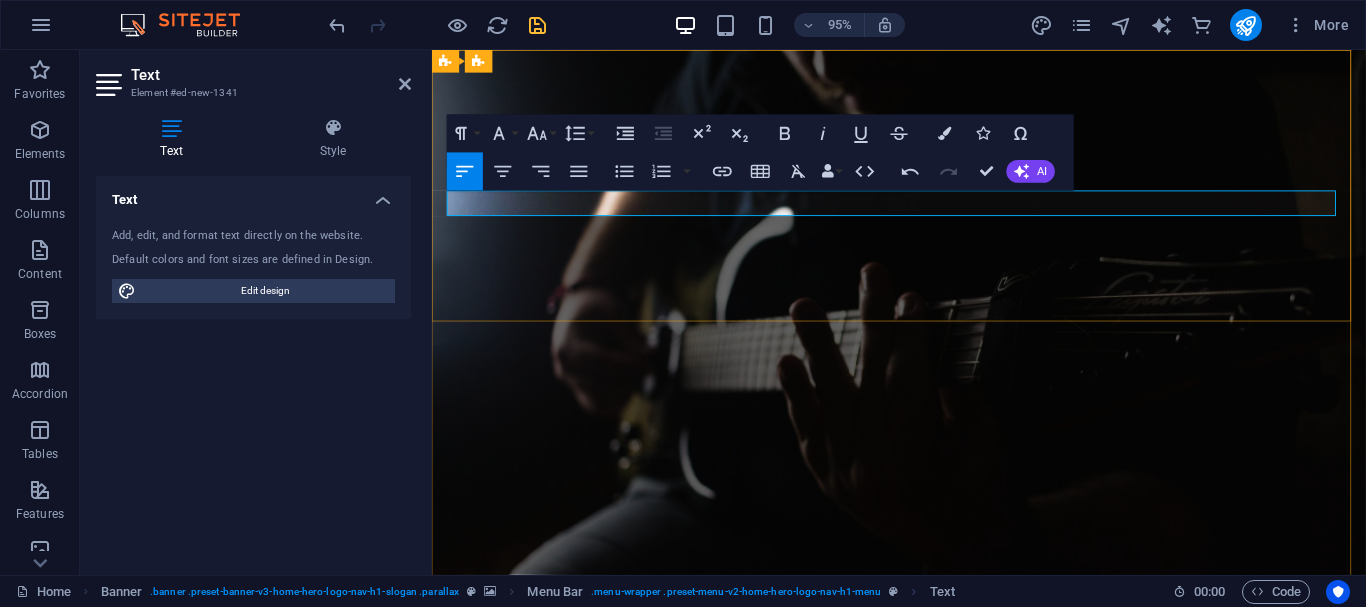 click on "New text element" at bounding box center [924, 822] 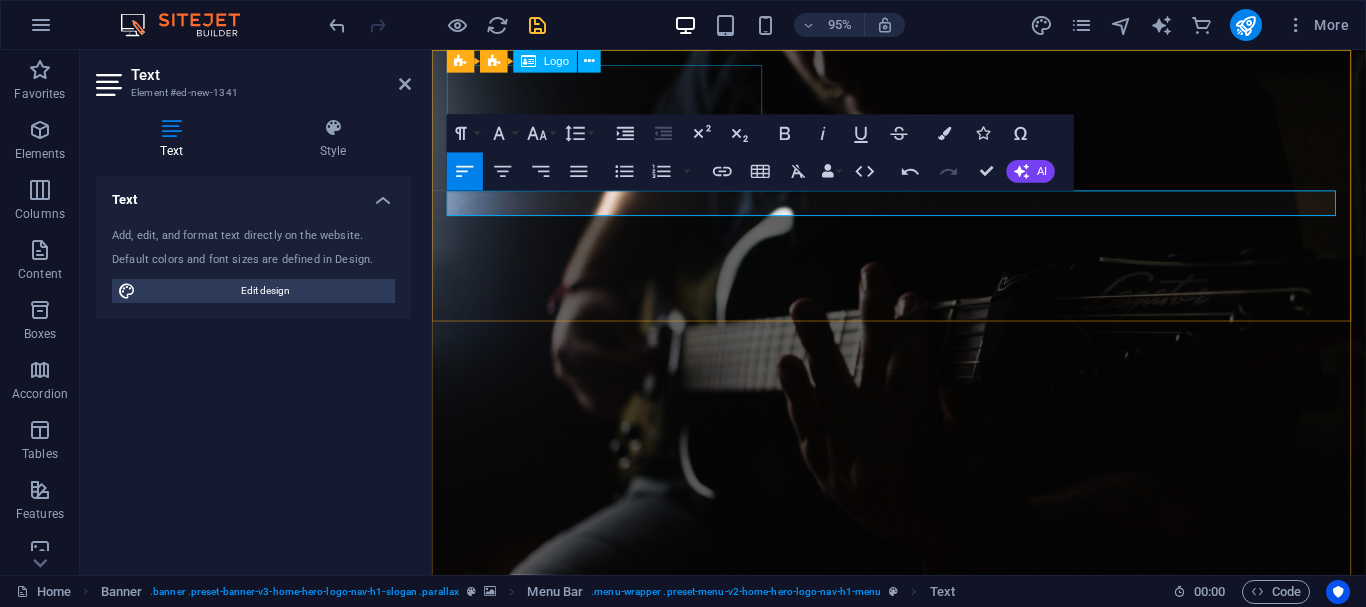 click on "Musical De Esttylo" at bounding box center [924, 707] 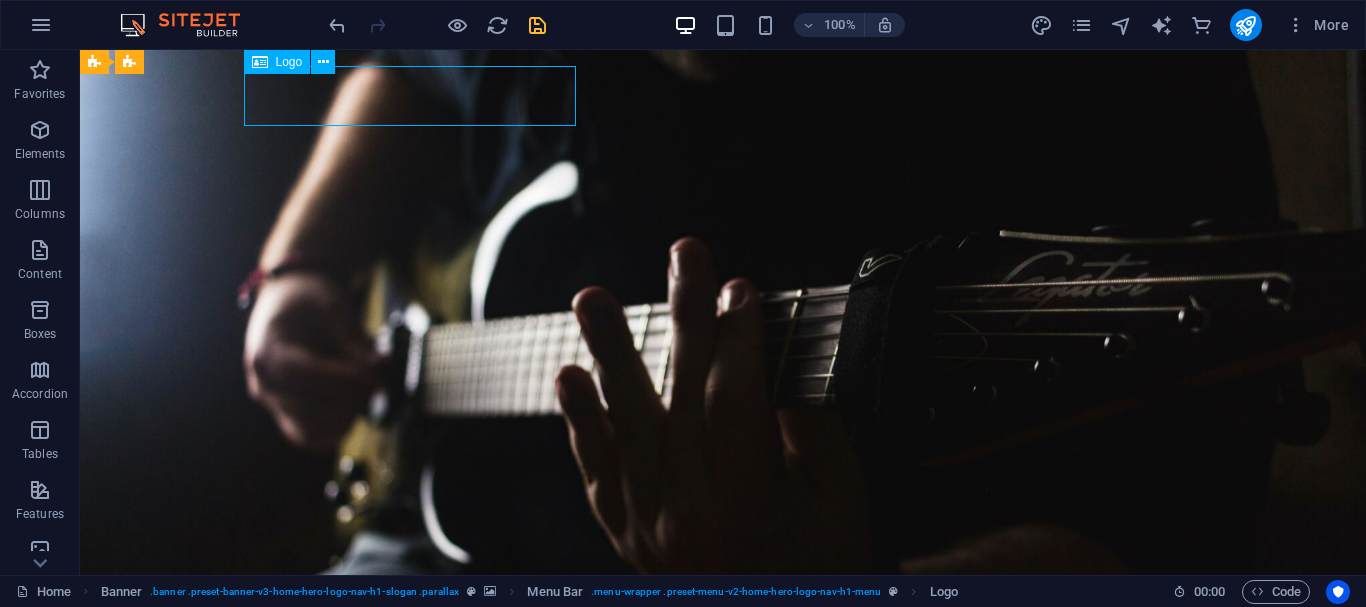 click on "Musical De Esttylo" at bounding box center [723, 686] 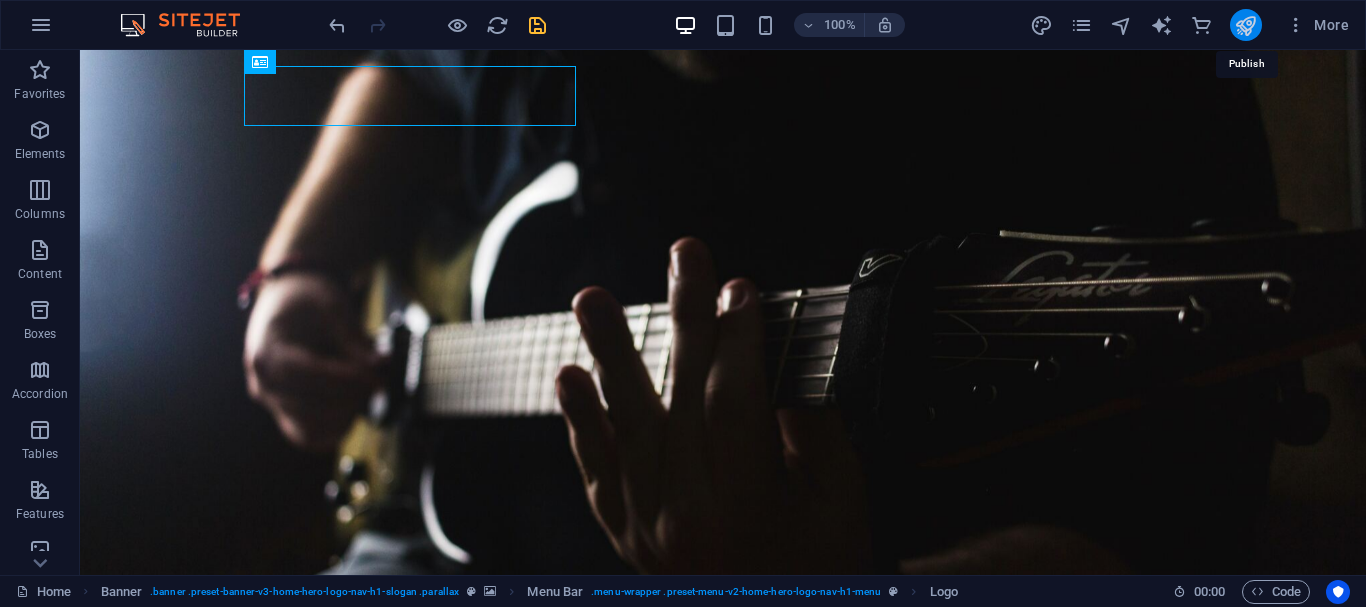 click at bounding box center [1245, 25] 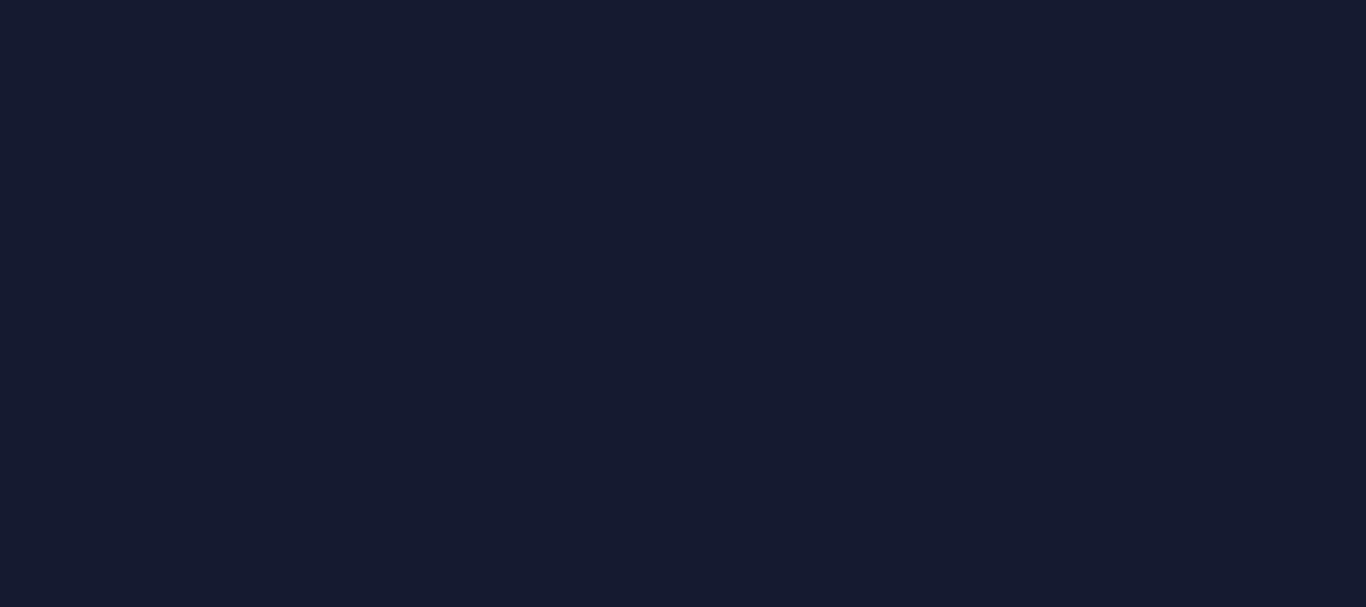 scroll, scrollTop: 0, scrollLeft: 0, axis: both 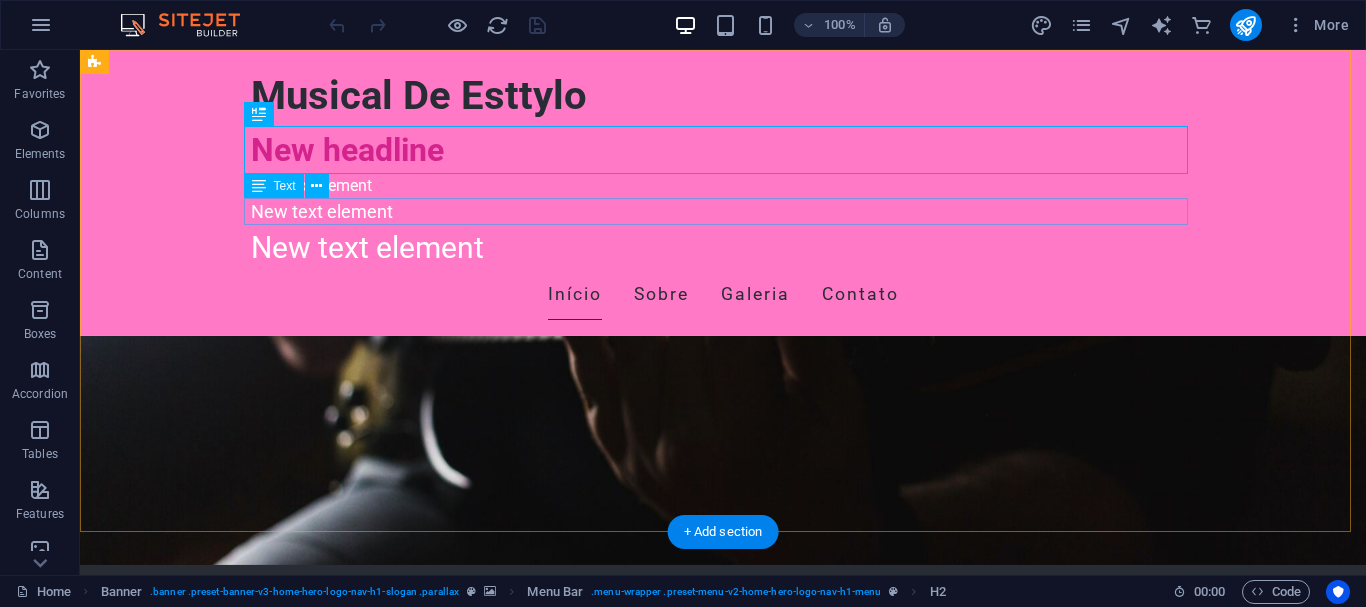 click on "New text element" at bounding box center (723, 211) 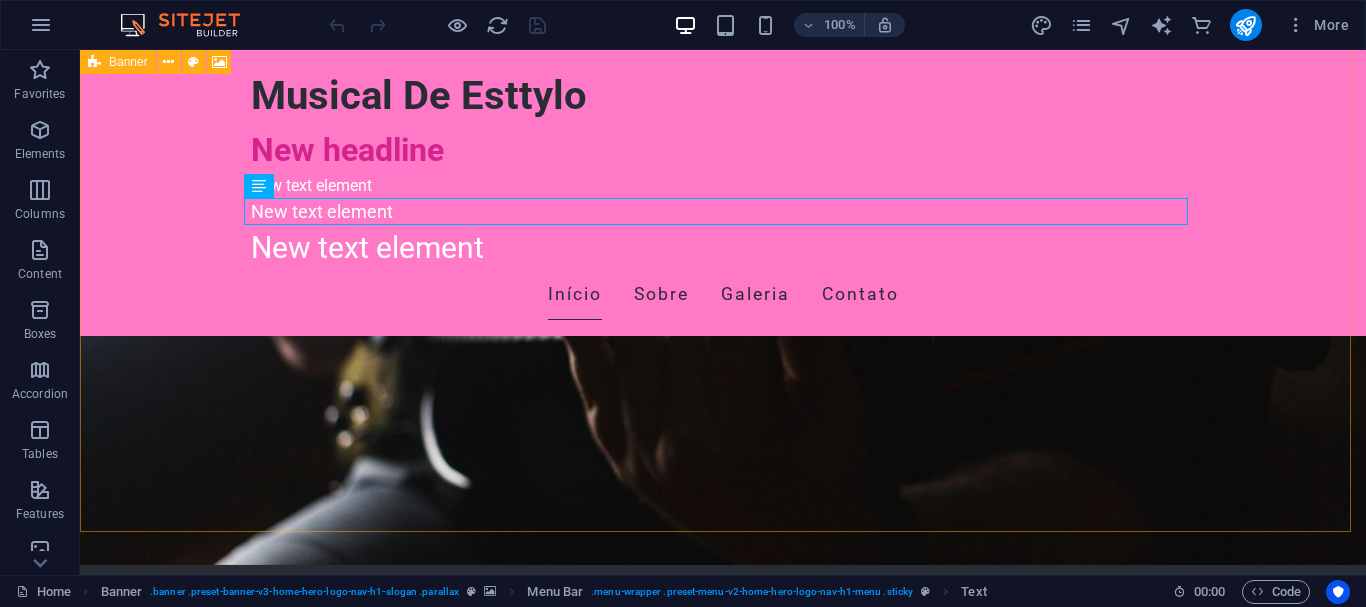 click at bounding box center (94, 62) 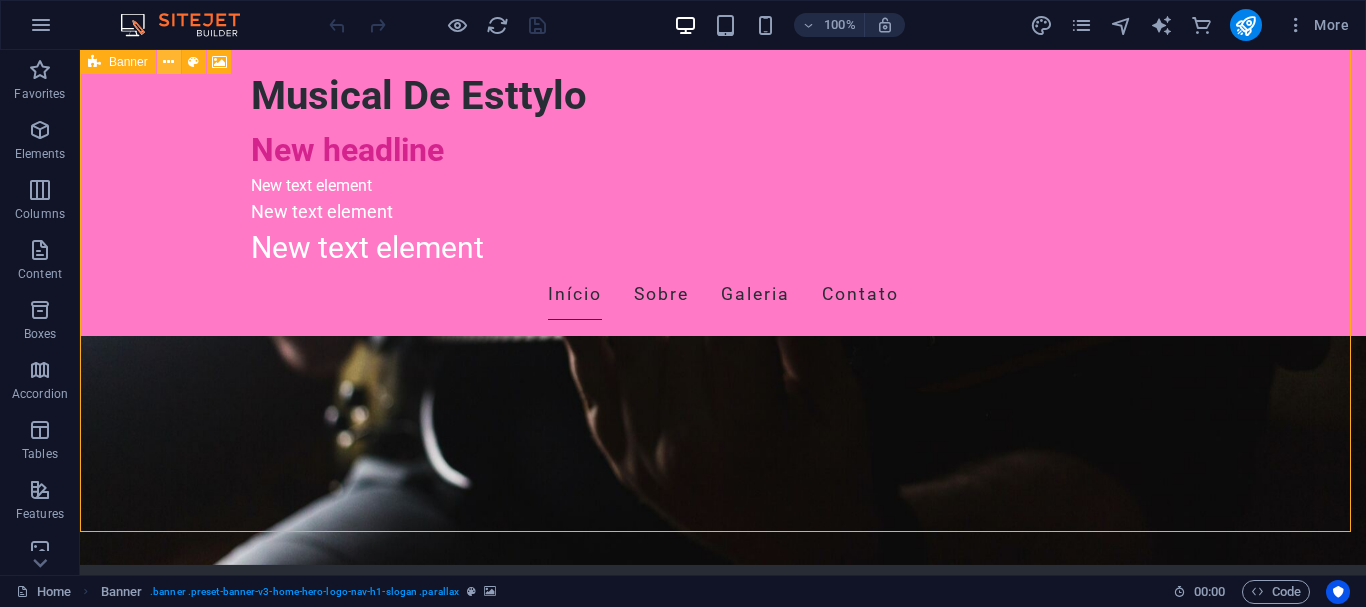click at bounding box center (168, 62) 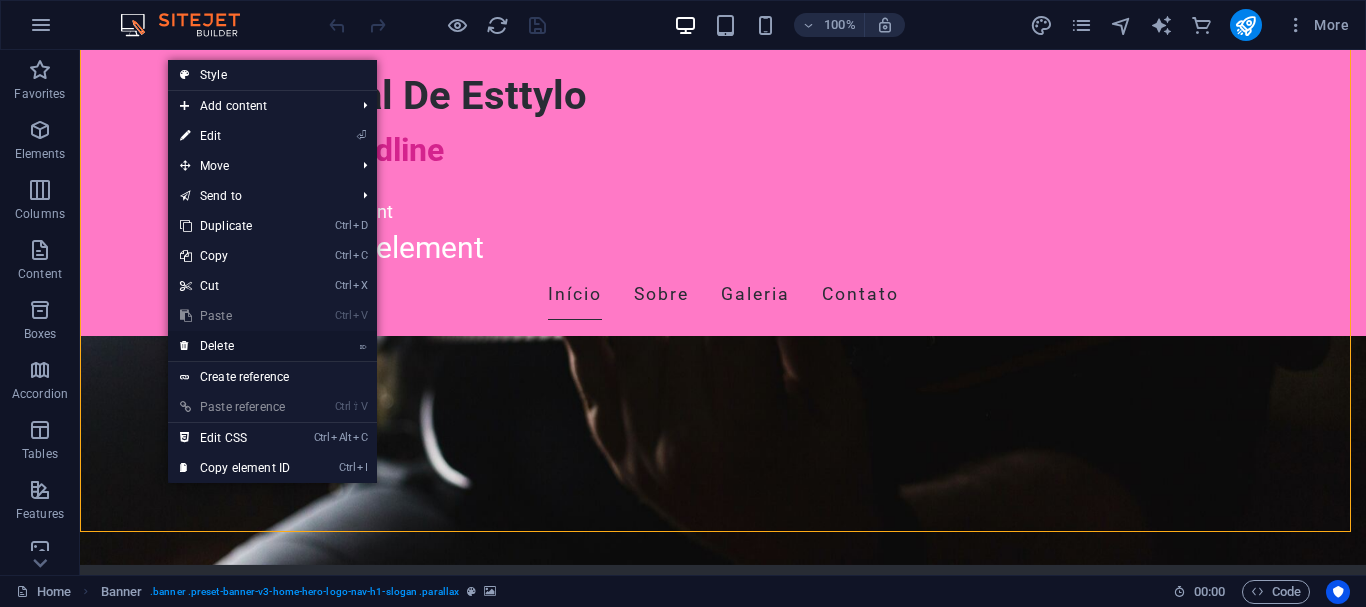 click on "⌦  Delete" at bounding box center [235, 346] 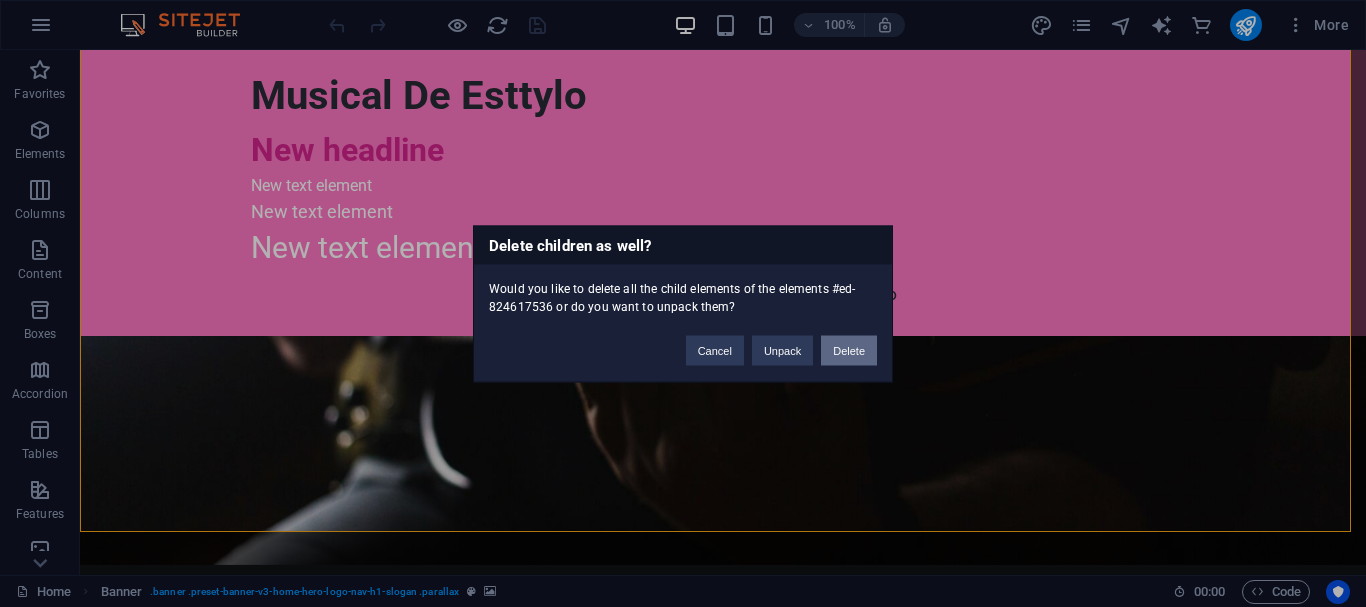 click on "Delete" at bounding box center (849, 350) 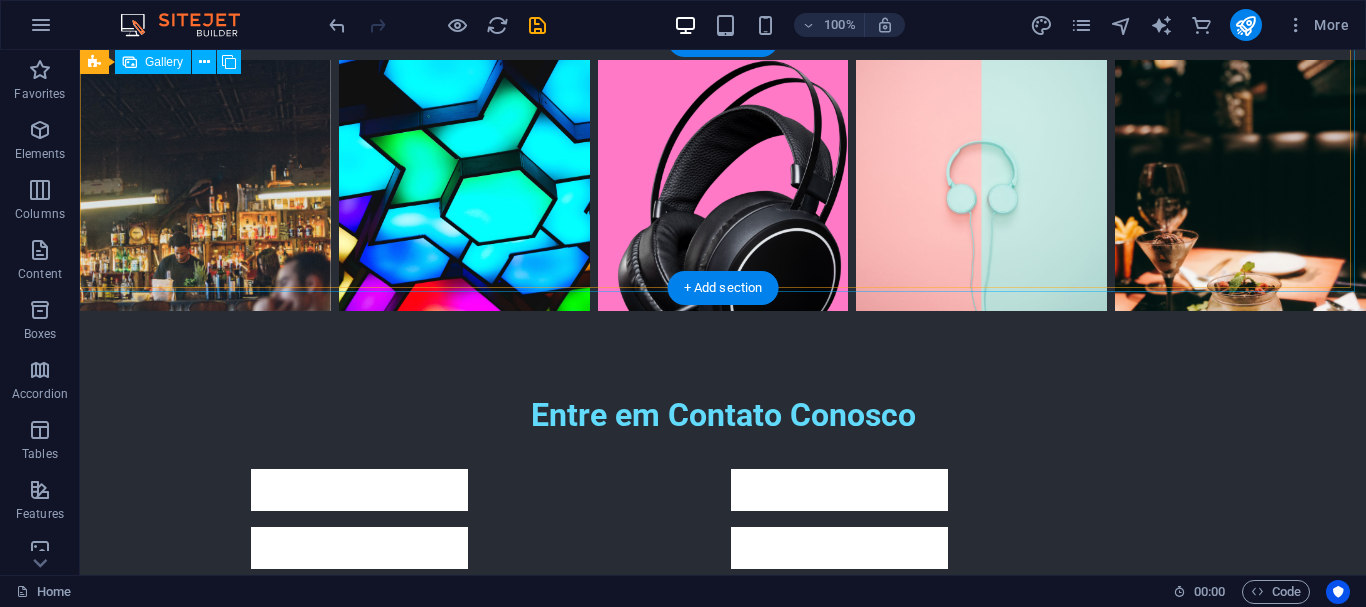scroll, scrollTop: 200, scrollLeft: 0, axis: vertical 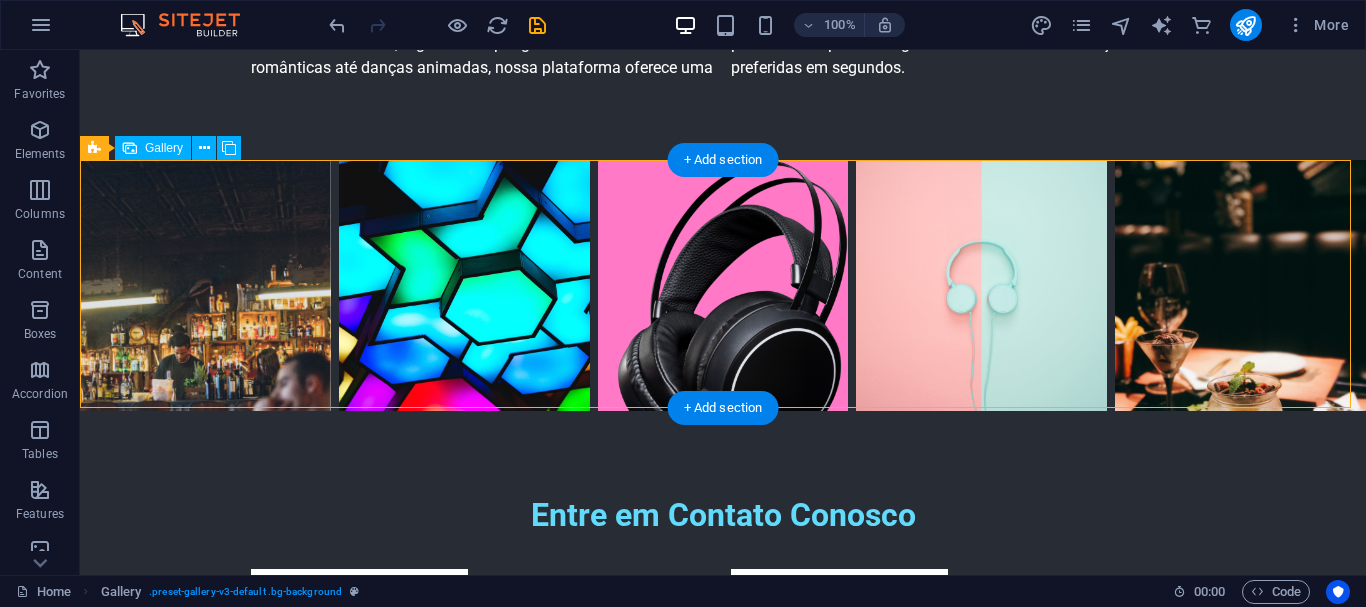 click at bounding box center [464, 285] 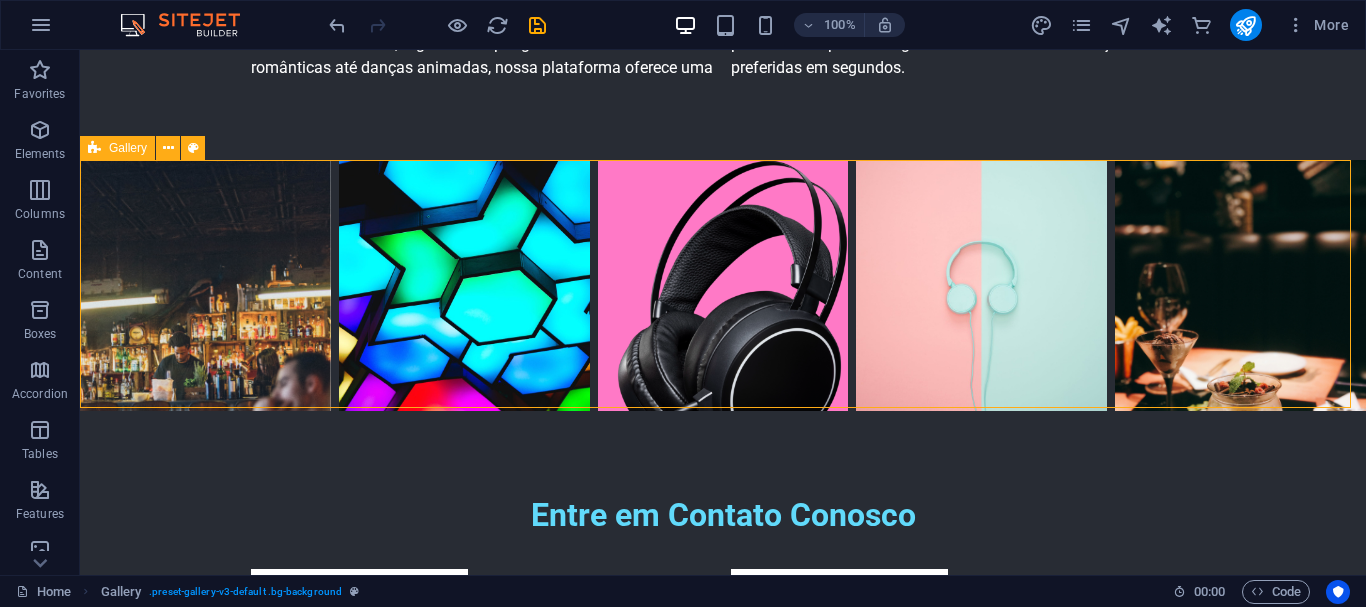 click at bounding box center (94, 148) 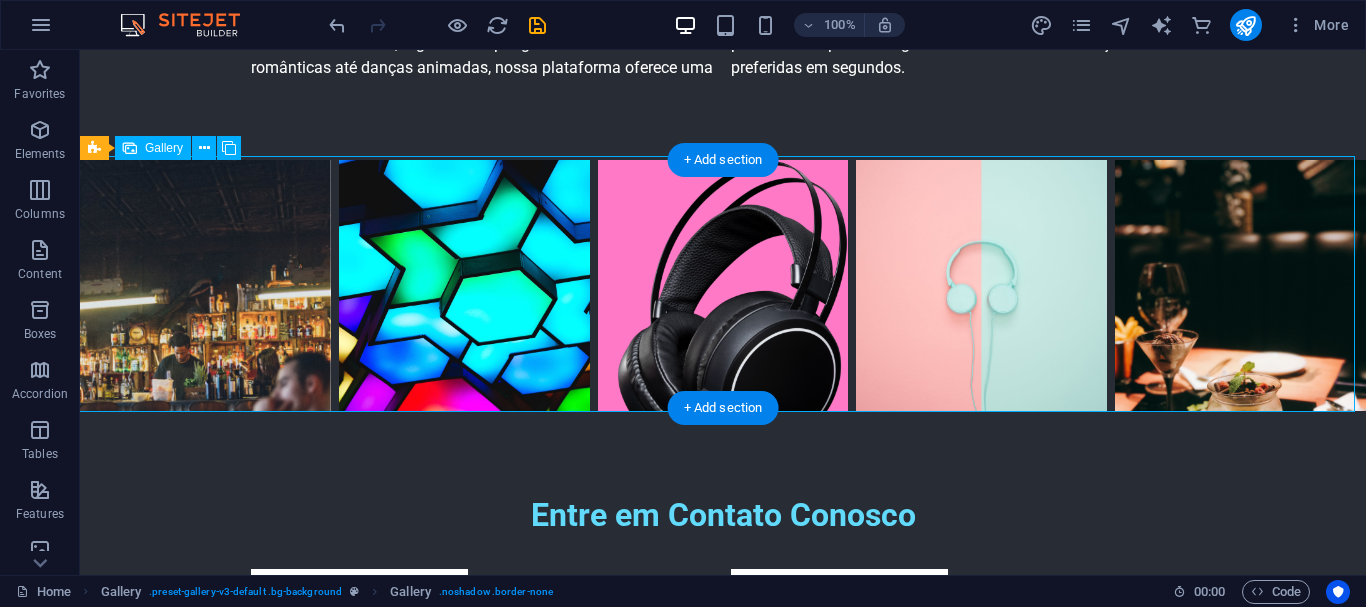 drag, startPoint x: 422, startPoint y: 281, endPoint x: 627, endPoint y: 299, distance: 205.78873 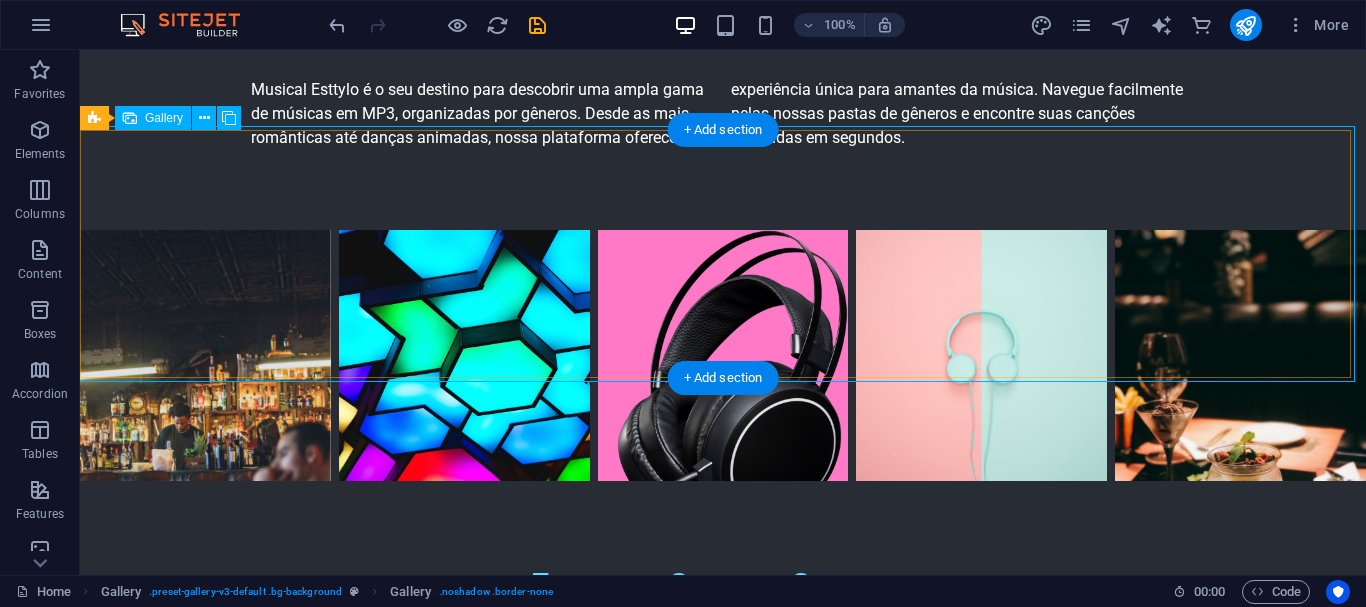 scroll, scrollTop: 100, scrollLeft: 0, axis: vertical 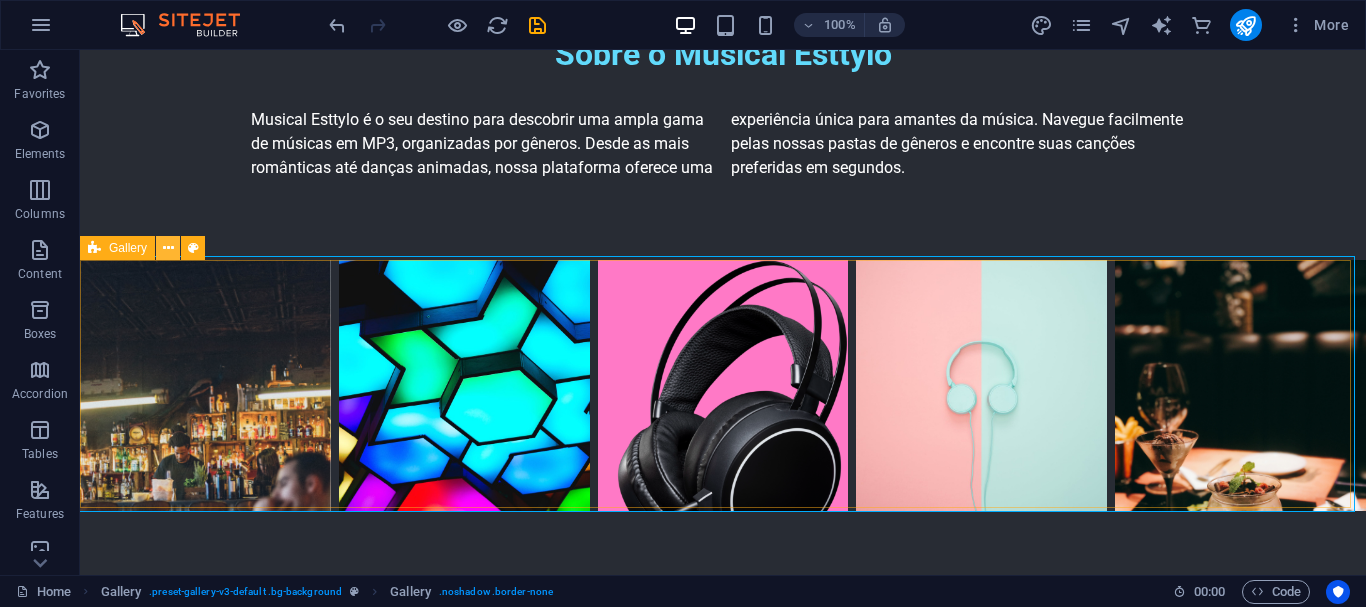 click at bounding box center (168, 248) 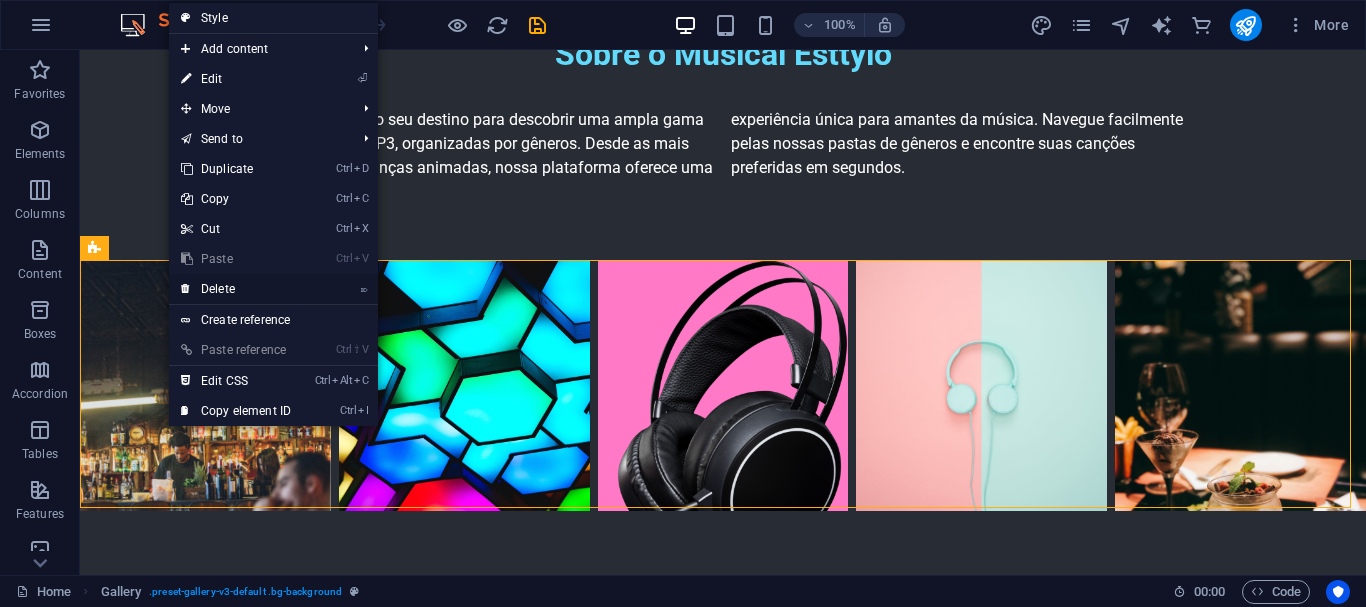 click on "⌦  Delete" at bounding box center [236, 289] 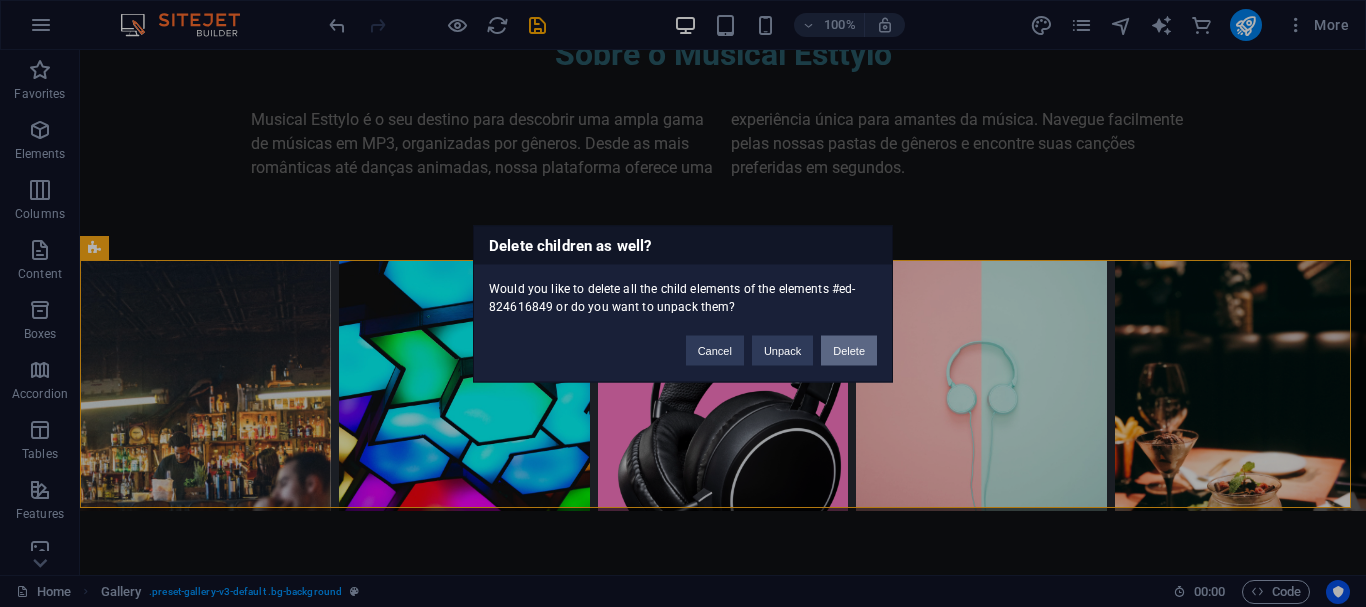 click on "Delete" at bounding box center [849, 350] 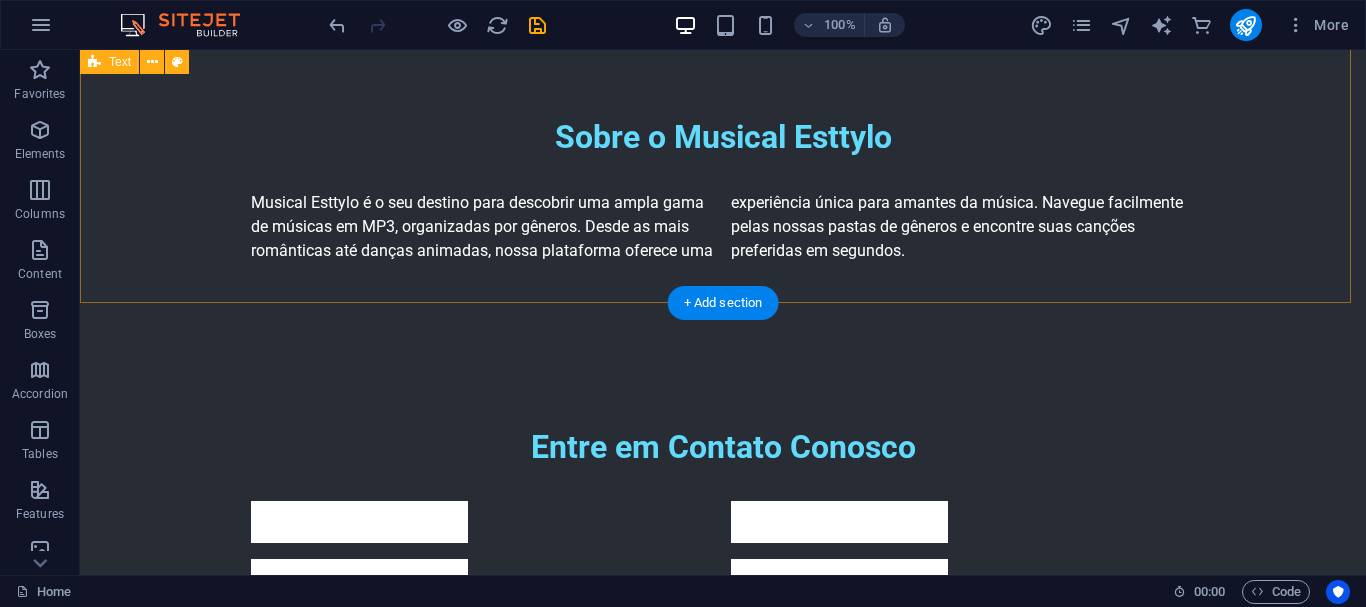 scroll, scrollTop: 0, scrollLeft: 0, axis: both 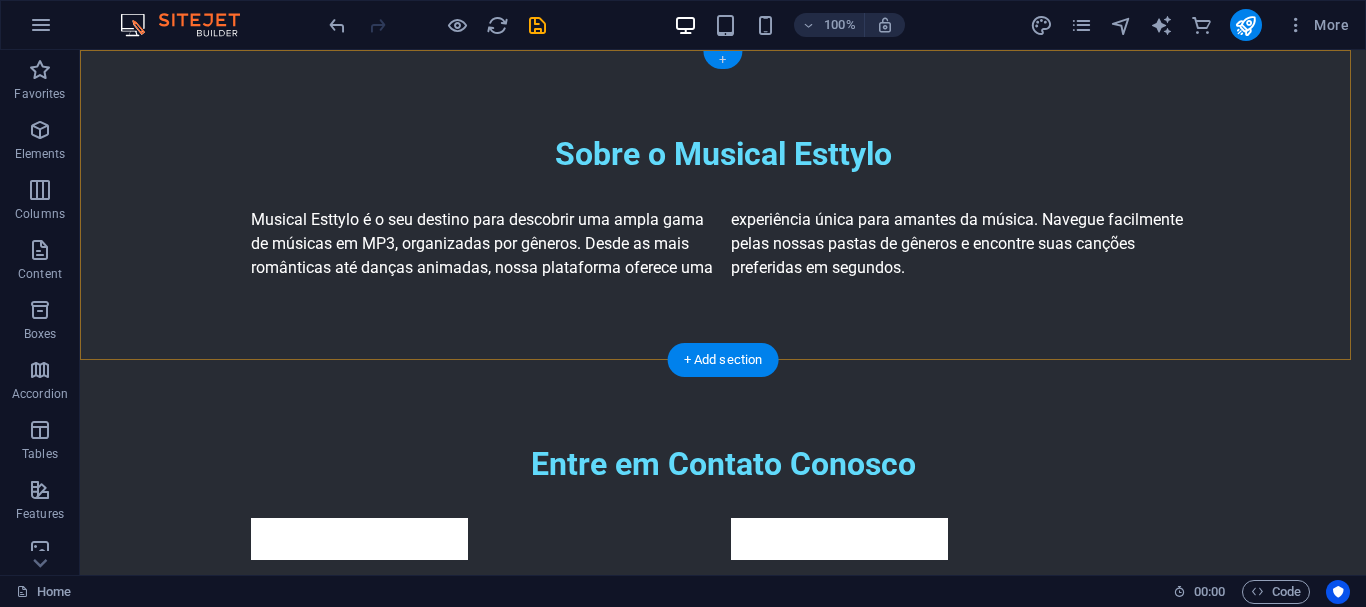 click on "+" at bounding box center (722, 60) 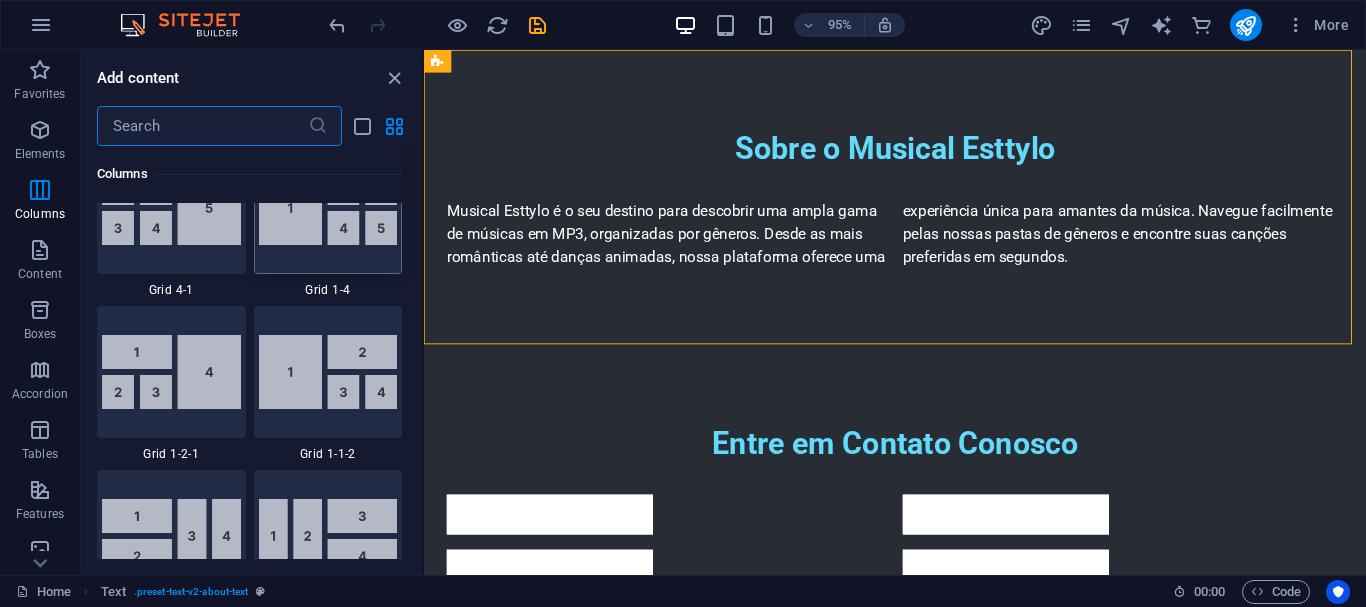 scroll, scrollTop: 2799, scrollLeft: 0, axis: vertical 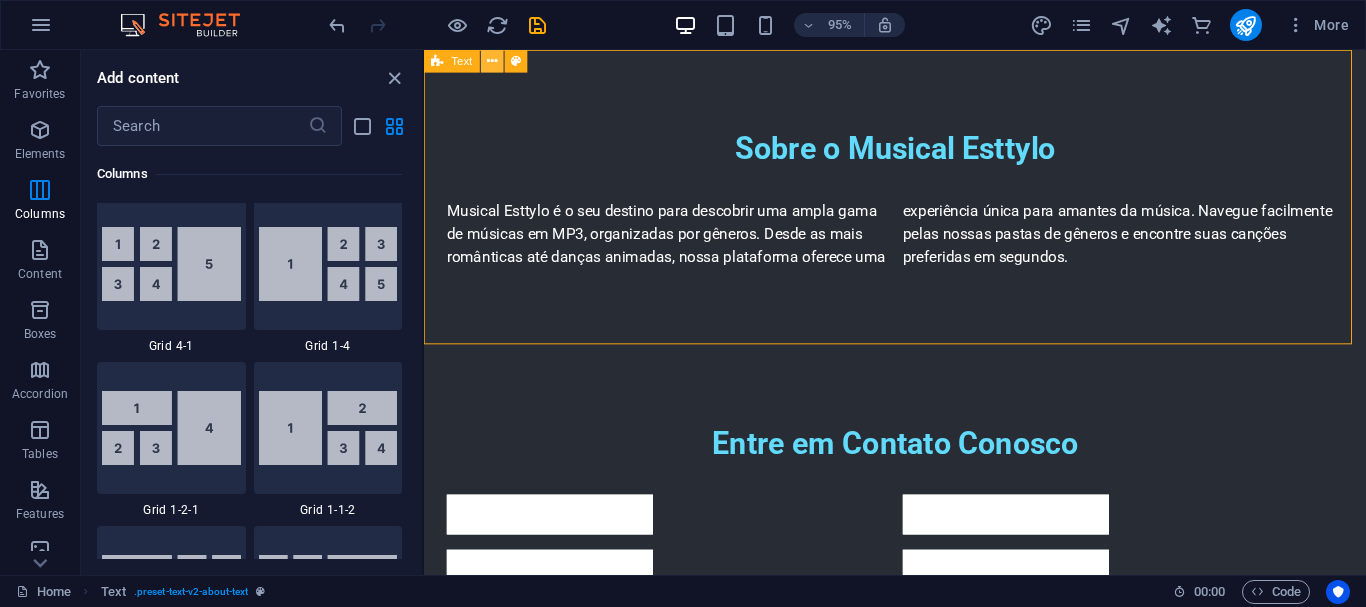 click at bounding box center (492, 61) 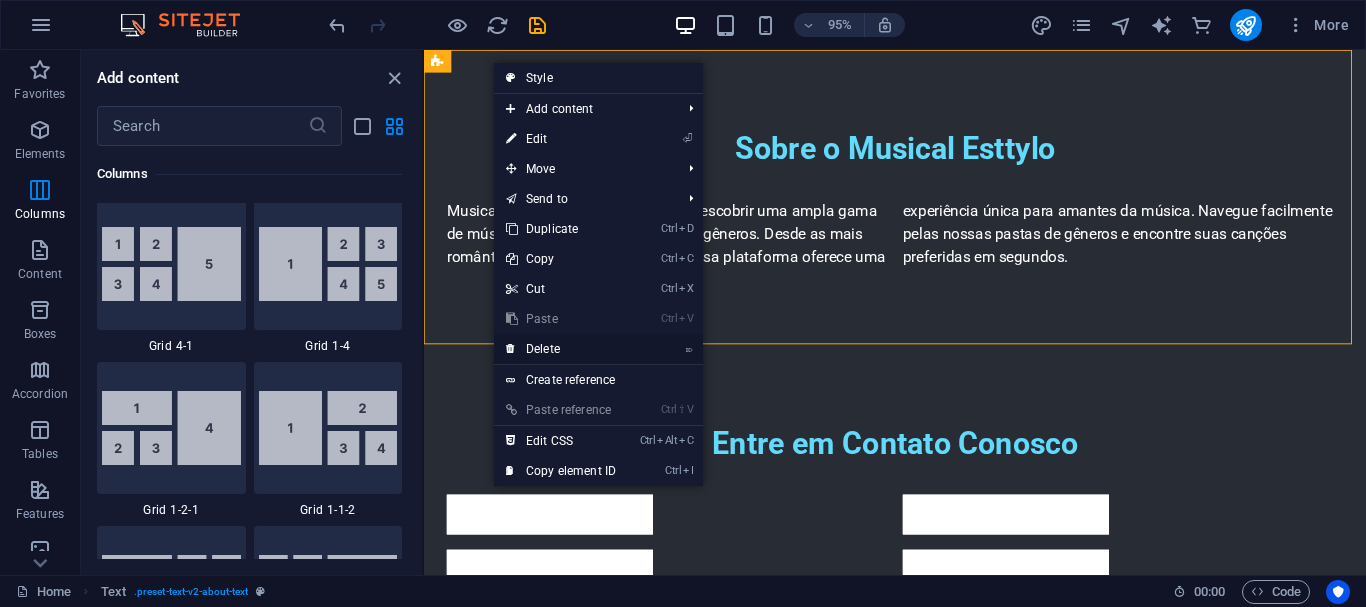 click on "⌦  Delete" at bounding box center [561, 349] 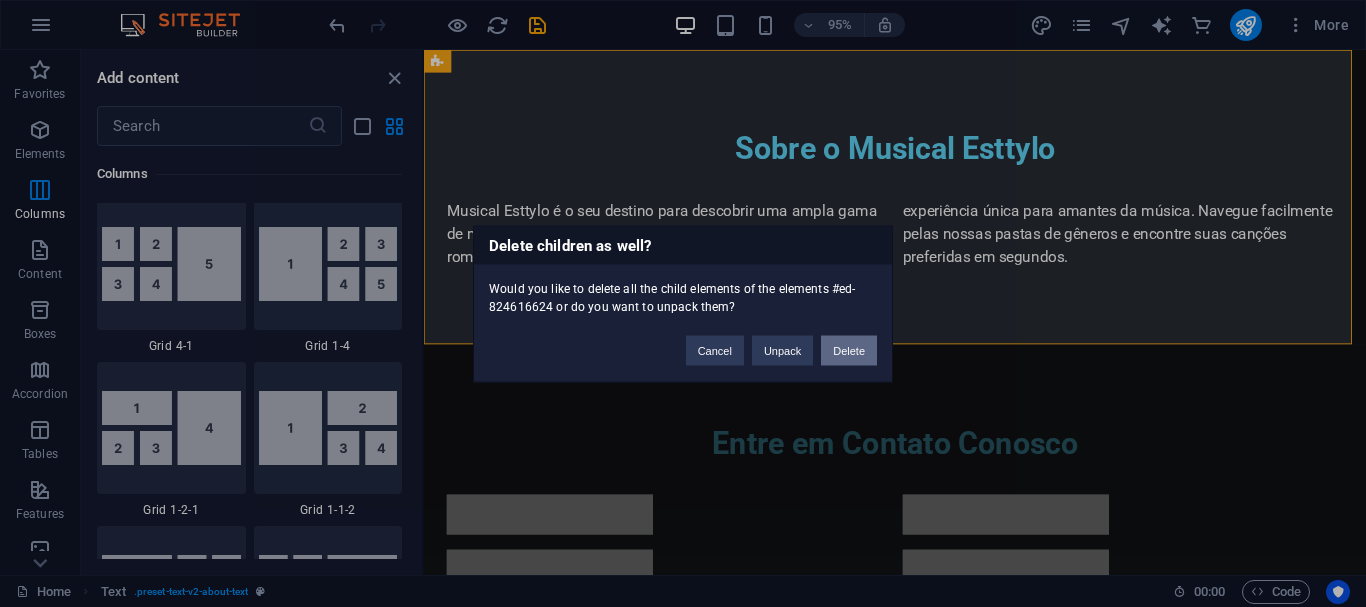 click on "Delete" at bounding box center [849, 350] 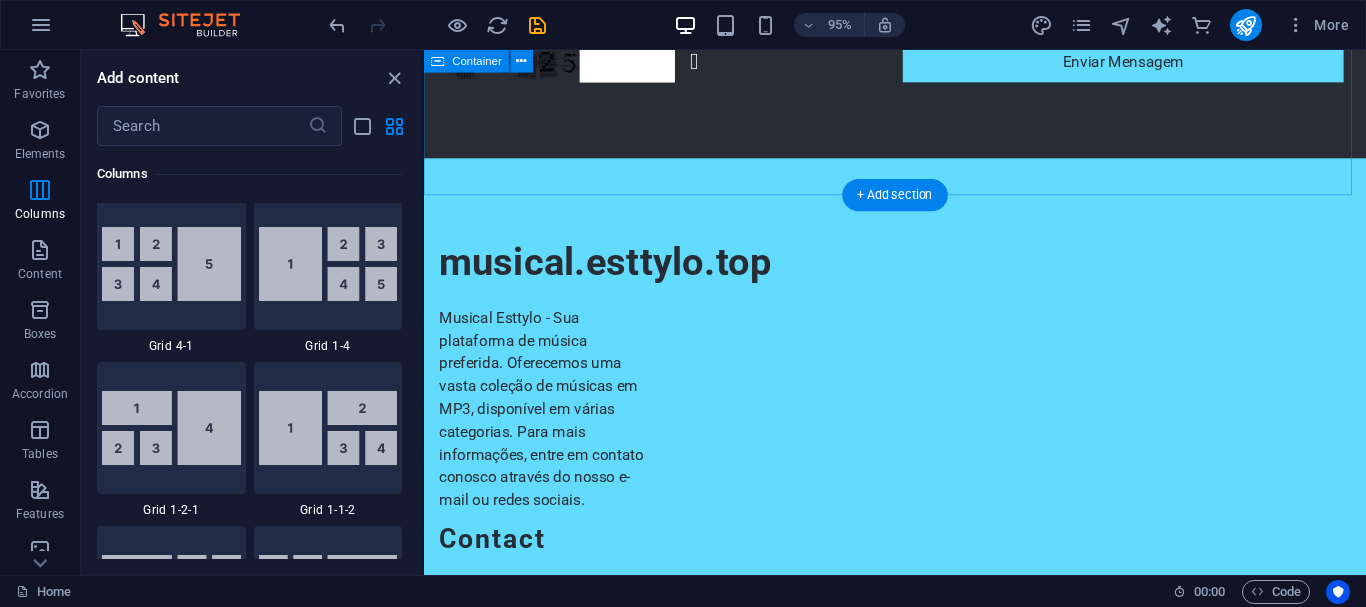 scroll, scrollTop: 461, scrollLeft: 0, axis: vertical 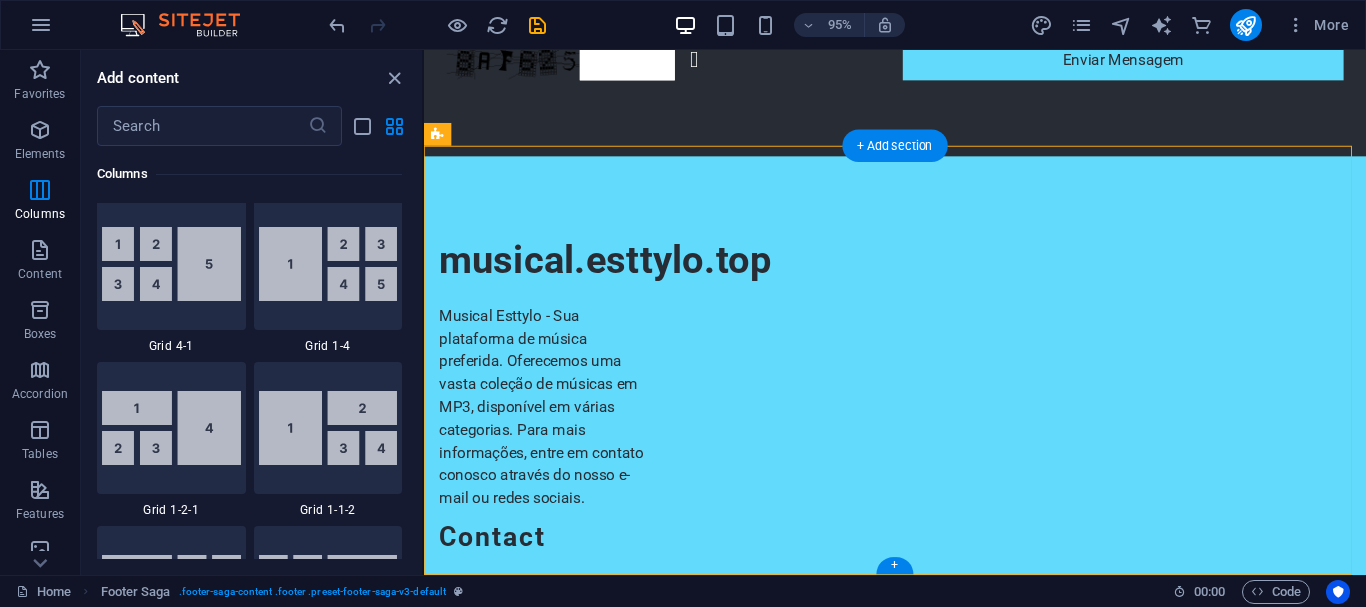 drag, startPoint x: 639, startPoint y: 260, endPoint x: 722, endPoint y: 265, distance: 83.15047 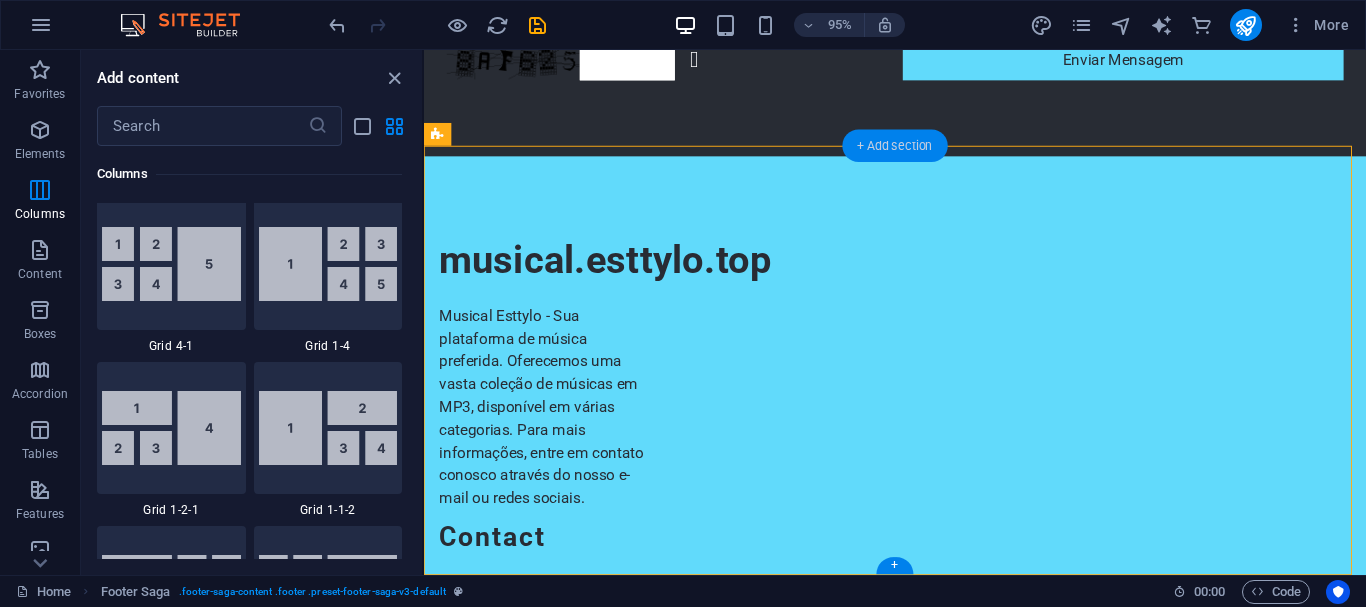 click on "+ Add section" at bounding box center [894, 146] 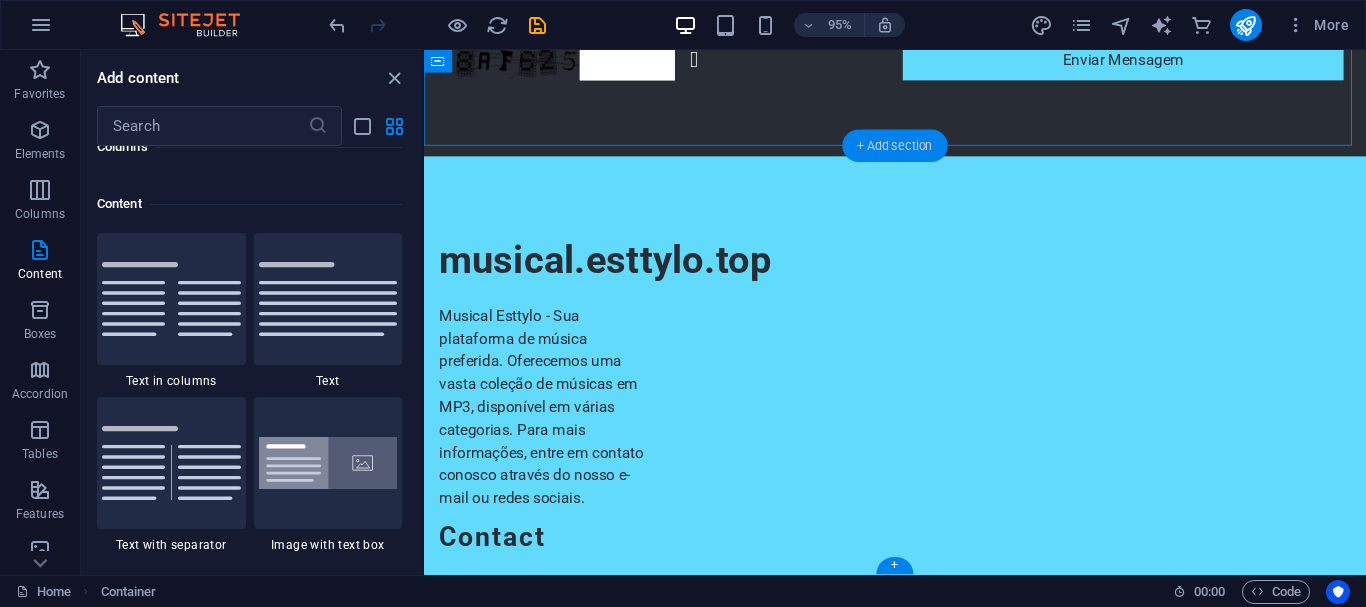 scroll, scrollTop: 3499, scrollLeft: 0, axis: vertical 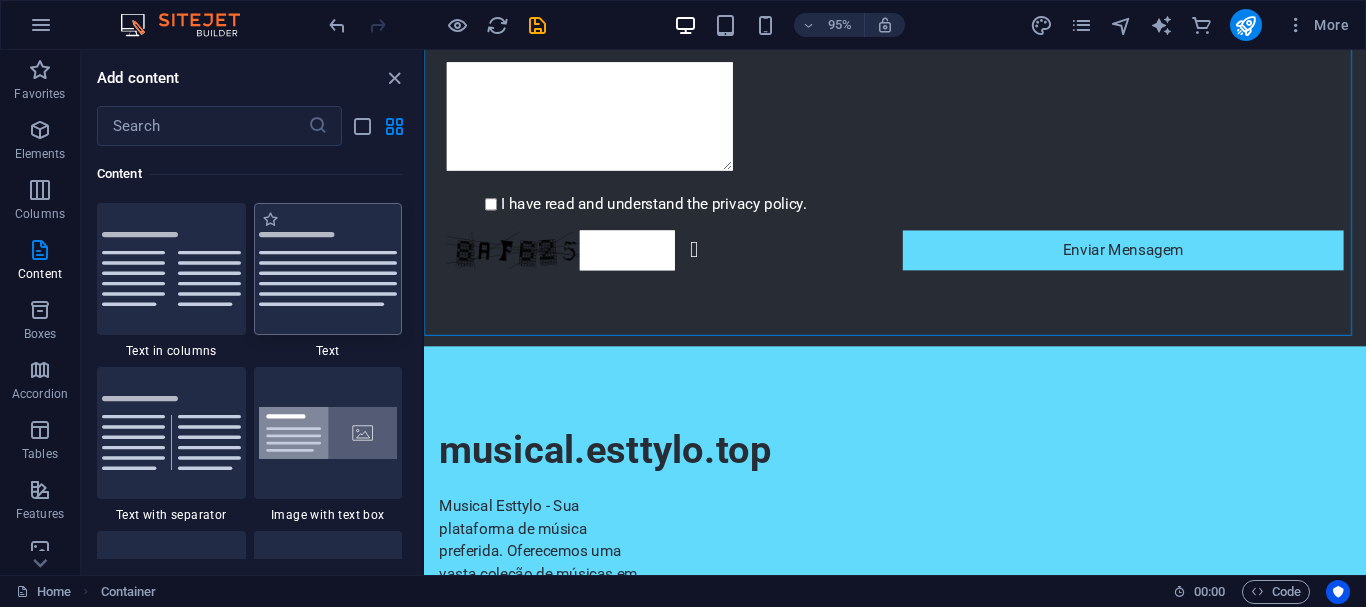 click at bounding box center (328, 269) 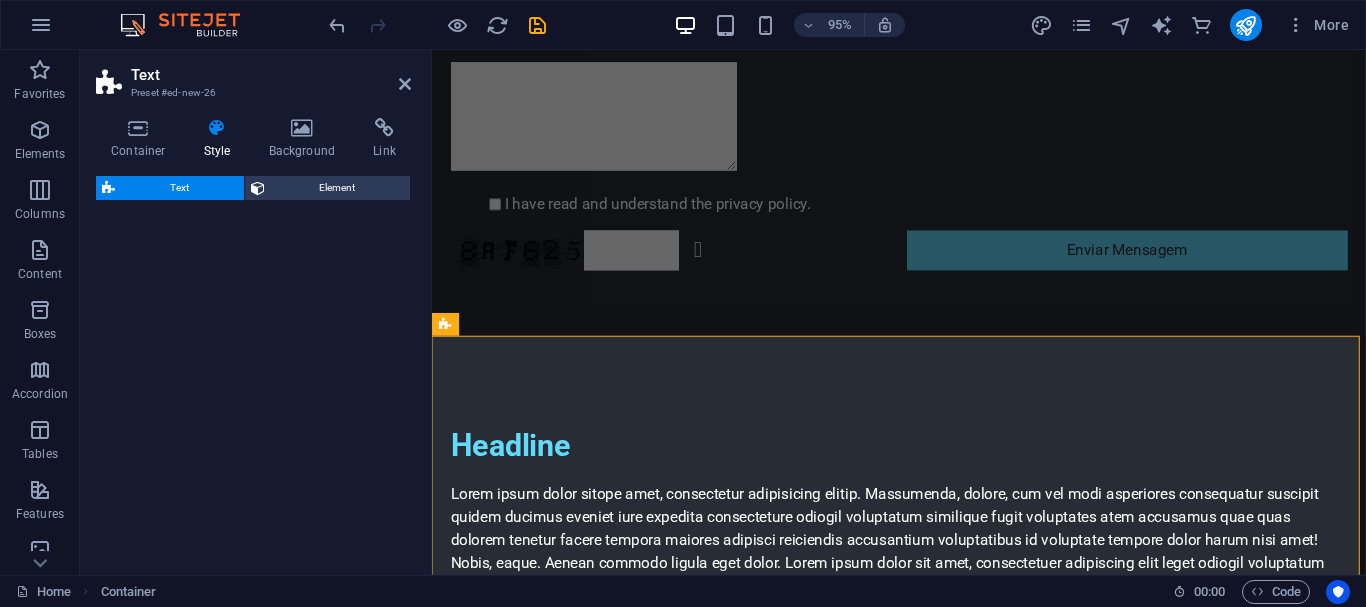 select on "preset-text-v2-default" 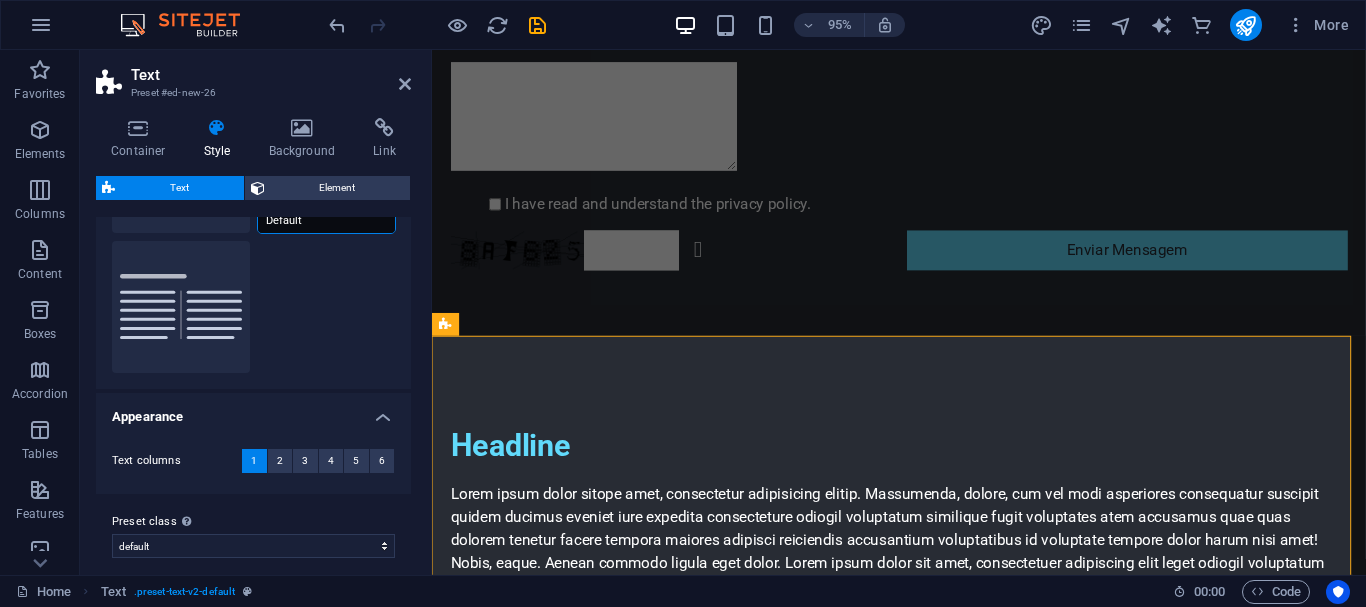 scroll, scrollTop: 183, scrollLeft: 0, axis: vertical 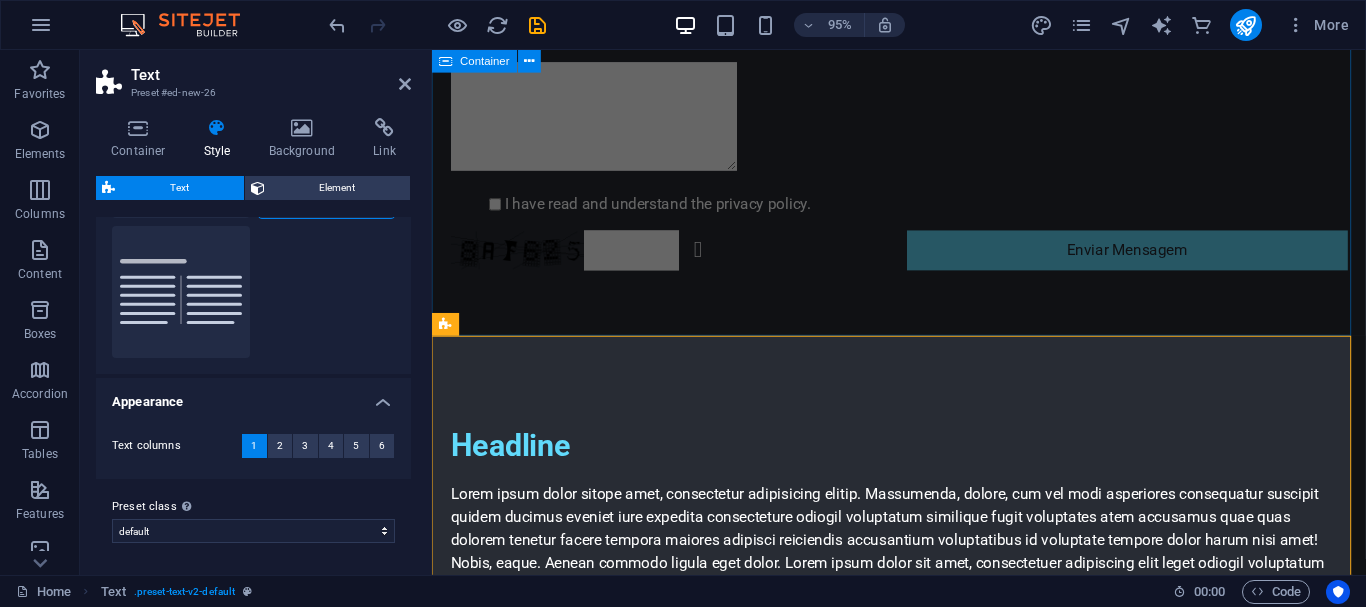 drag, startPoint x: 608, startPoint y: 356, endPoint x: 637, endPoint y: 308, distance: 56.0803 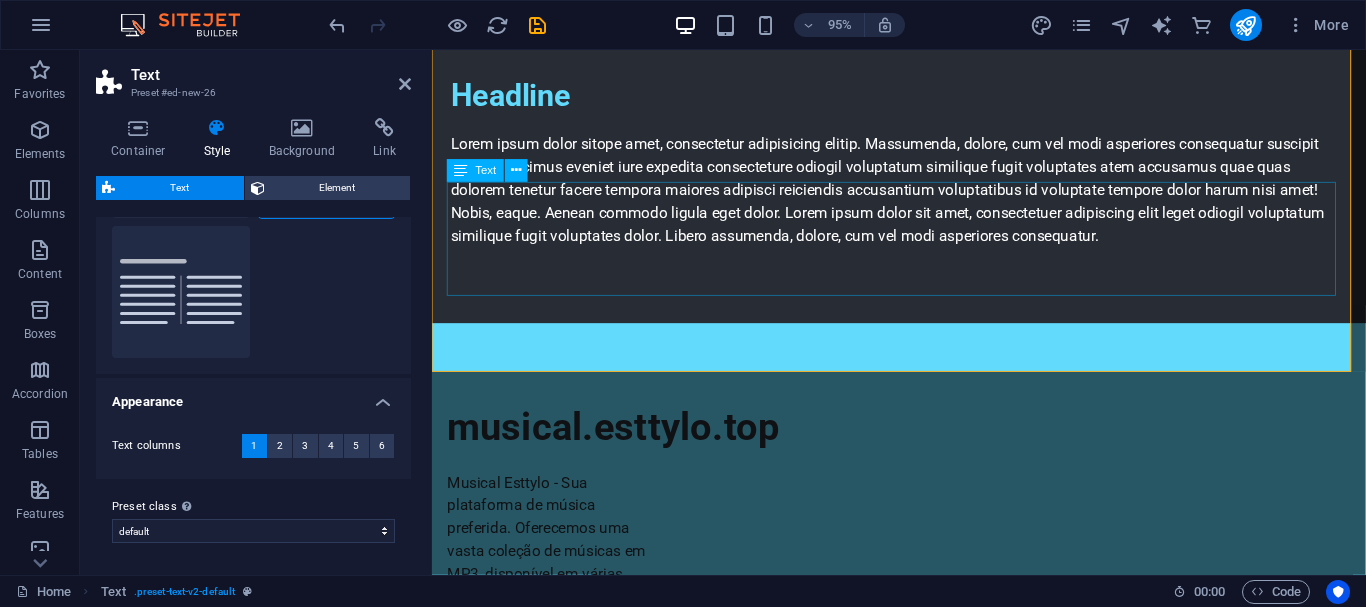 scroll, scrollTop: 761, scrollLeft: 0, axis: vertical 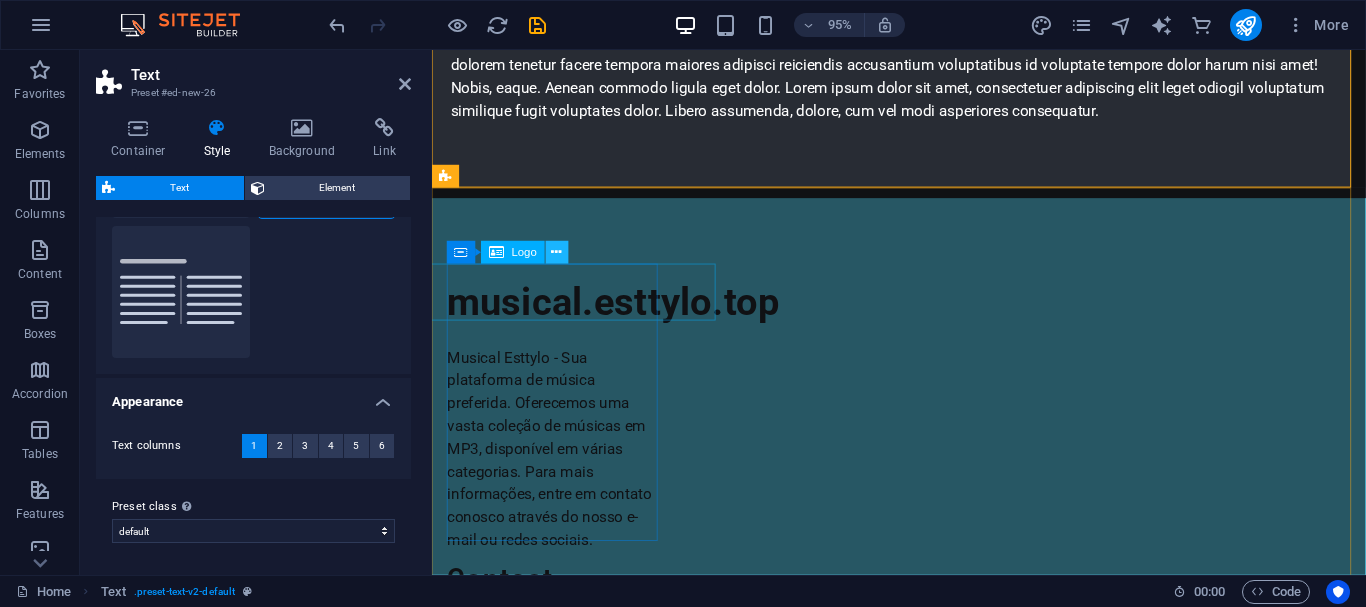 click at bounding box center (557, 252) 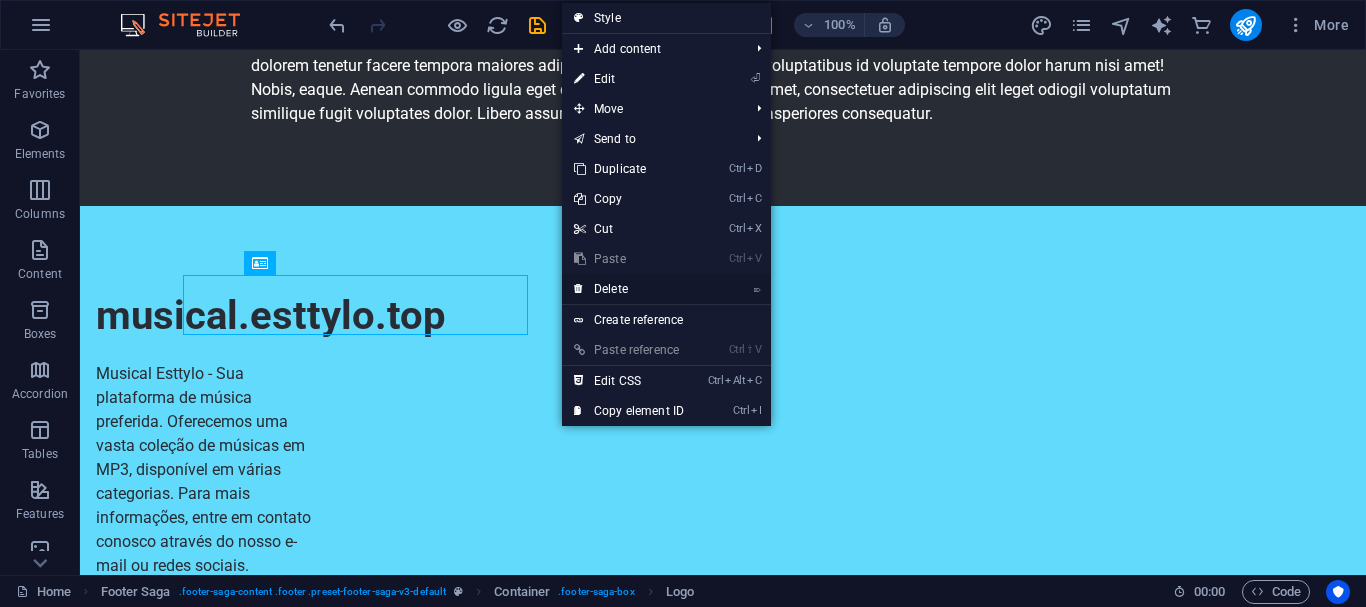 click on "⌦  Delete" at bounding box center [629, 289] 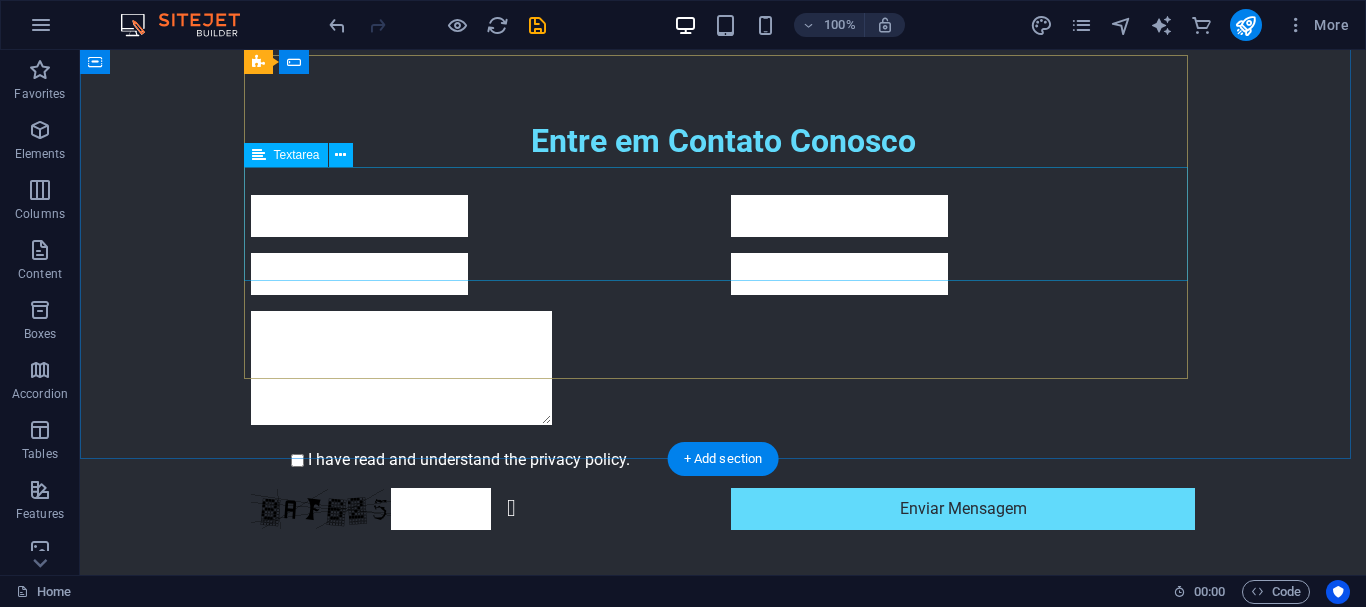 scroll, scrollTop: 0, scrollLeft: 0, axis: both 